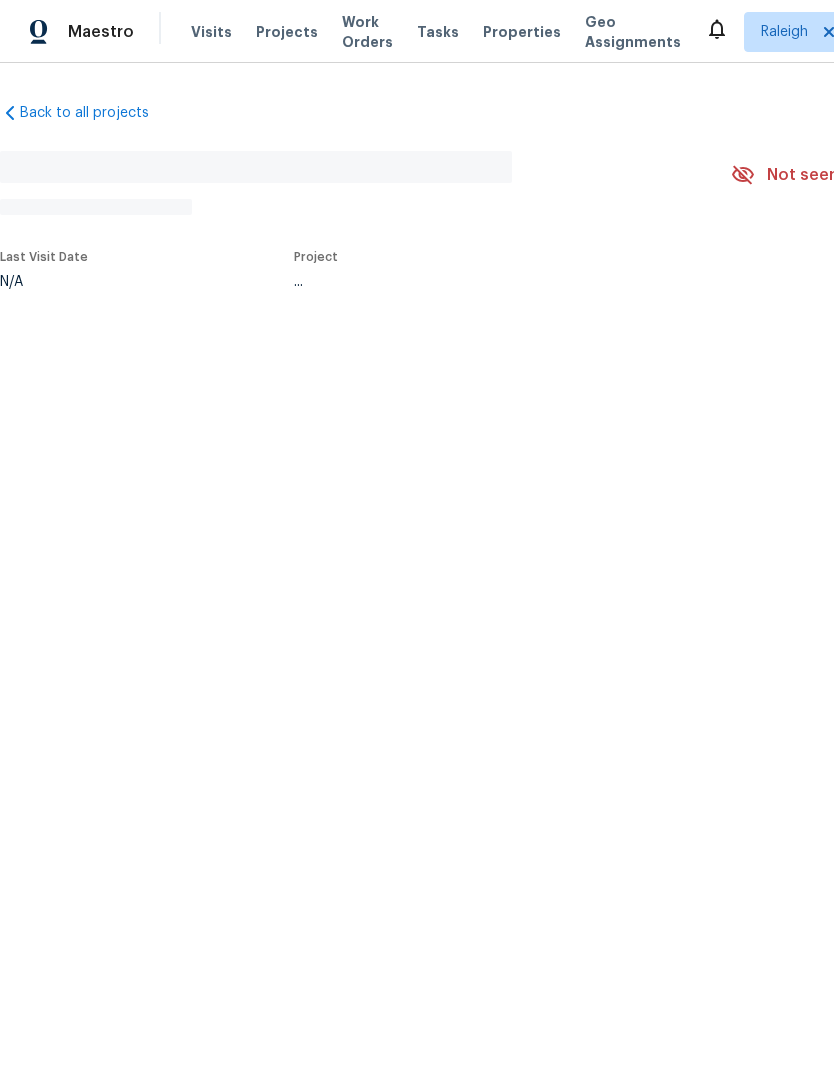 scroll, scrollTop: 0, scrollLeft: 0, axis: both 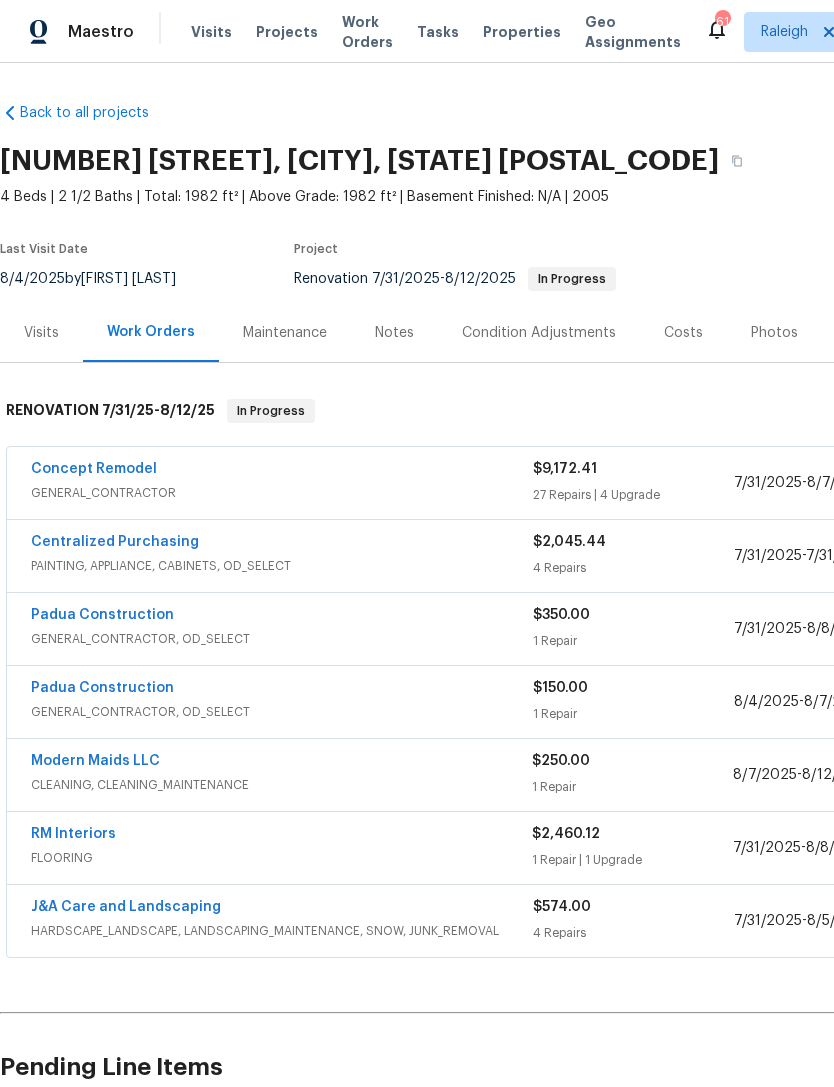 click on "Concept Remodel" at bounding box center [94, 469] 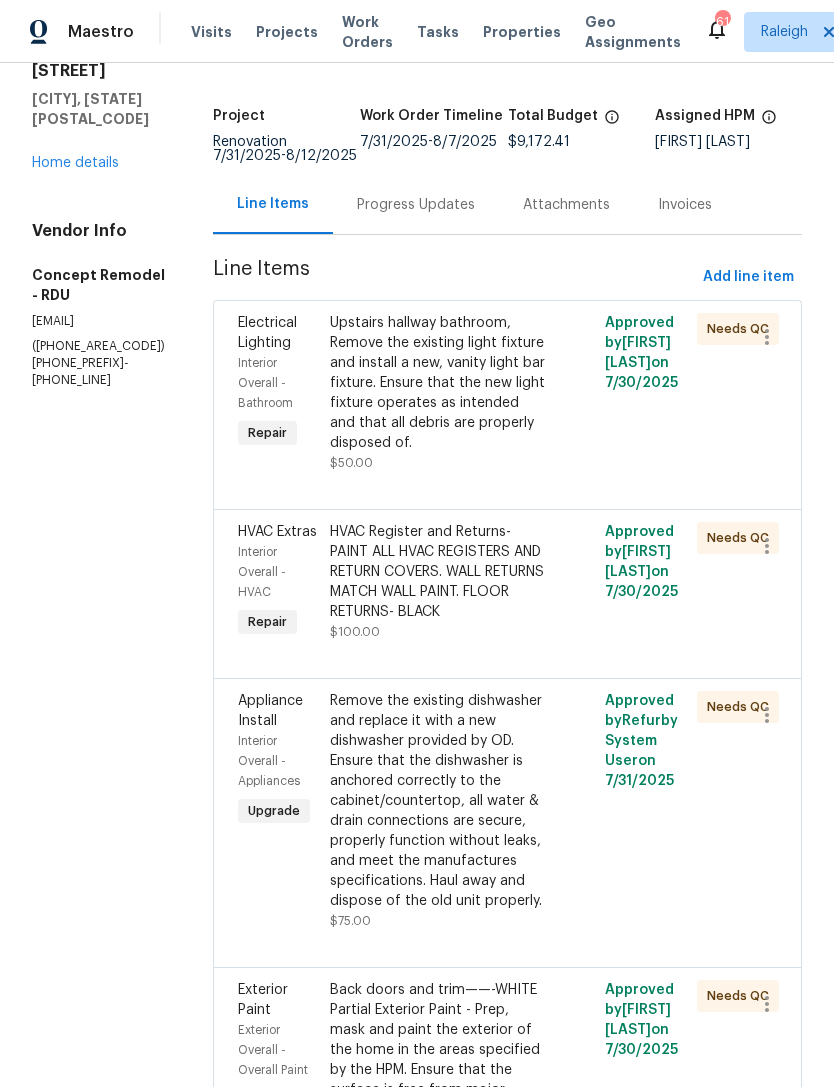 scroll, scrollTop: 100, scrollLeft: 0, axis: vertical 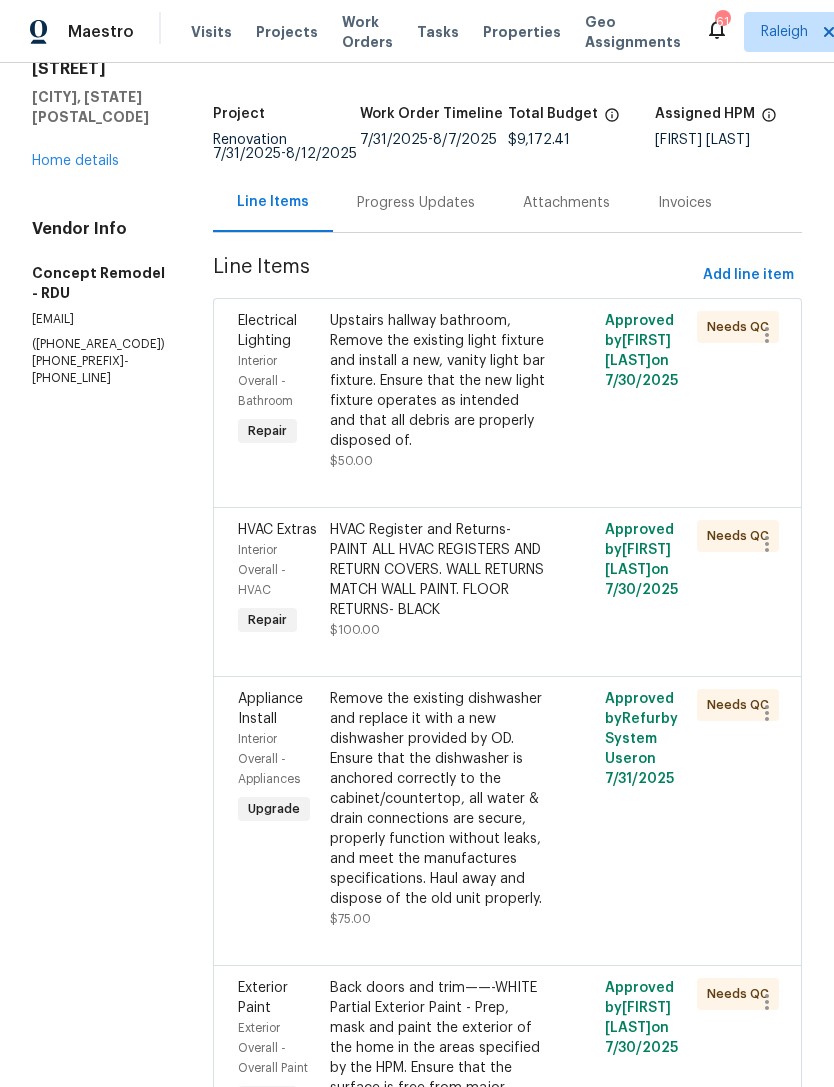 click on "HVAC Register and Returns- PAINT ALL HVAC REGISTERS AND RETURN COVERS. WALL RETURNS MATCH WALL PAINT. FLOOR RETURNS- BLACK" at bounding box center (439, 570) 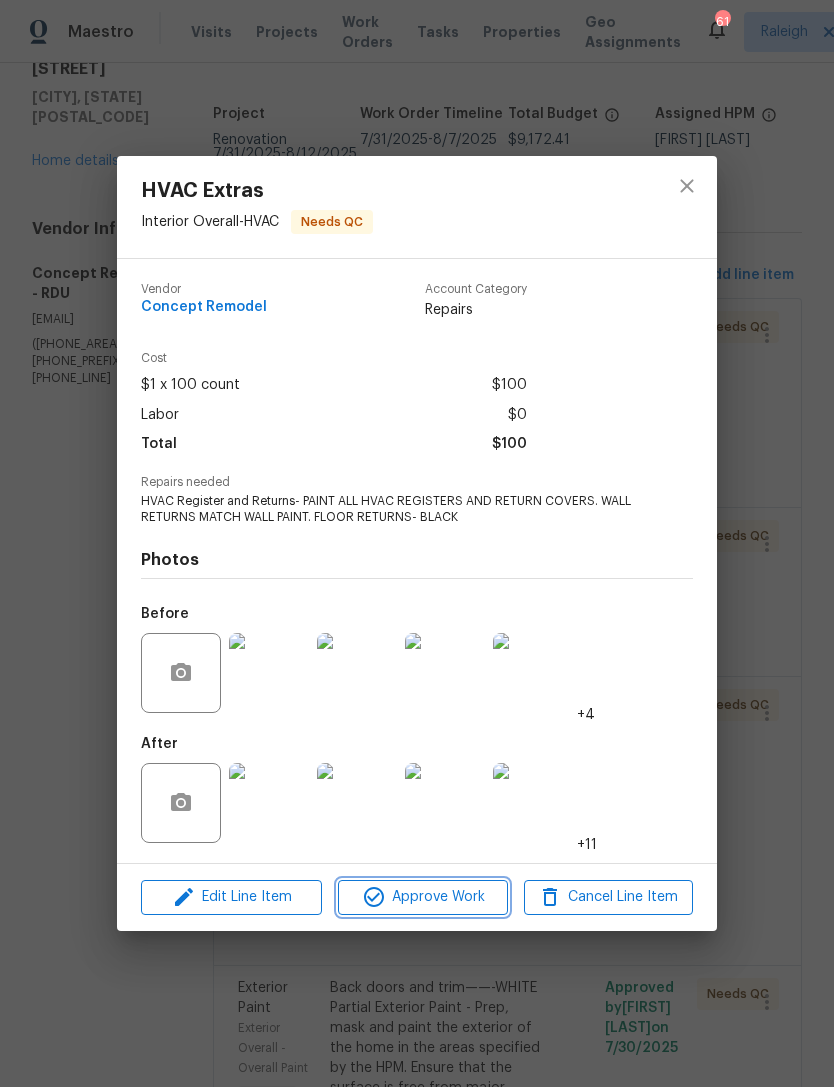 click on "Approve Work" at bounding box center [422, 897] 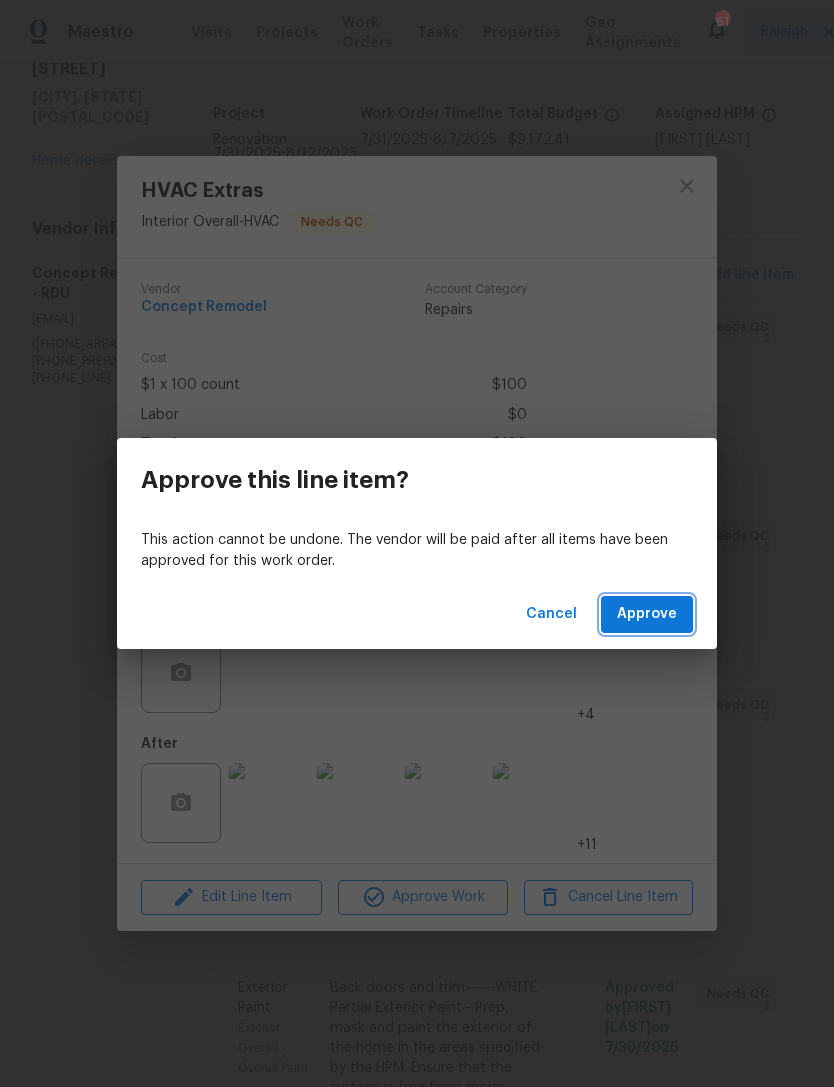 click on "Approve" at bounding box center (647, 614) 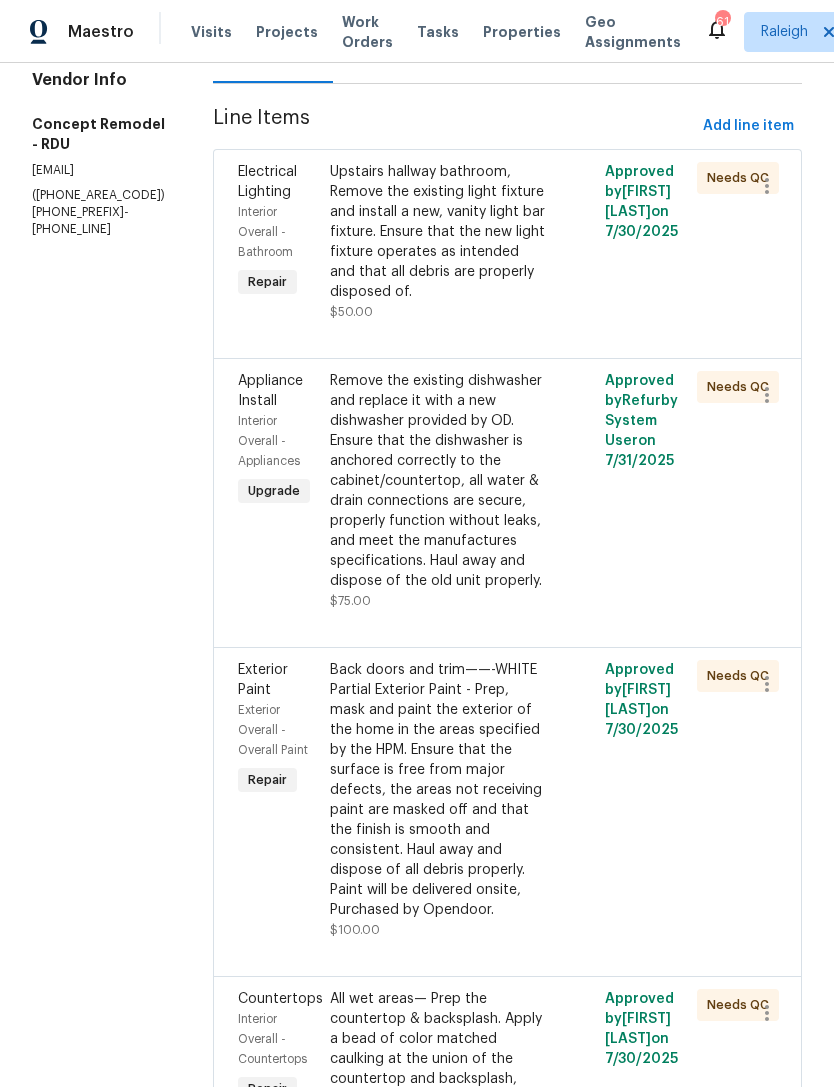scroll, scrollTop: 251, scrollLeft: 0, axis: vertical 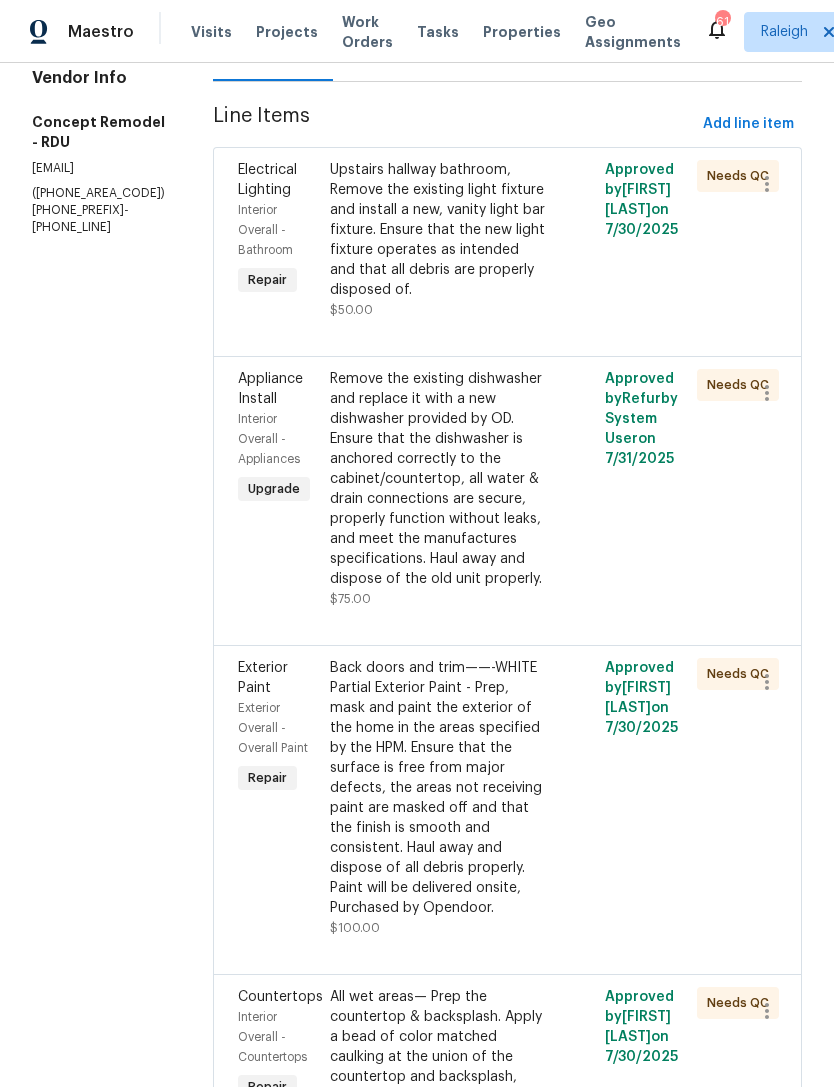 click on "Remove the existing dishwasher and replace it with a new dishwasher provided by OD. Ensure that the dishwasher is anchored correctly to the cabinet/countertop, all water & drain connections are secure, properly function without leaks, and meet the manufactures specifications. Haul away and dispose of the old unit properly." at bounding box center [439, 479] 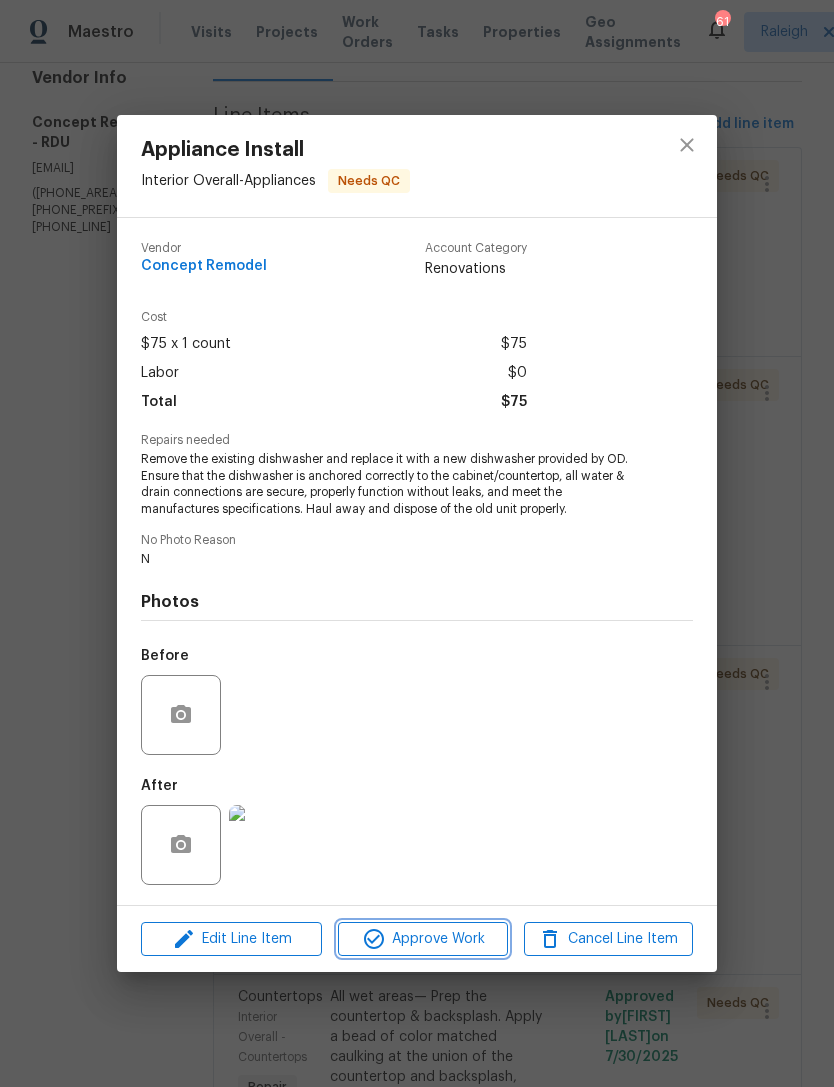 click on "Approve Work" at bounding box center [422, 939] 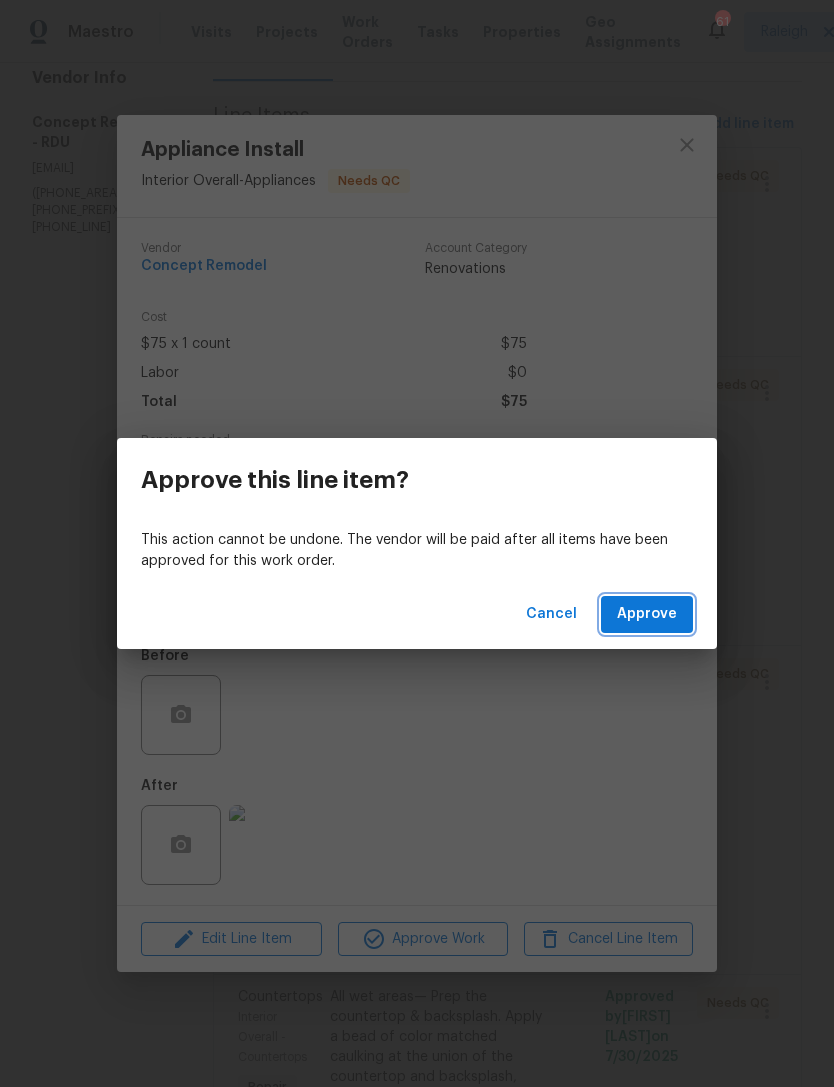 click on "Approve" at bounding box center (647, 614) 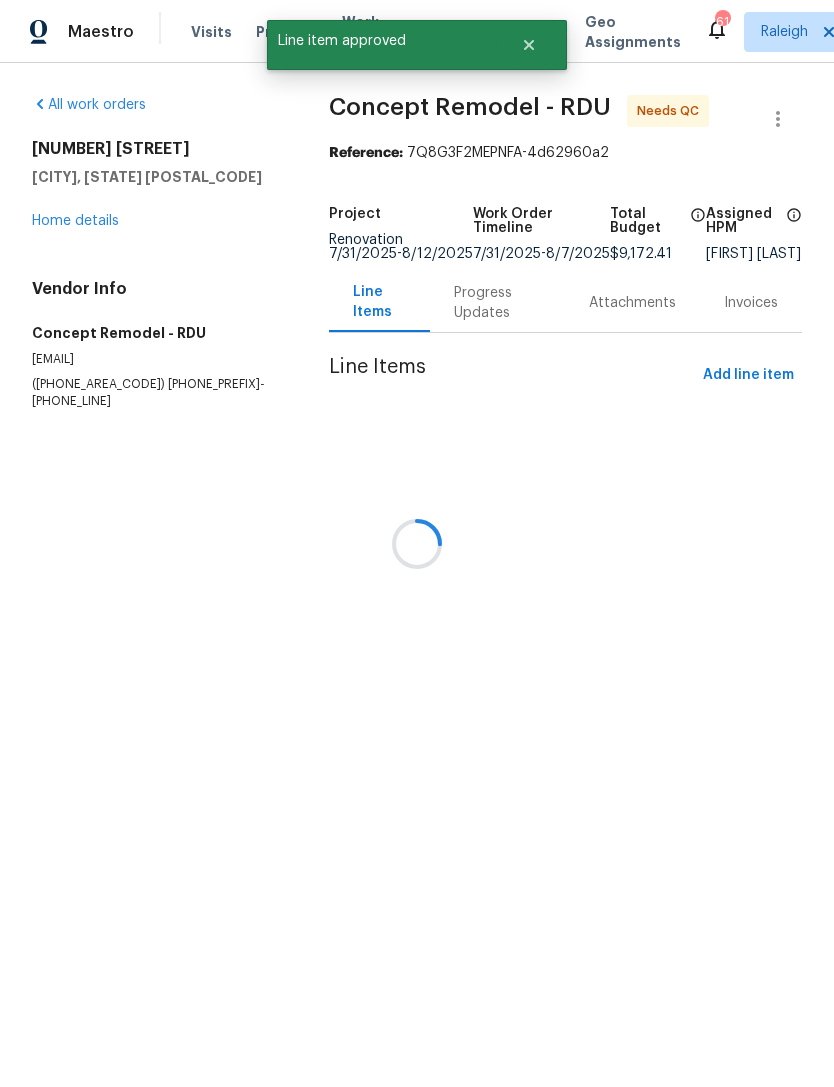 scroll, scrollTop: 0, scrollLeft: 0, axis: both 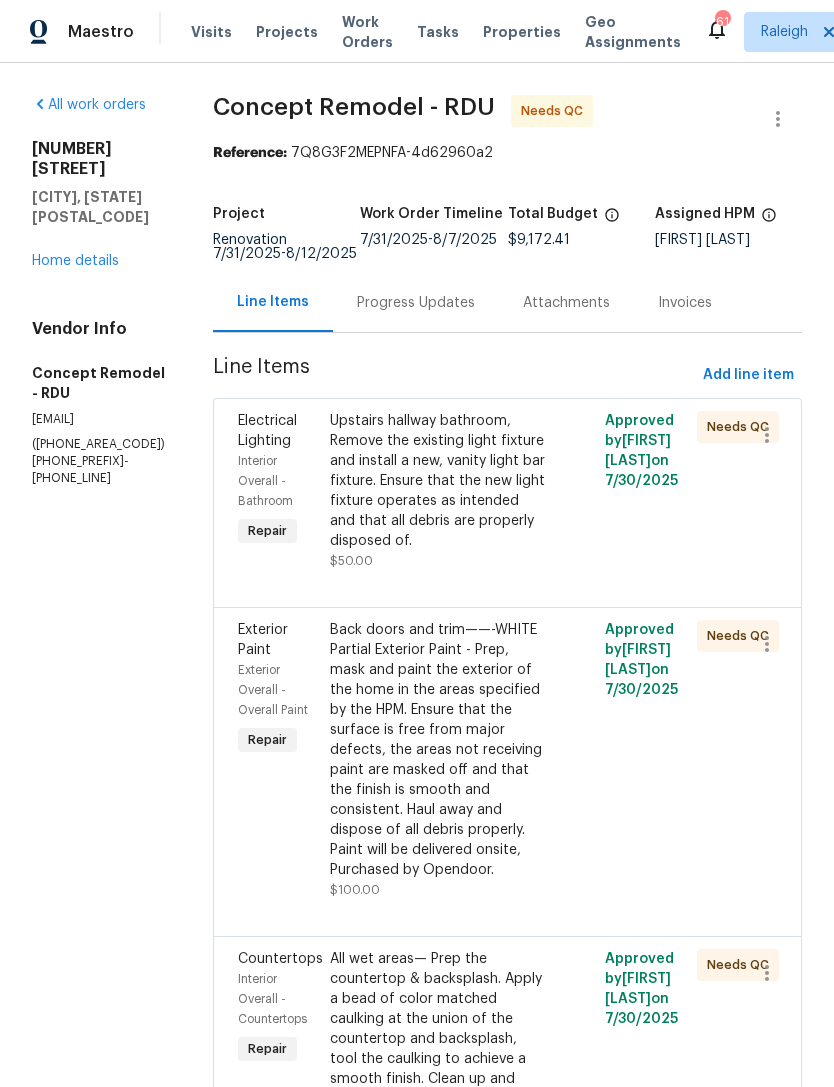 click on "Upstairs hallway bathroom,
Remove the existing light fixture and install a new, vanity light bar fixture. Ensure that the new light fixture operates as intended and that all debris are properly disposed of." at bounding box center (439, 481) 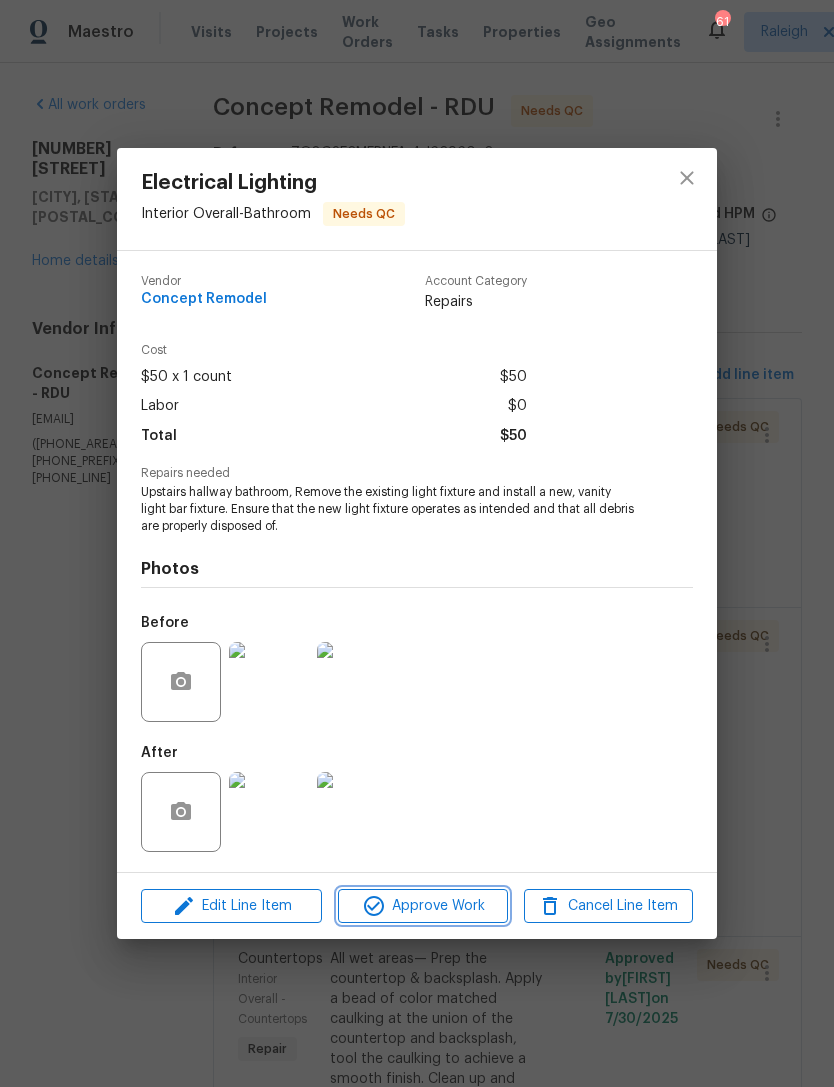 click on "Approve Work" at bounding box center (422, 906) 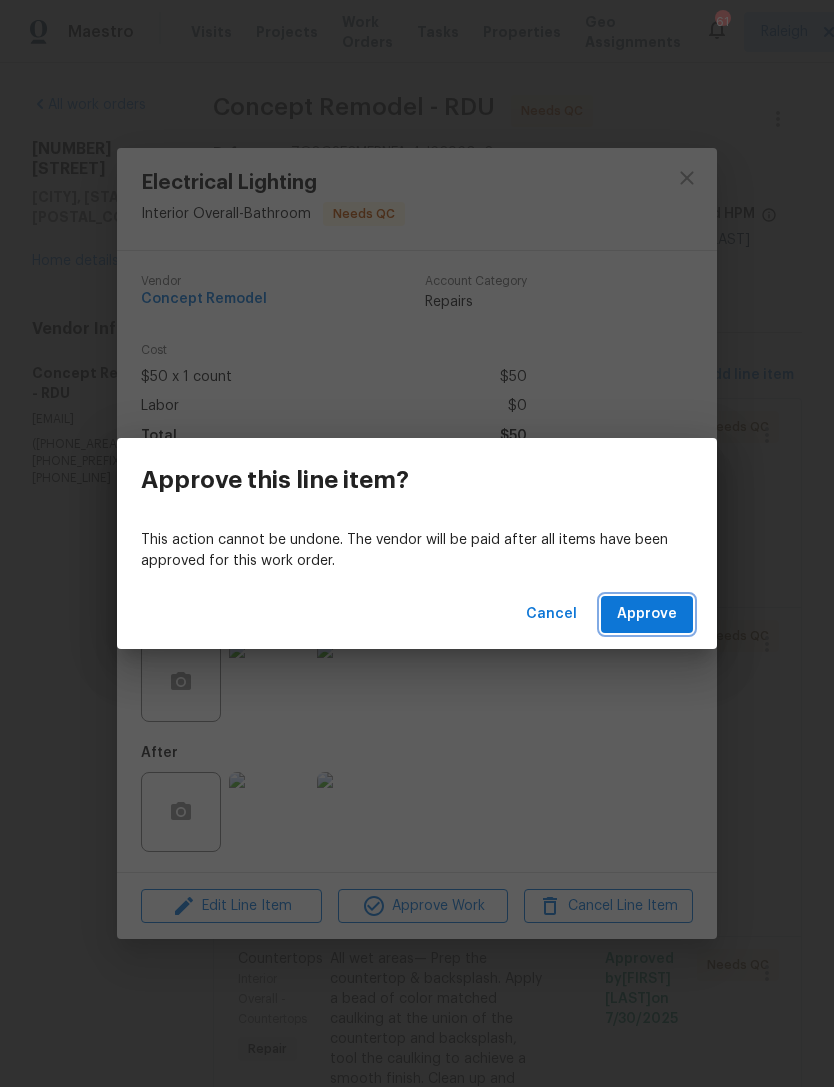 click on "Approve" at bounding box center (647, 614) 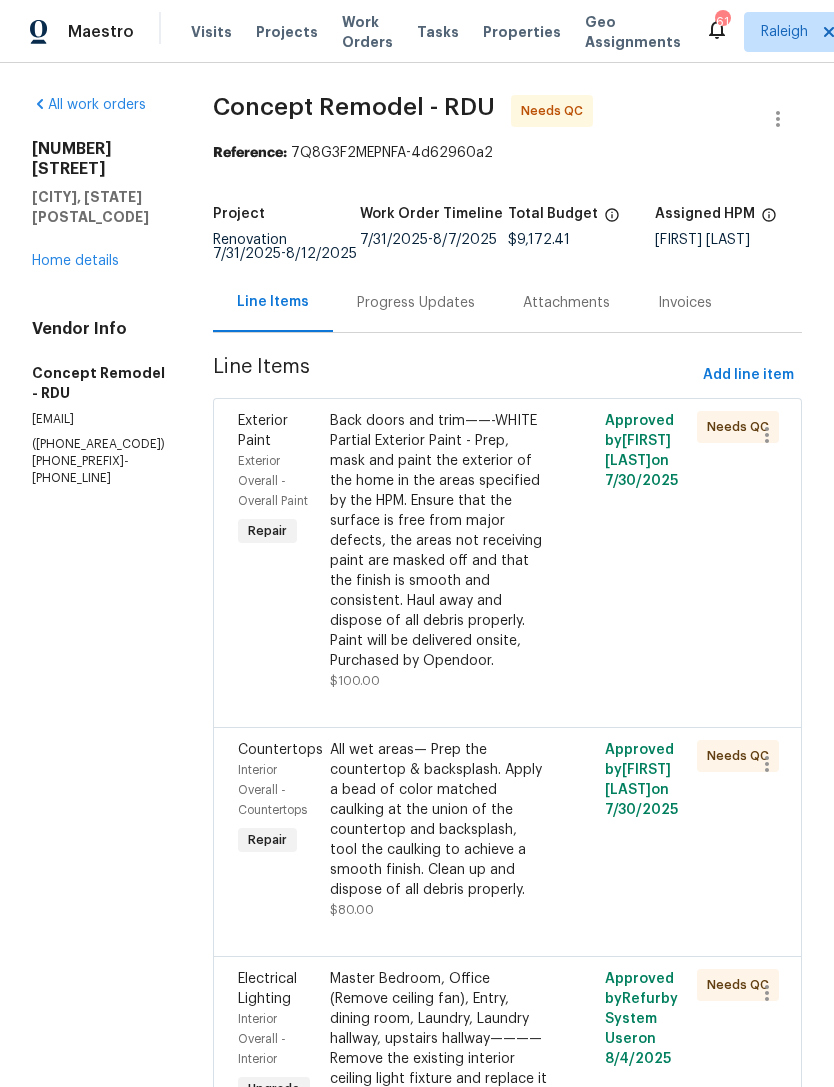 click on "Back doors and trim——-WHITE
Partial Exterior Paint - Prep, mask and paint the exterior of the home in the areas specified by the HPM. Ensure that the surface is free from major defects, the areas not receiving paint are masked off and that the finish is smooth and consistent. Haul away and dispose of all debris properly. Paint will be delivered onsite, Purchased by Opendoor." at bounding box center [439, 541] 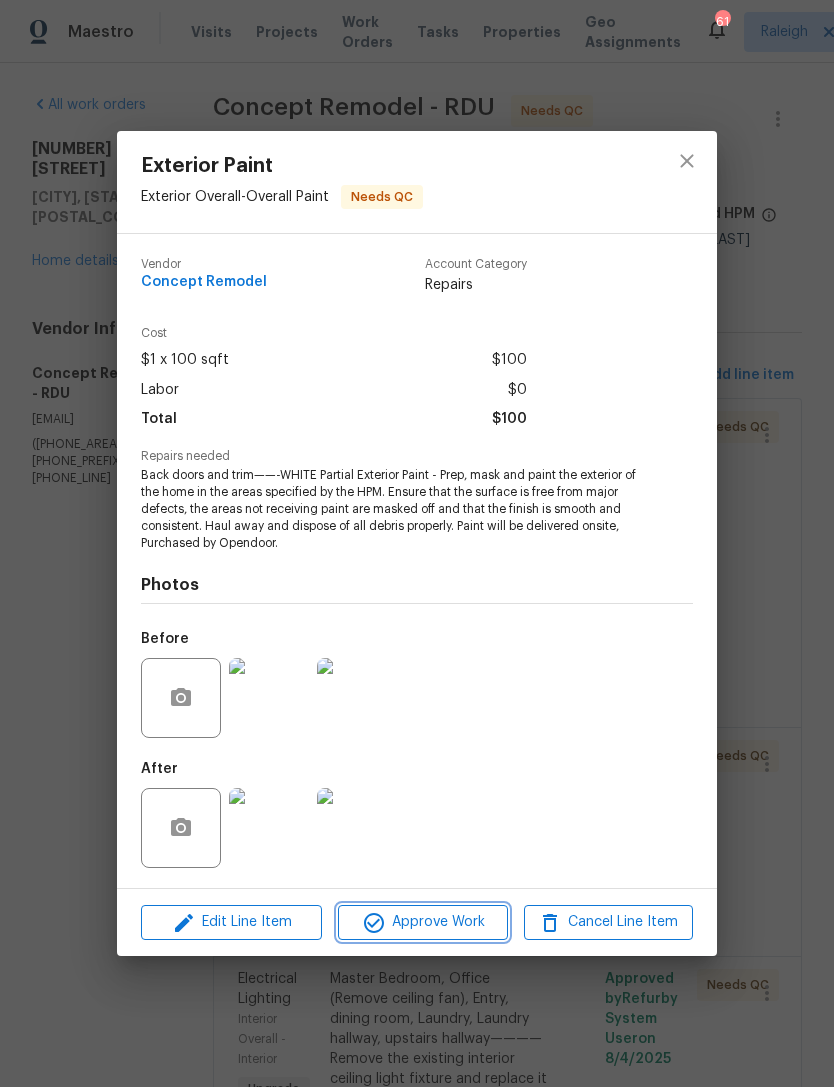 click on "Approve Work" at bounding box center (422, 922) 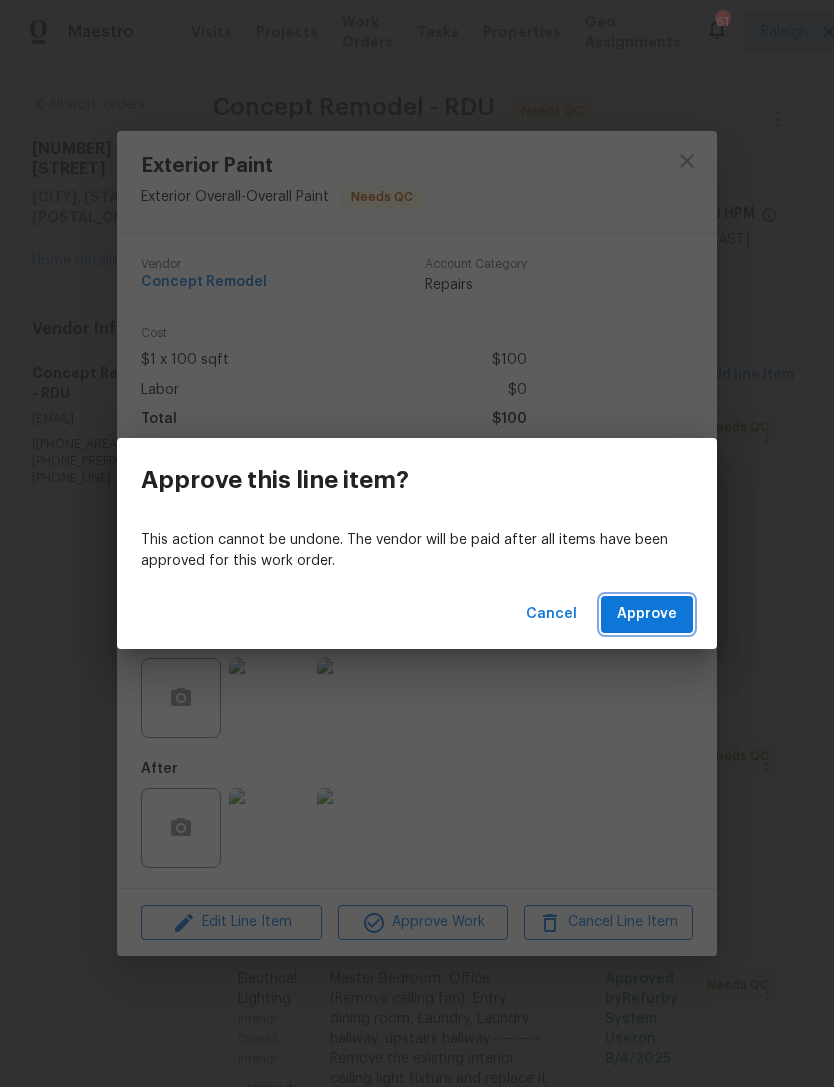 click on "Approve" at bounding box center (647, 614) 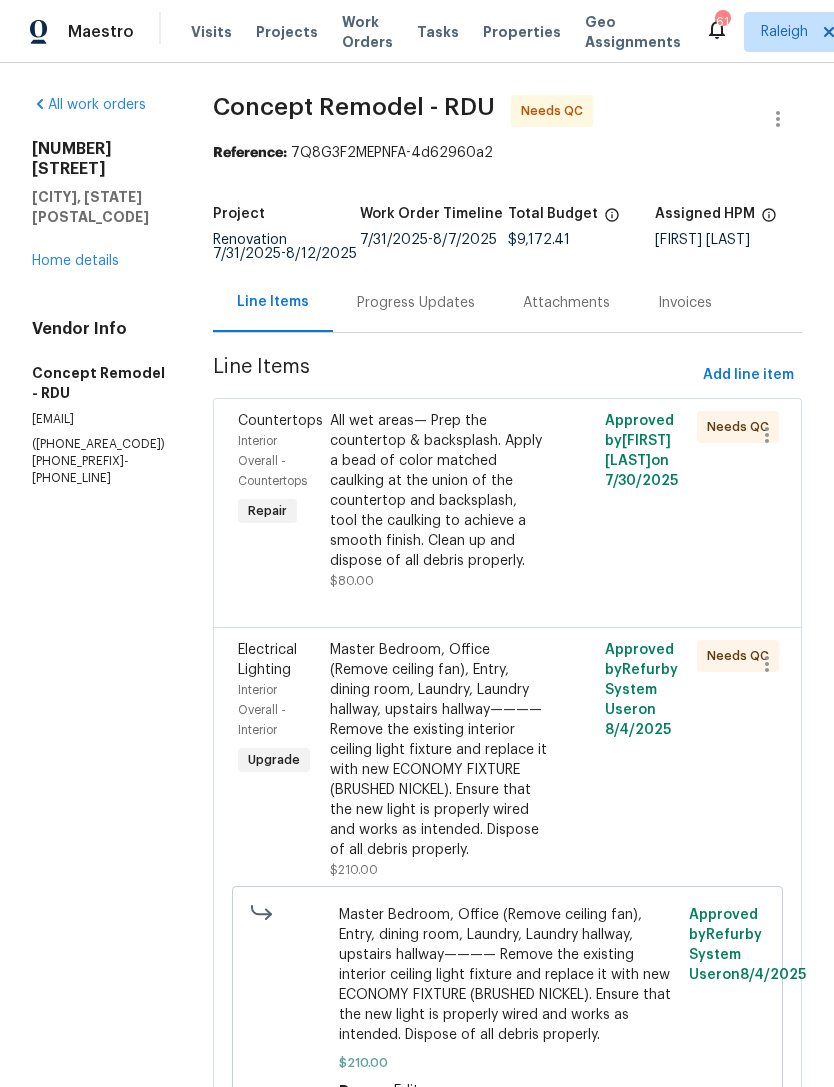 click on "All wet areas—
Prep the countertop & backsplash. Apply a bead of color matched caulking at the union of the countertop and backsplash, tool the caulking to achieve a smooth finish. Clean up and dispose of all debris properly." at bounding box center [439, 491] 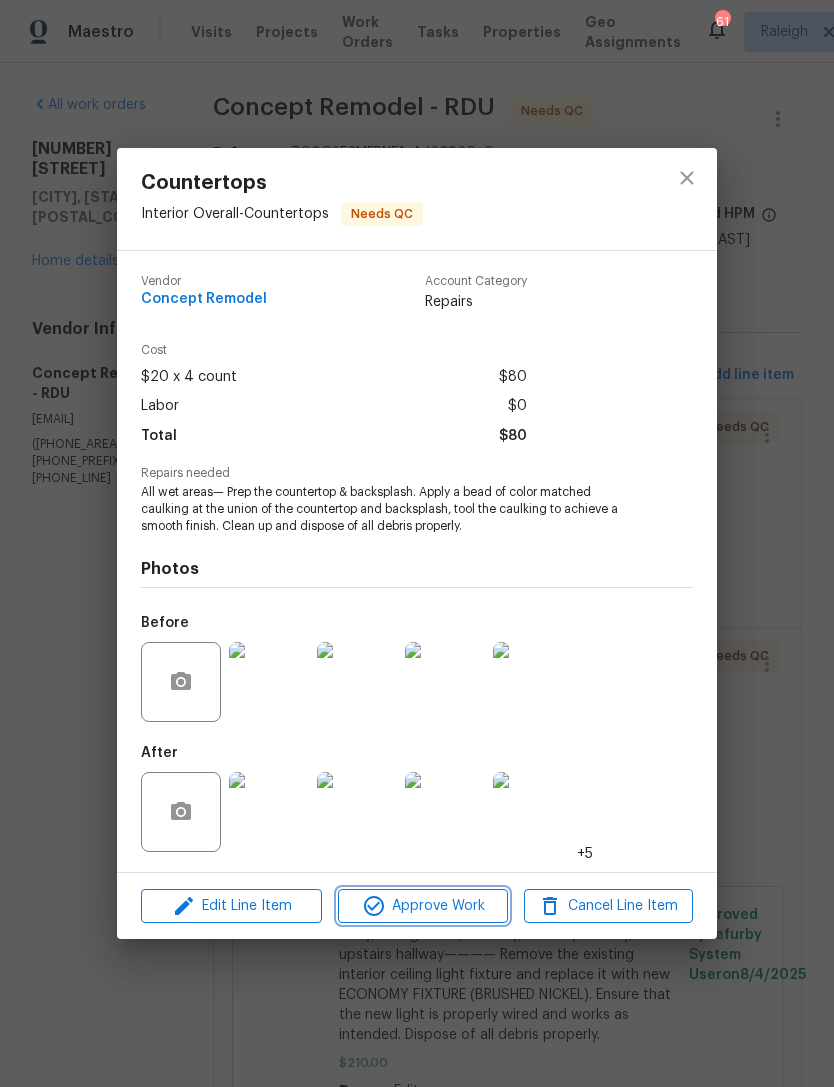 click on "Approve Work" at bounding box center [422, 906] 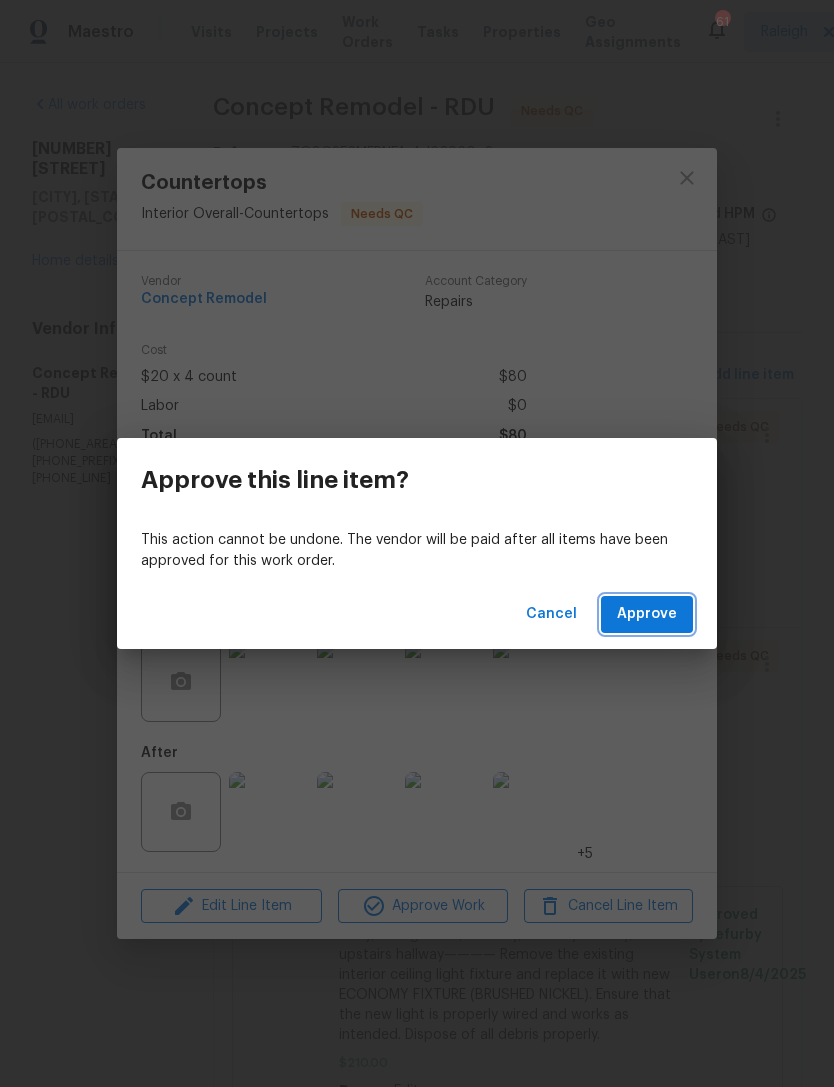 click on "Approve" at bounding box center (647, 614) 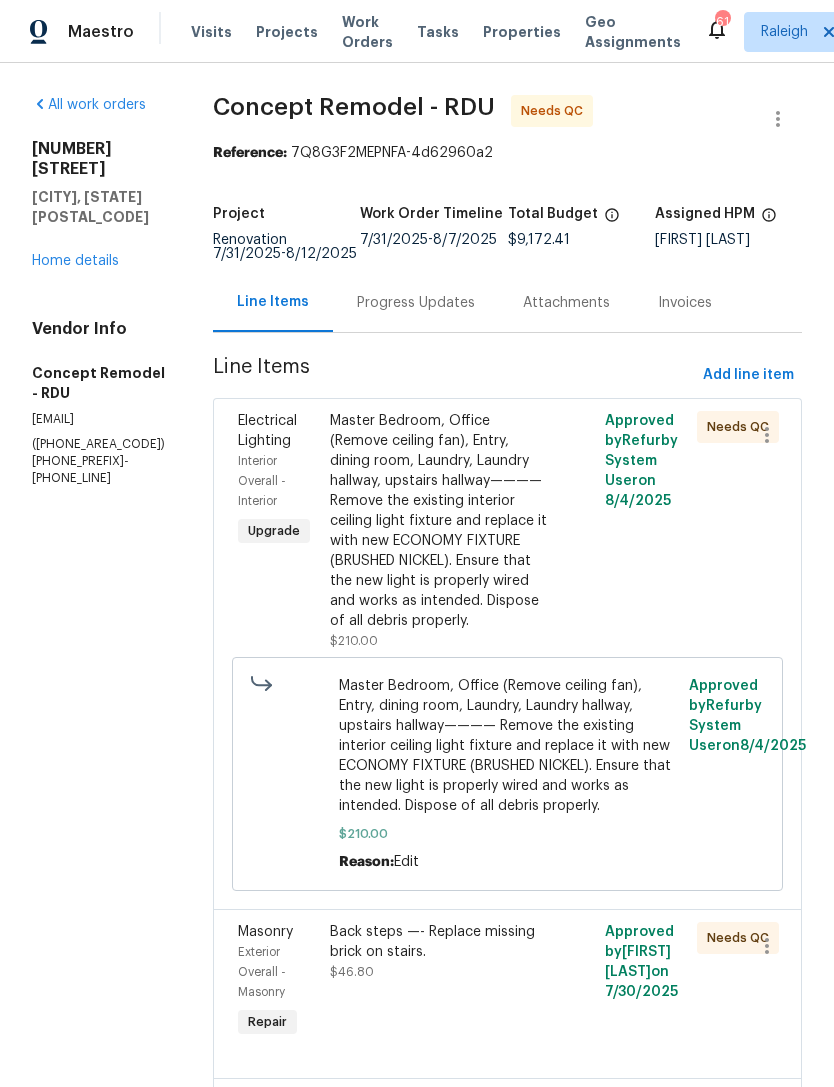 click on "Master Bedroom, Office (Remove ceiling fan), Entry, dining room, Laundry, Laundry hallway, upstairs hallway————
Remove the existing interior ceiling light fixture and replace it with new ECONOMY FIXTURE (BRUSHED NICKEL). Ensure that the new light is properly wired and works as intended. Dispose of all debris properly." at bounding box center [439, 521] 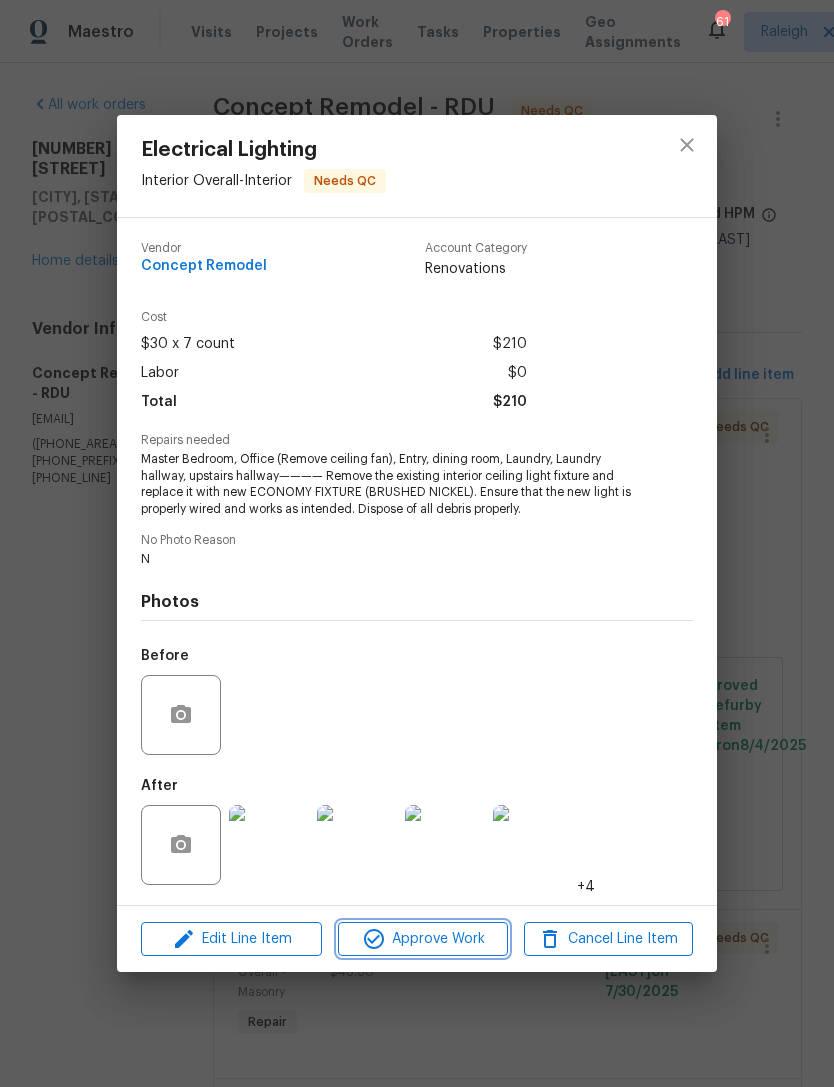 click on "Approve Work" at bounding box center [422, 939] 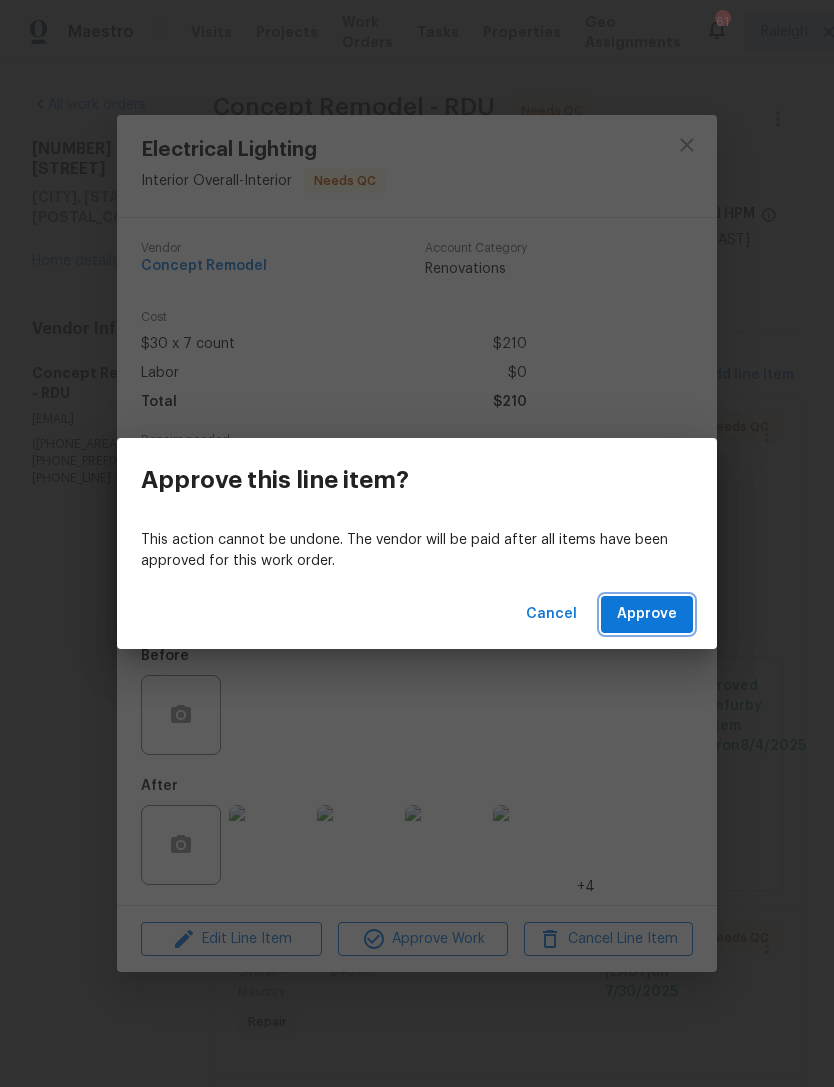 click on "Approve" at bounding box center [647, 614] 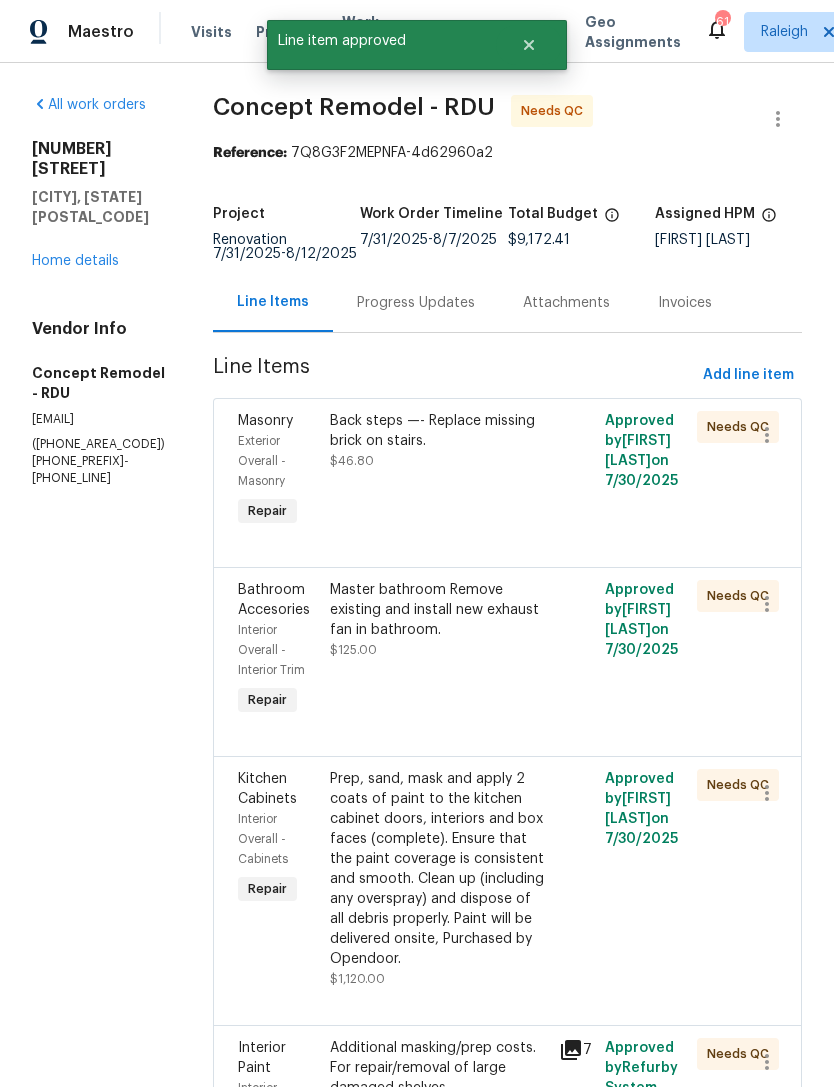 click on "Back steps —-
Replace missing brick on stairs. $46.80" at bounding box center [439, 471] 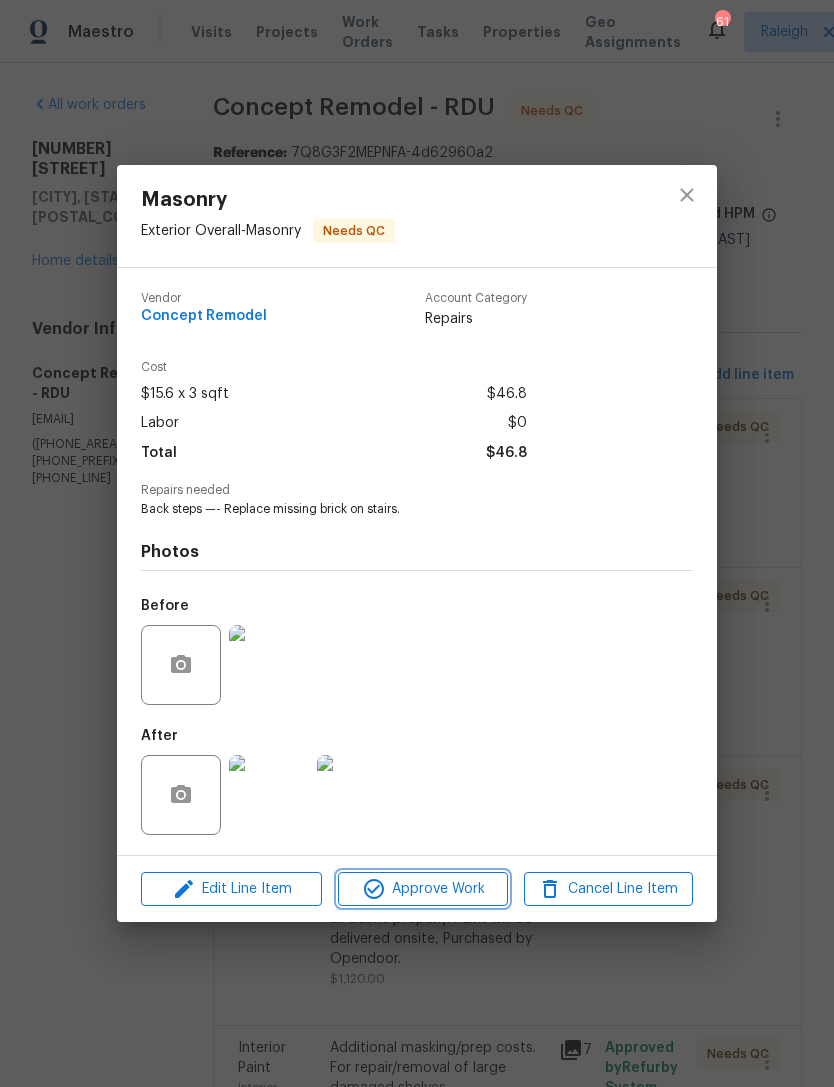 click on "Approve Work" at bounding box center (422, 889) 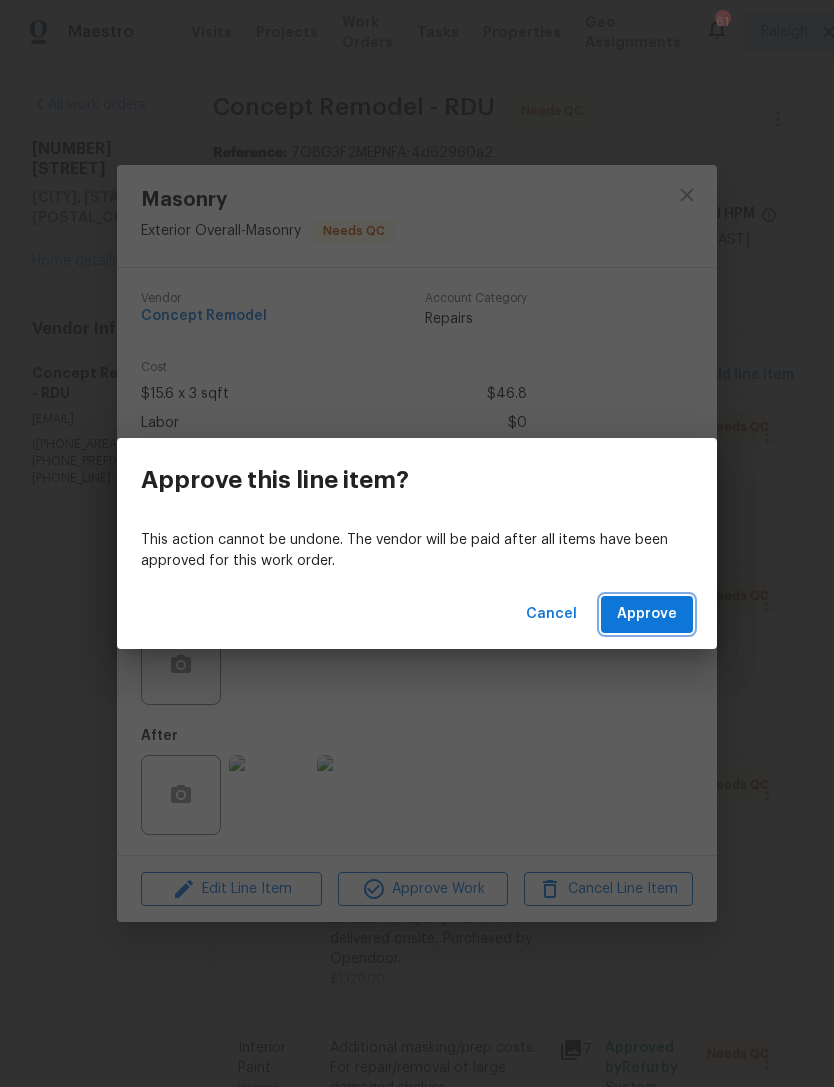 click on "Approve" at bounding box center (647, 614) 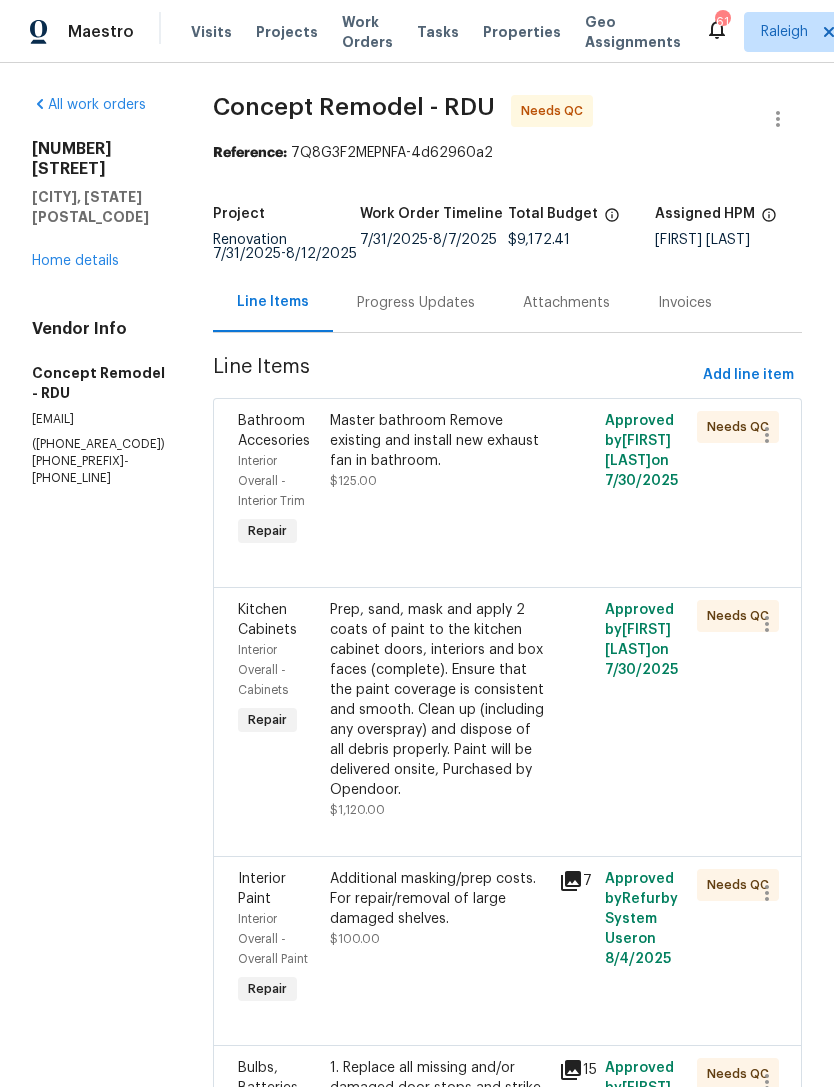 click on "Master bathroom
Remove existing and install new exhaust fan in bathroom. $125.00" at bounding box center [439, 481] 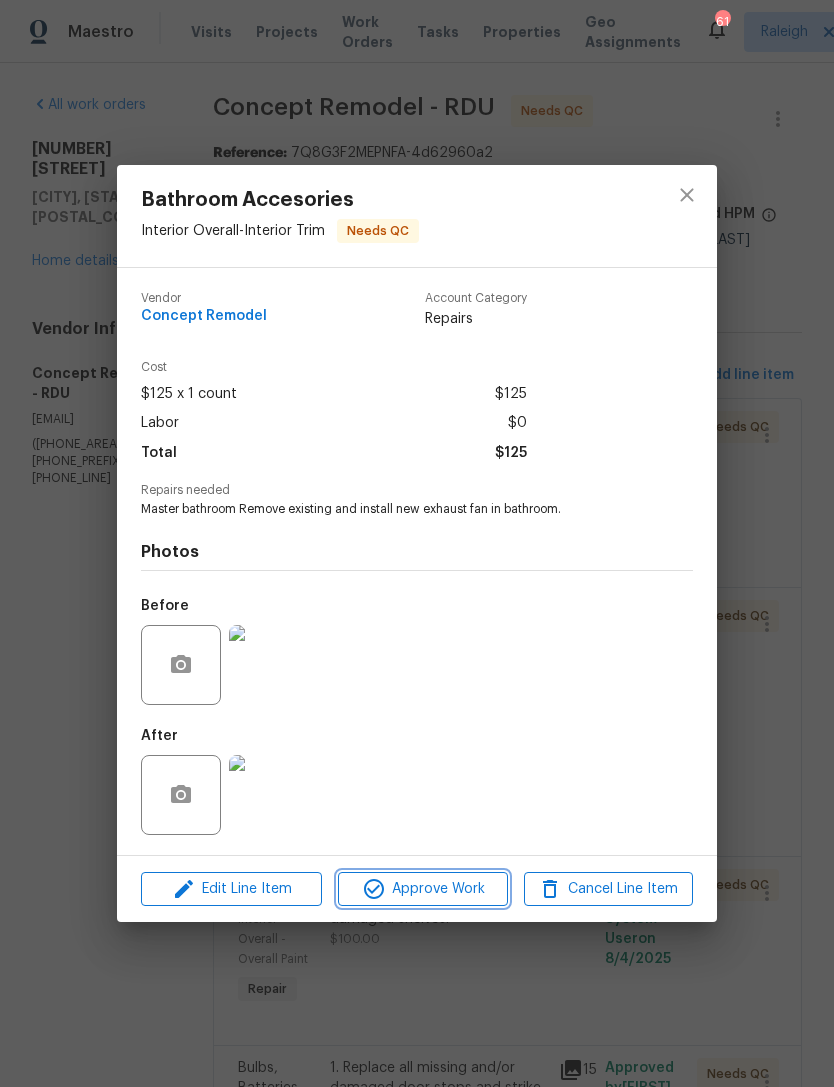click on "Approve Work" at bounding box center [422, 889] 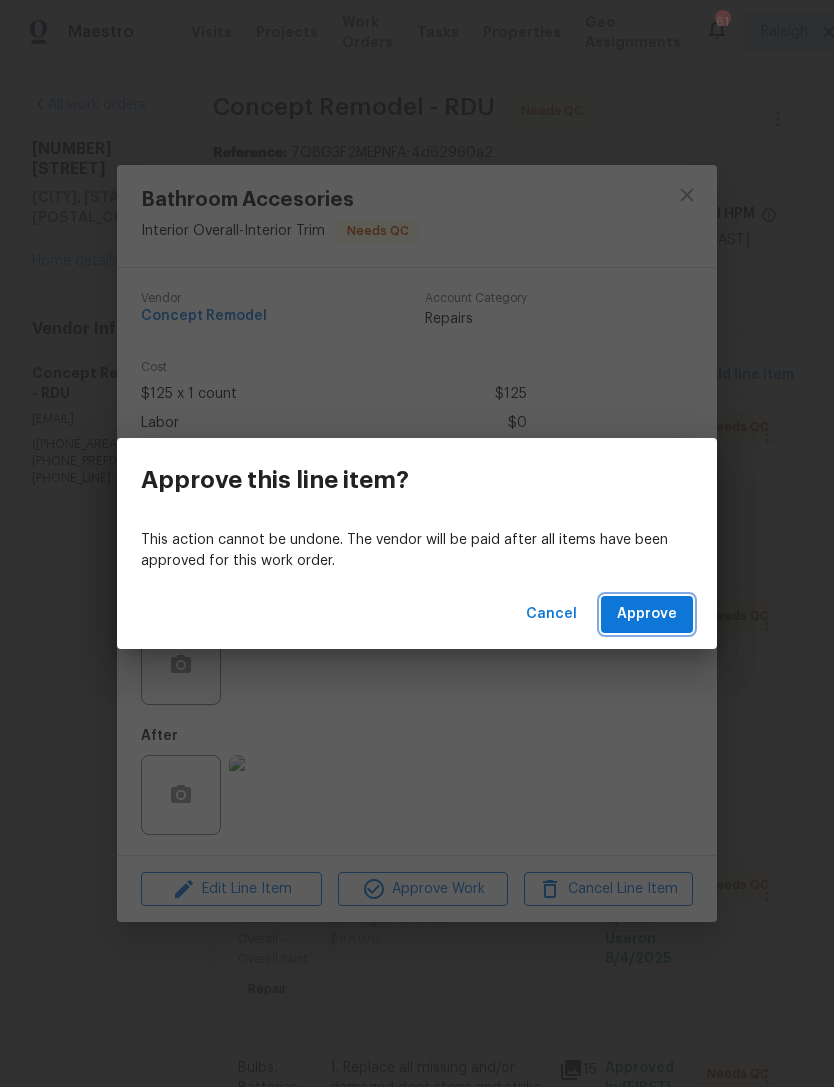 click on "Approve" at bounding box center (647, 614) 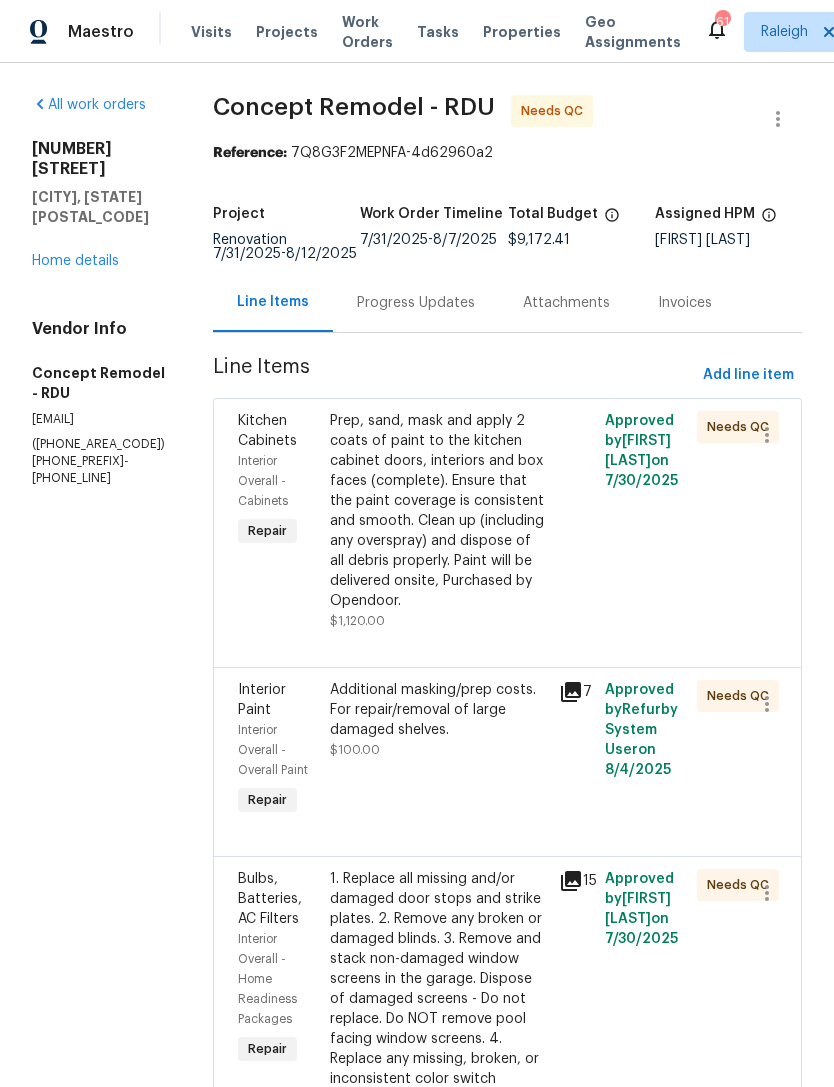 click on "Prep, sand, mask and apply 2 coats of paint to the kitchen cabinet doors, interiors and box faces (complete). Ensure that the paint coverage is consistent and smooth. Clean up (including any overspray) and dispose of all debris properly. Paint will be delivered onsite, Purchased by Opendoor." at bounding box center [439, 511] 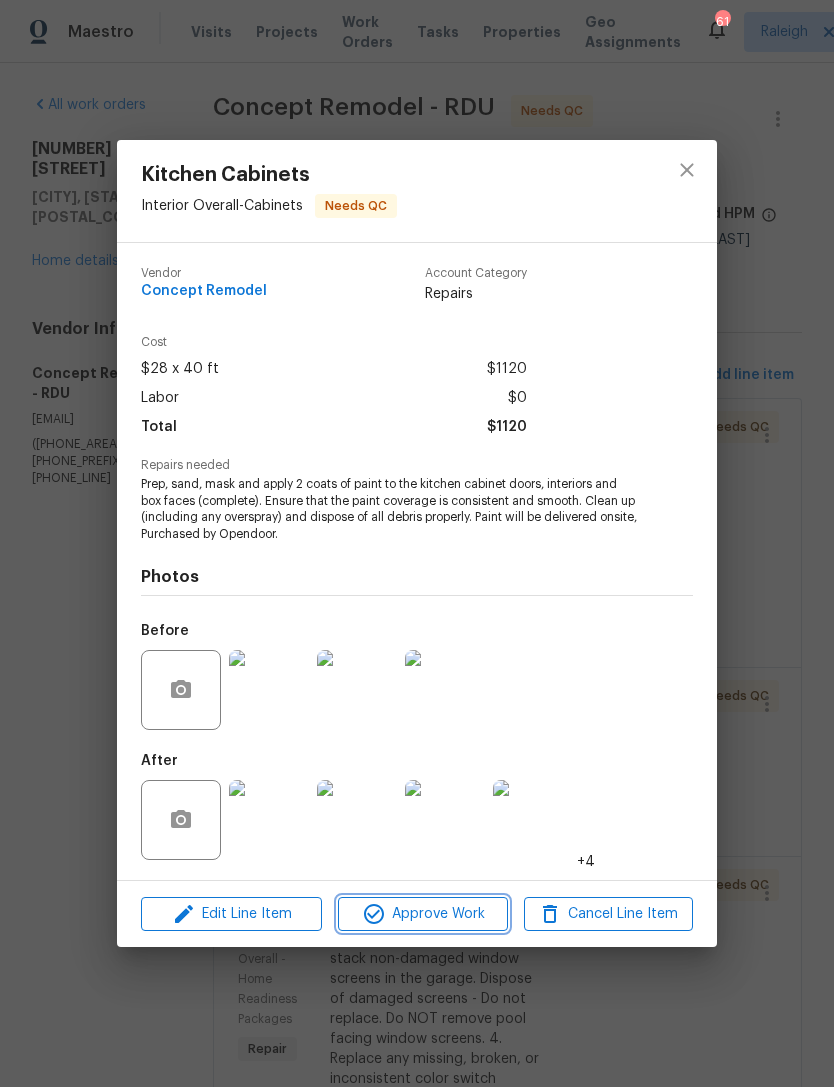 click on "Approve Work" at bounding box center [422, 914] 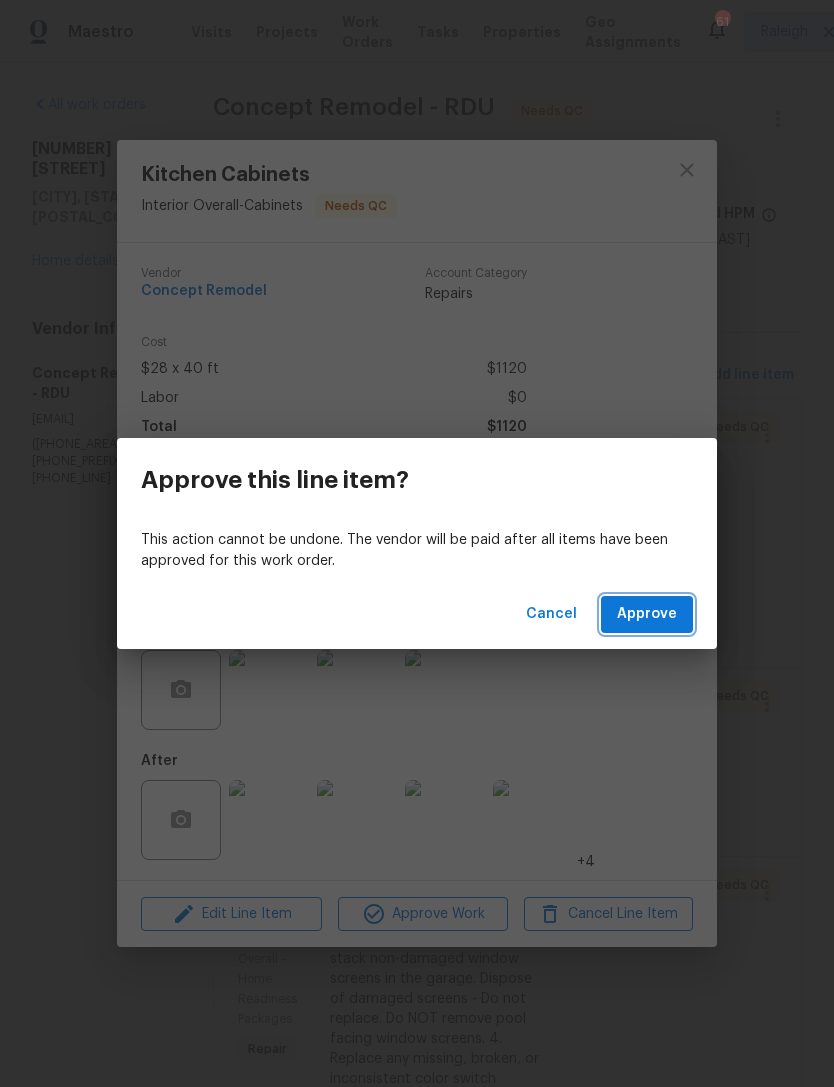 click on "Approve" at bounding box center (647, 614) 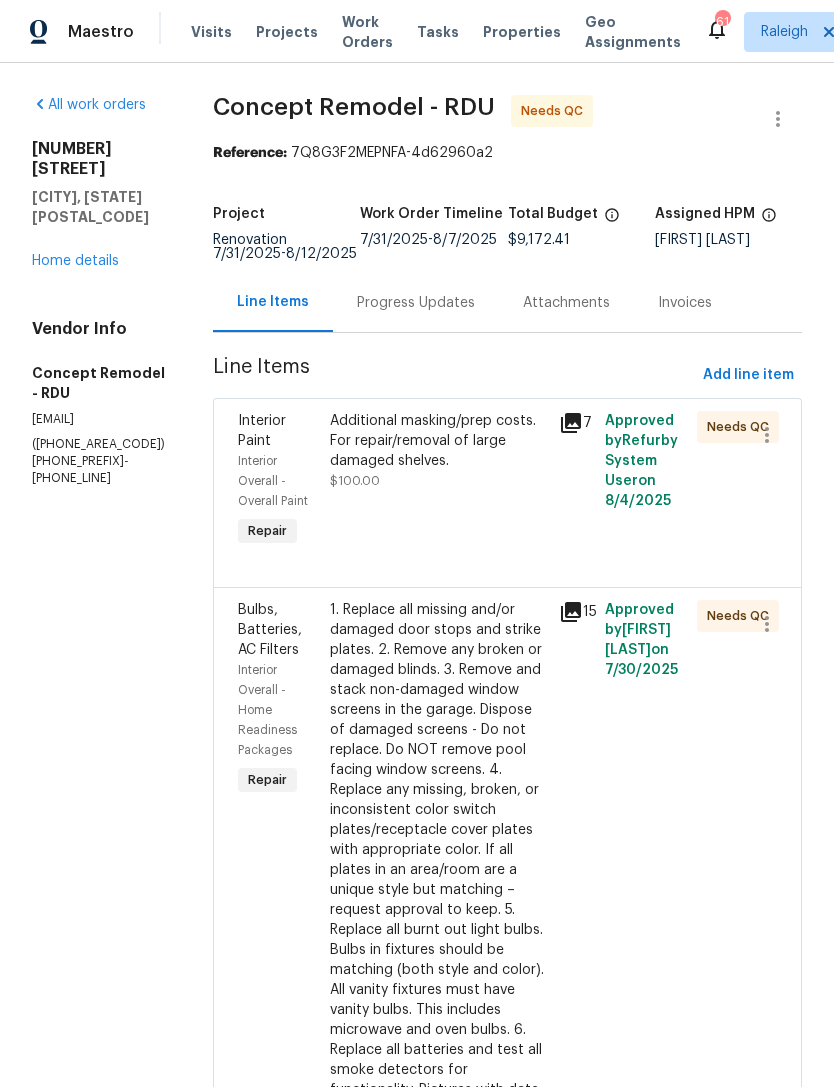 click on "Additional masking/prep costs. For repair/removal of large damaged shelves." at bounding box center [439, 441] 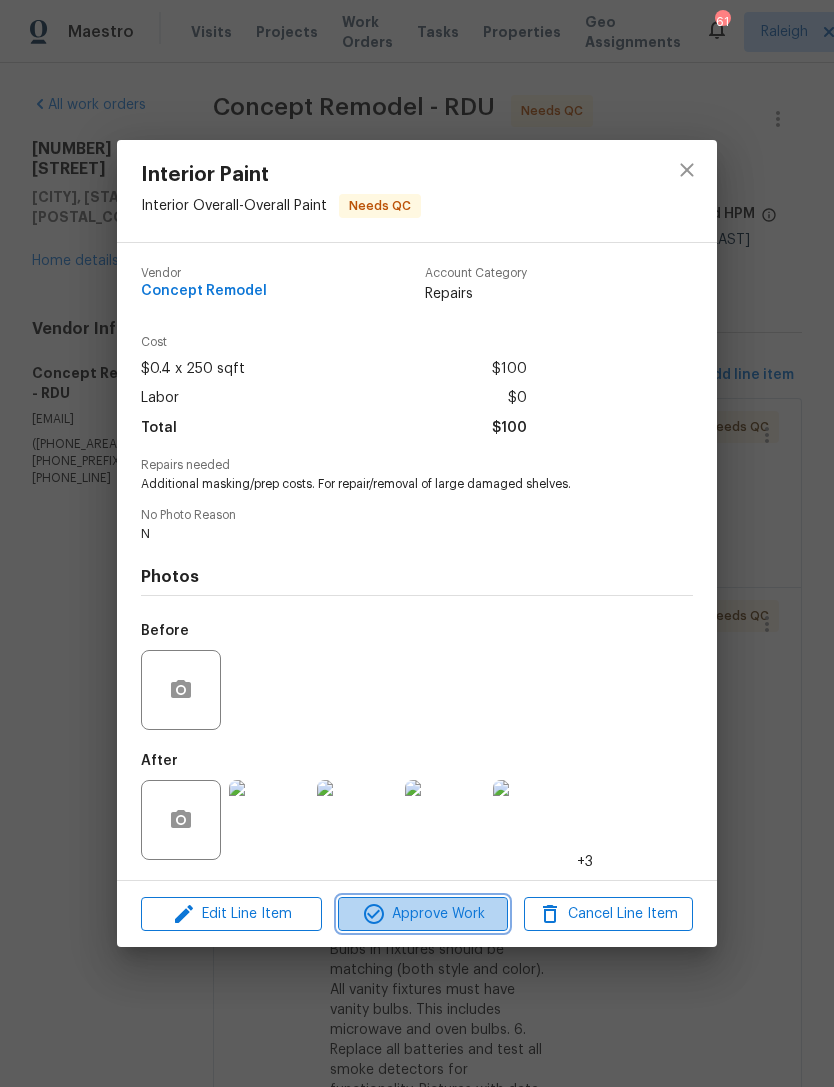 click on "Approve Work" at bounding box center [422, 914] 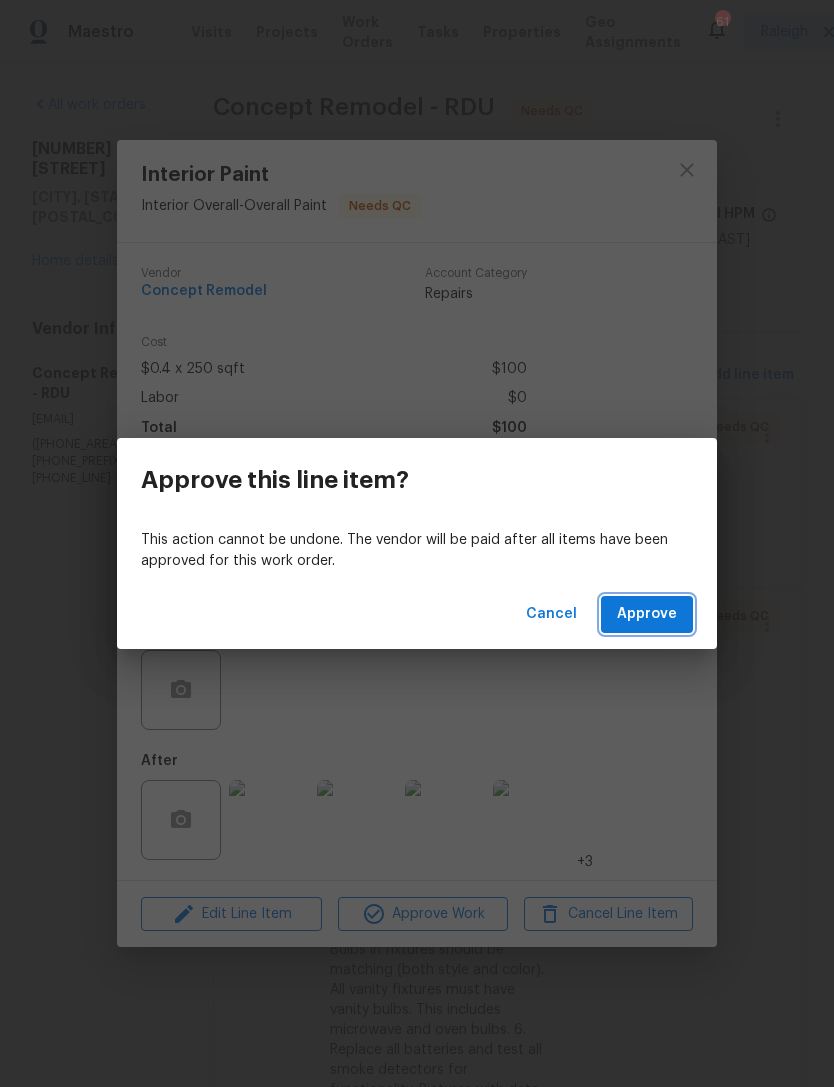 click on "Approve" at bounding box center [647, 614] 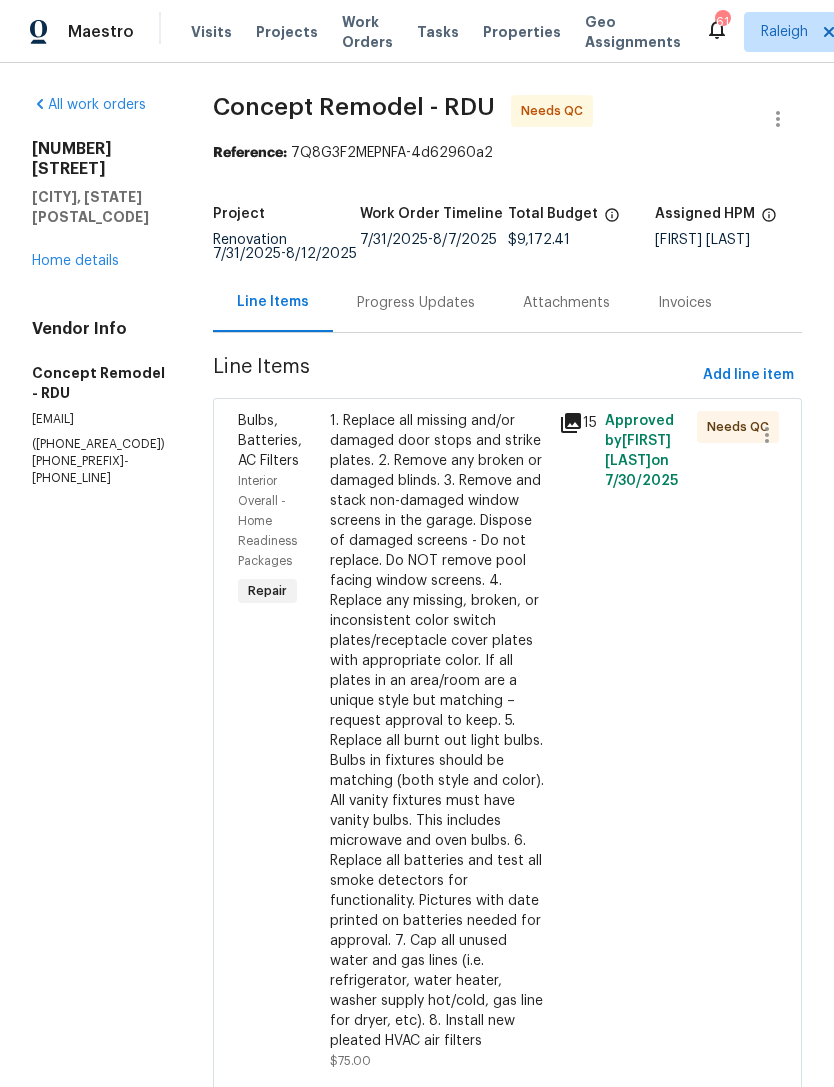 click on "1. Replace all missing and/or damaged door stops and strike plates.  2. Remove any broken or damaged blinds.  3. Remove and stack non-damaged window screens in the garage. Dispose of damaged screens - Do not replace. Do NOT remove pool facing window screens.  4. Replace any missing, broken, or inconsistent color switch plates/receptacle cover plates with appropriate color. If all plates in an area/room are a unique style but matching – request approval to keep.  5. Replace all burnt out light bulbs. Bulbs in fixtures should be matching (both style and color). All vanity fixtures must have vanity bulbs. This includes microwave and oven bulbs.  6. Replace all batteries and test all smoke detectors for functionality. Pictures with date printed on batteries needed for approval.  7. Cap all unused water and gas lines (i.e. refrigerator, water heater, washer supply hot/cold, gas line for dryer, etc).  8. Install new pleated HVAC air filters" at bounding box center (439, 731) 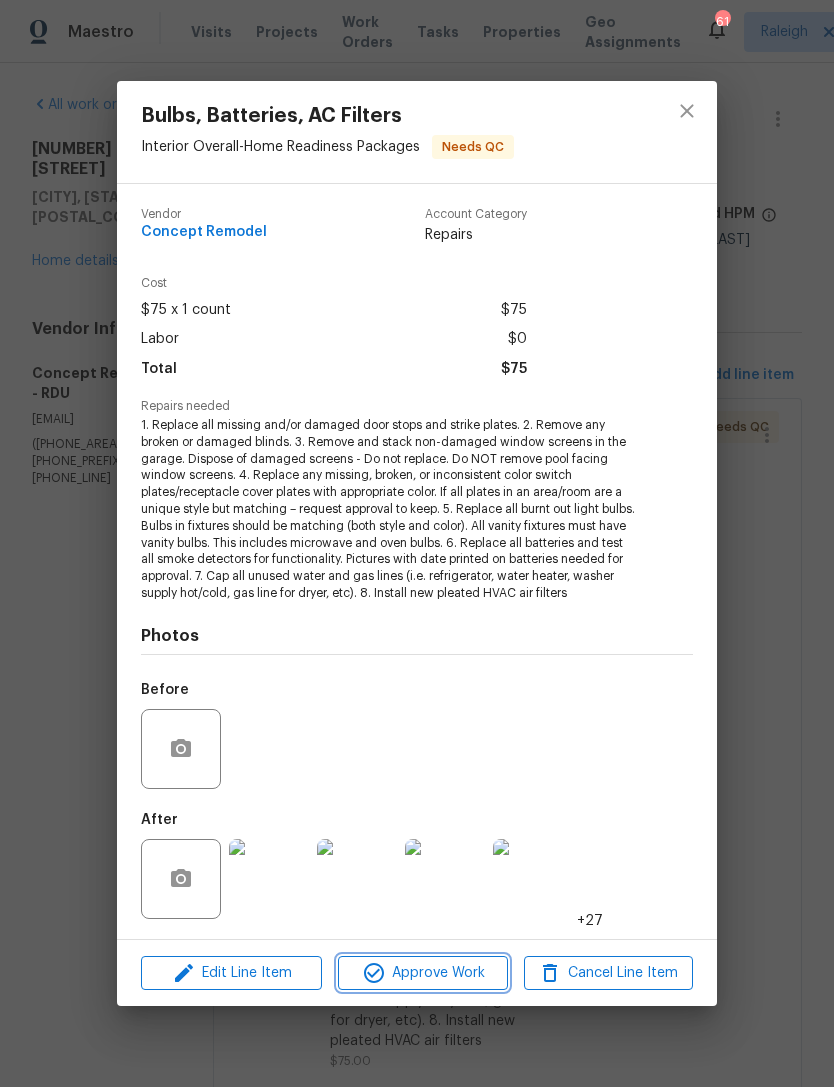 click on "Approve Work" at bounding box center (422, 973) 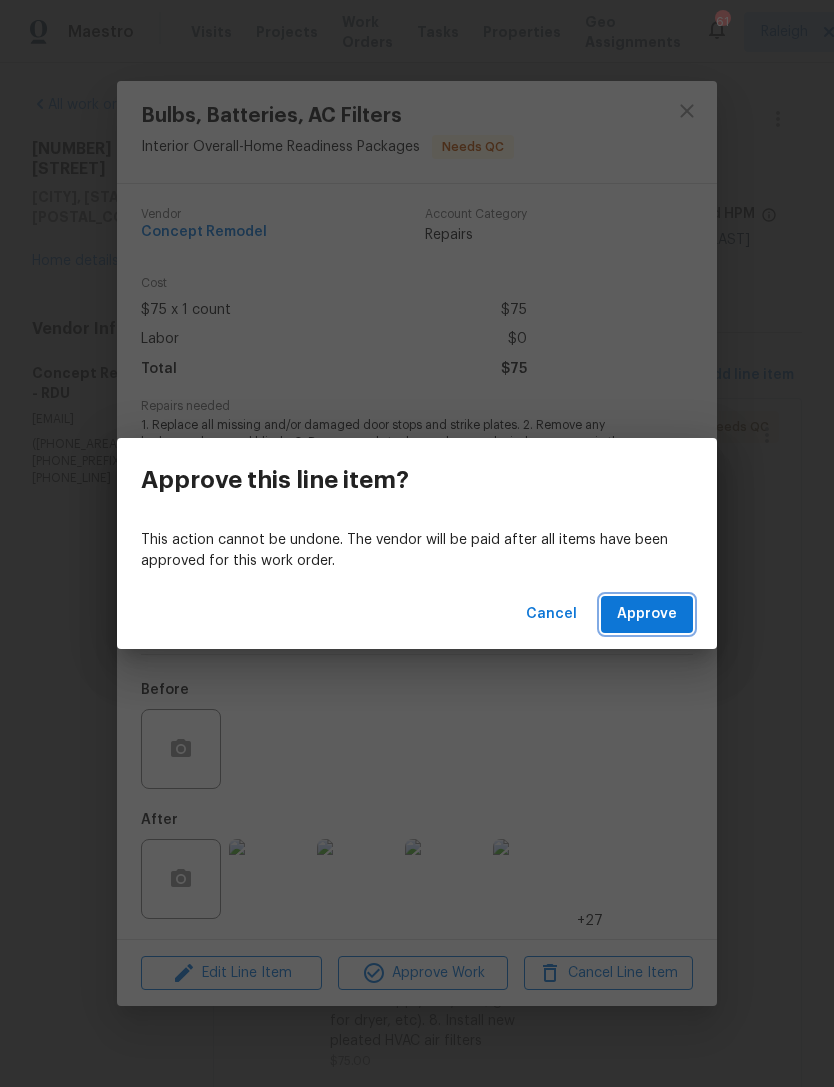 click on "Approve" at bounding box center [647, 614] 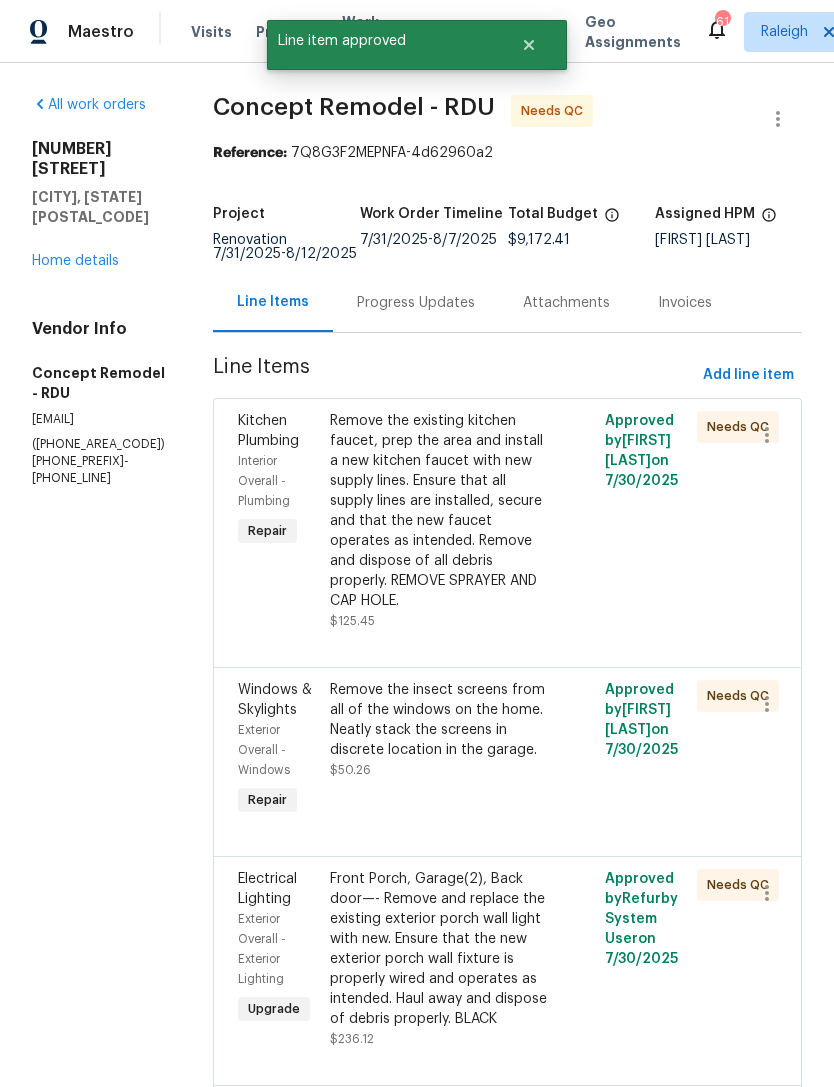 click on "Remove the existing kitchen faucet, prep the area and install a new kitchen faucet with new supply lines. Ensure that all supply lines are installed, secure and that the new faucet operates as intended. Remove and dispose of all debris properly. REMOVE SPRAYER AND CAP HOLE." at bounding box center [439, 511] 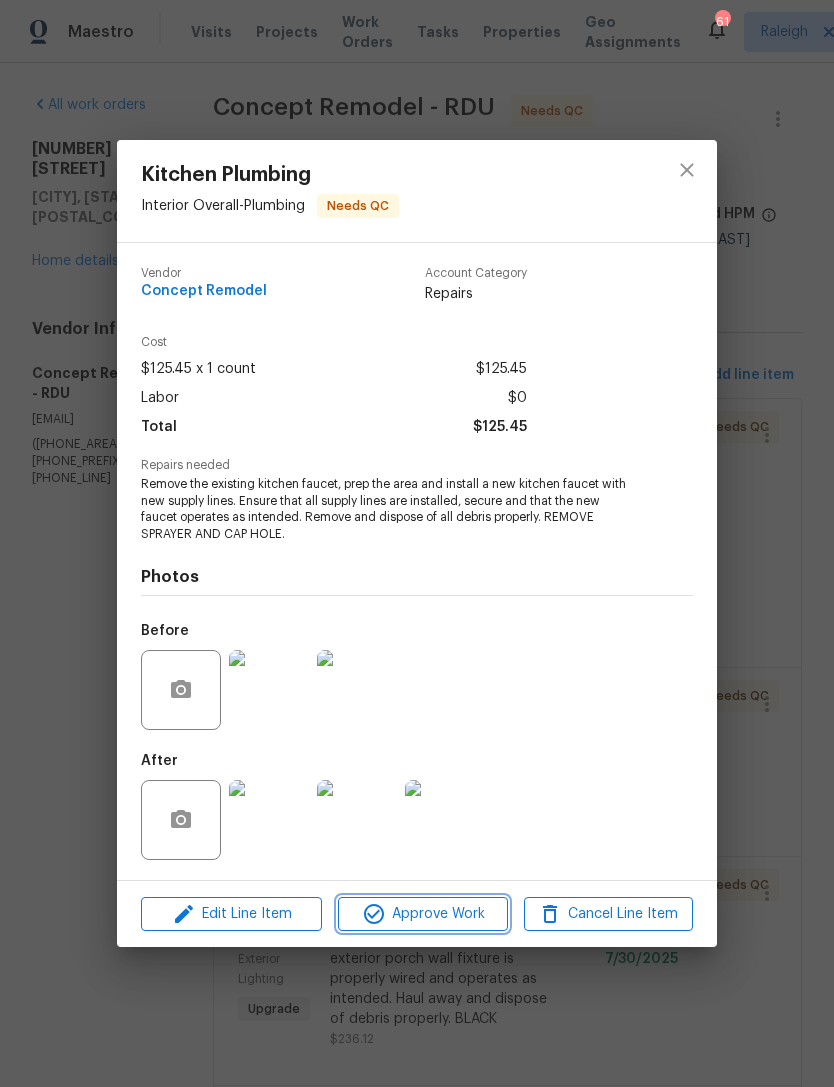 click on "Approve Work" at bounding box center (422, 914) 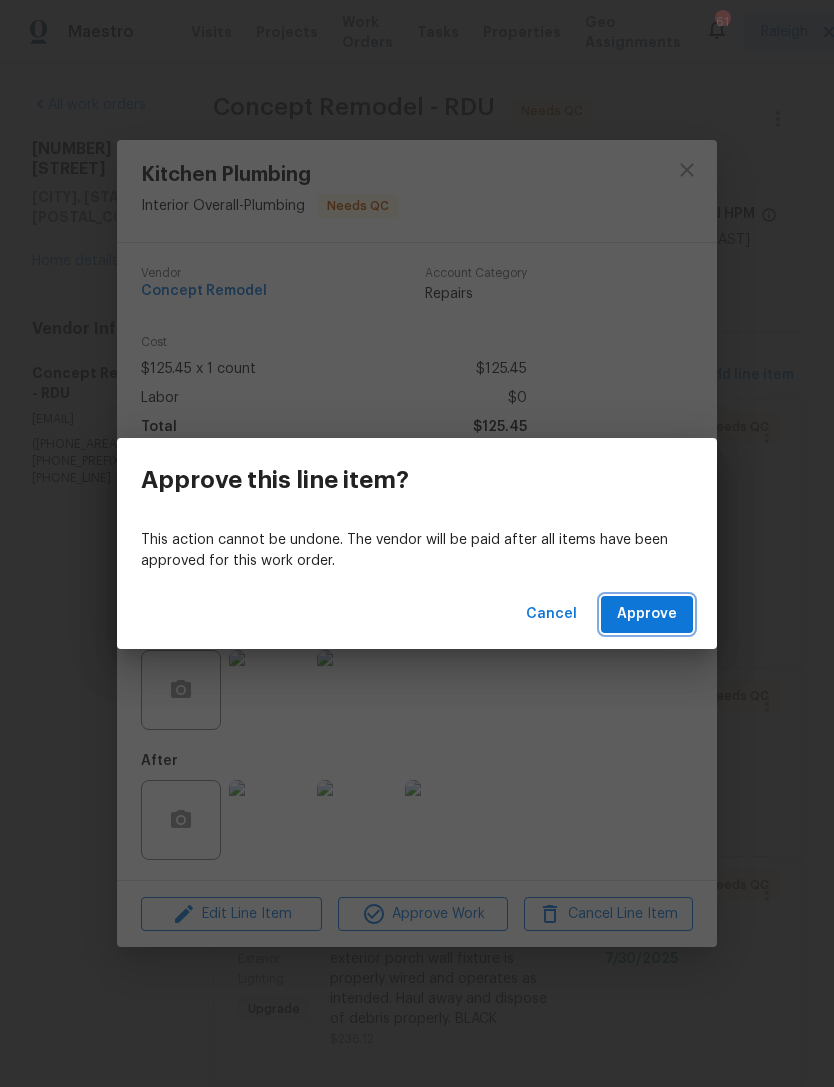 click on "Approve" at bounding box center (647, 614) 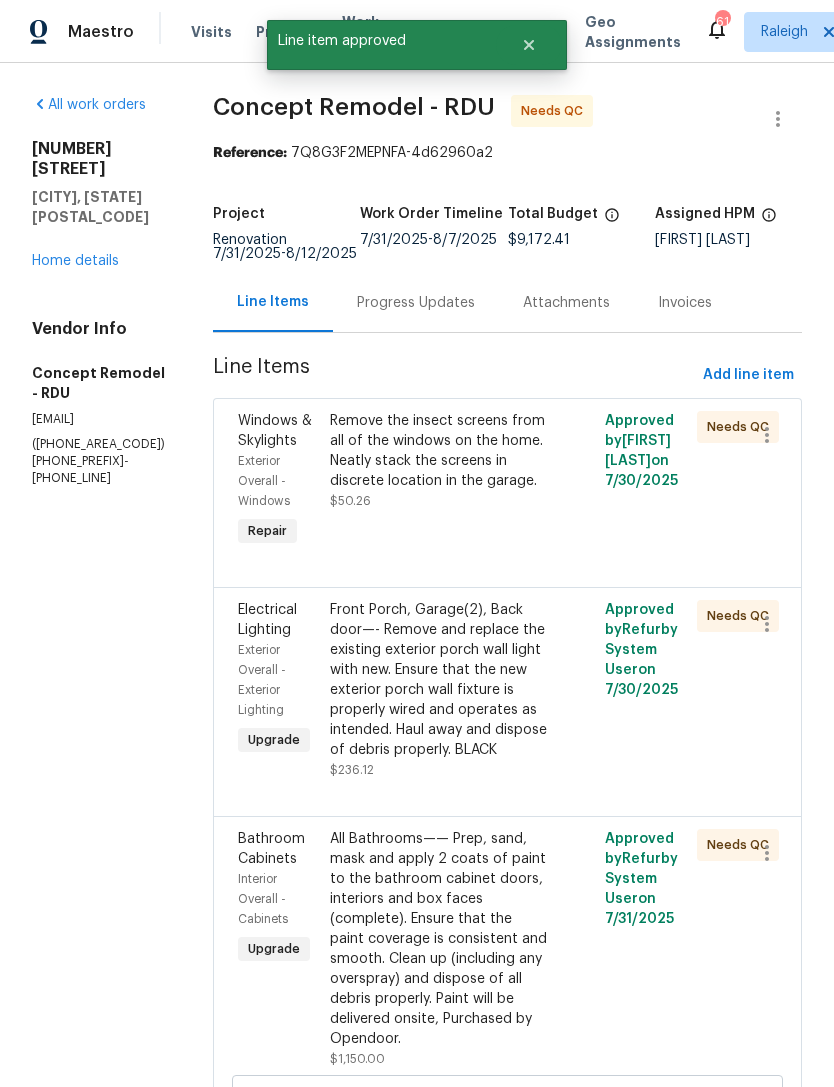 click on "Remove the insect screens from all of the windows on the home. Neatly stack the screens in discrete location in the garage." at bounding box center (439, 451) 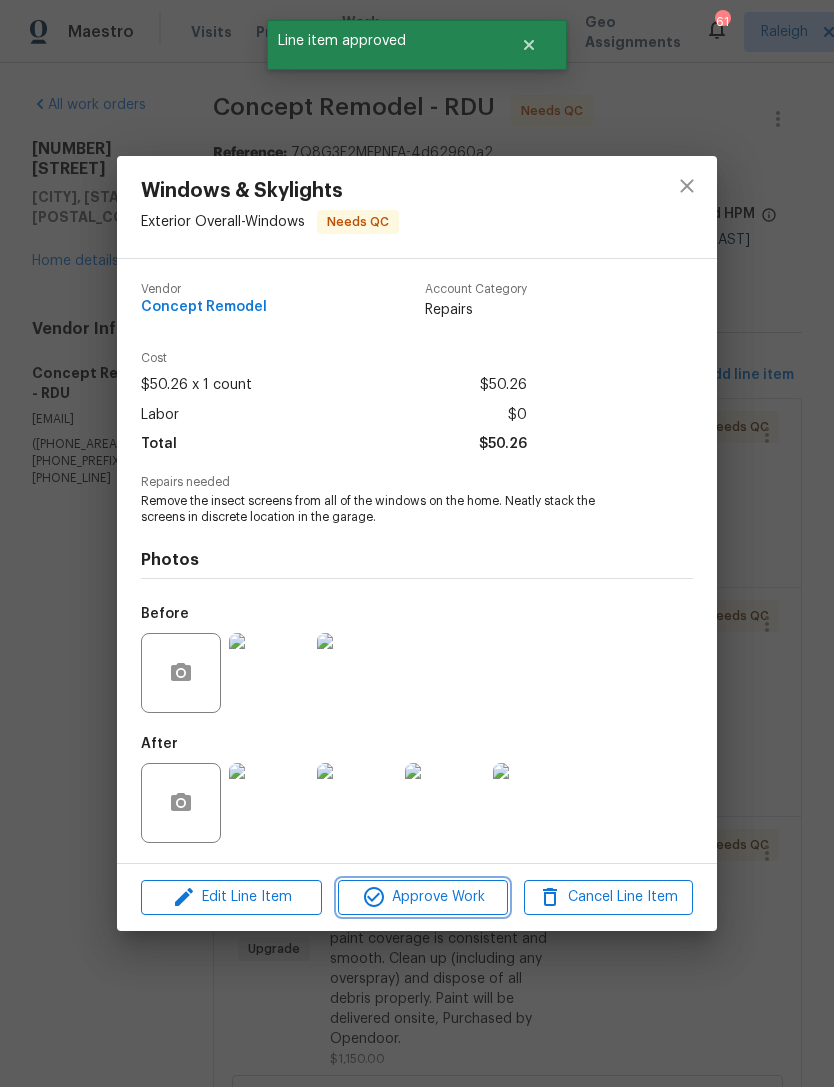 click on "Approve Work" at bounding box center [422, 897] 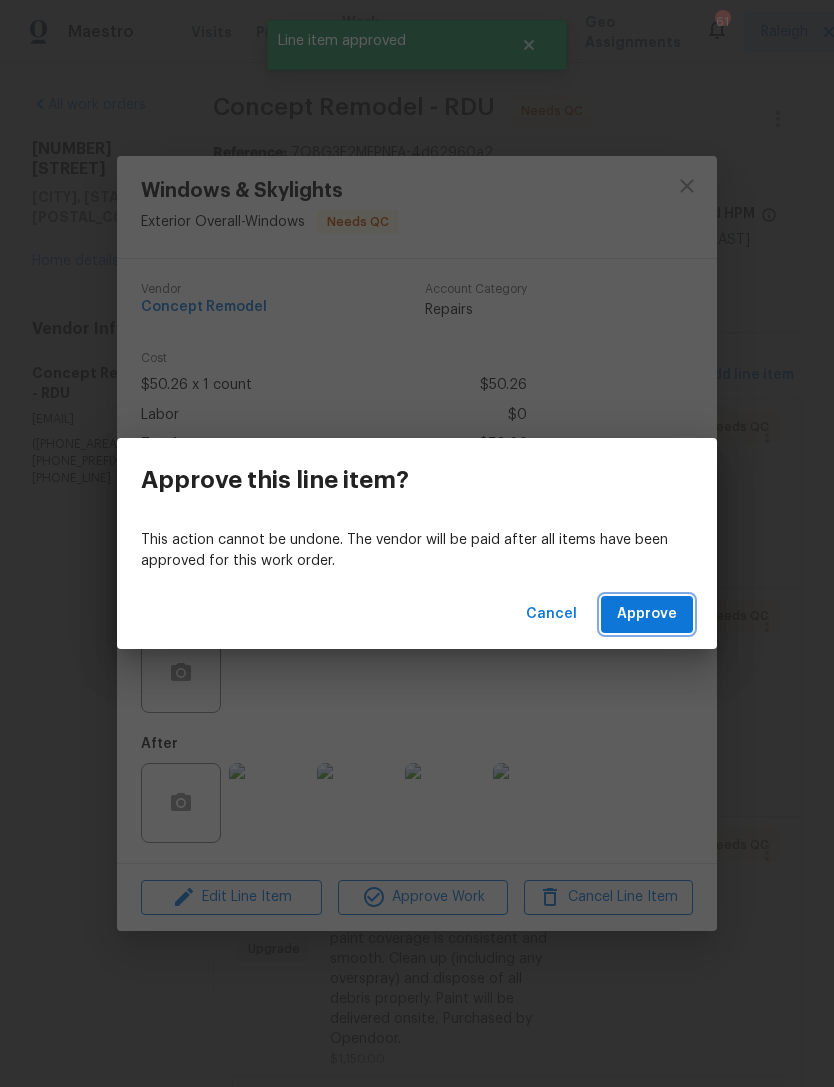 click on "Approve" at bounding box center (647, 614) 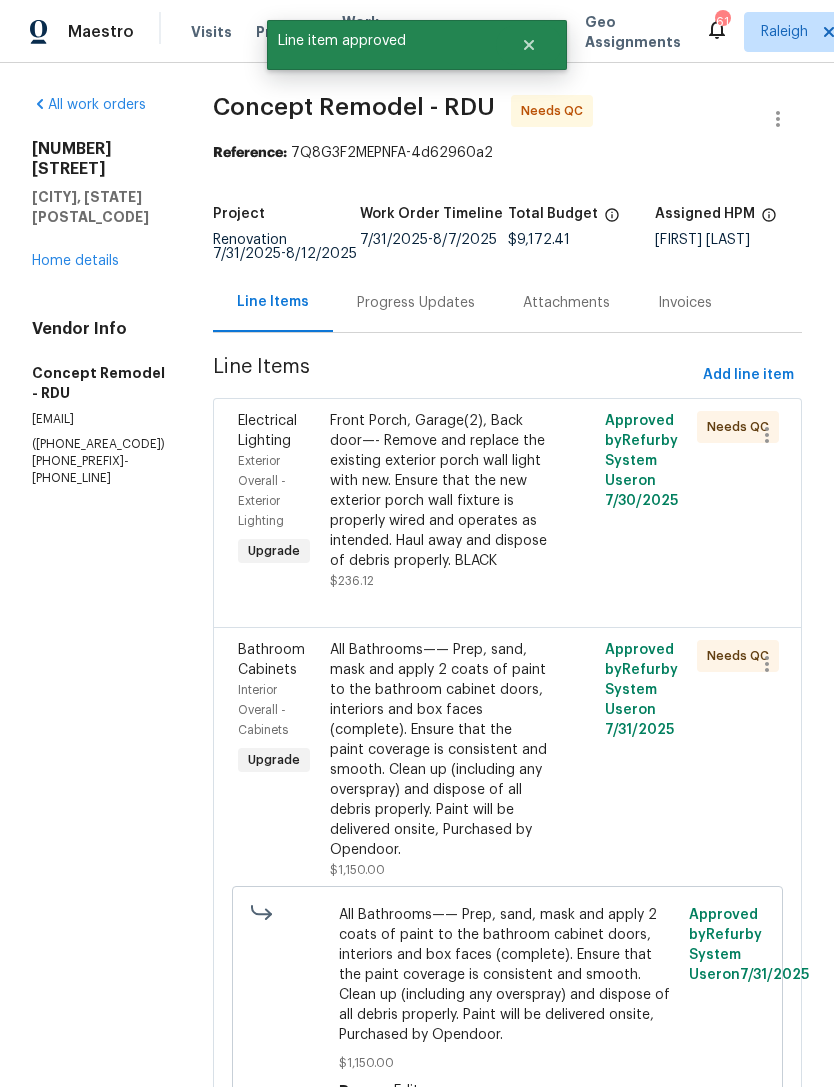 click on "Front Porch, Garage(2), Back door—-
Remove and replace the existing exterior porch wall light with new. Ensure that the new exterior porch wall fixture is properly wired and operates as intended. Haul away and dispose of debris properly. BLACK" at bounding box center (439, 491) 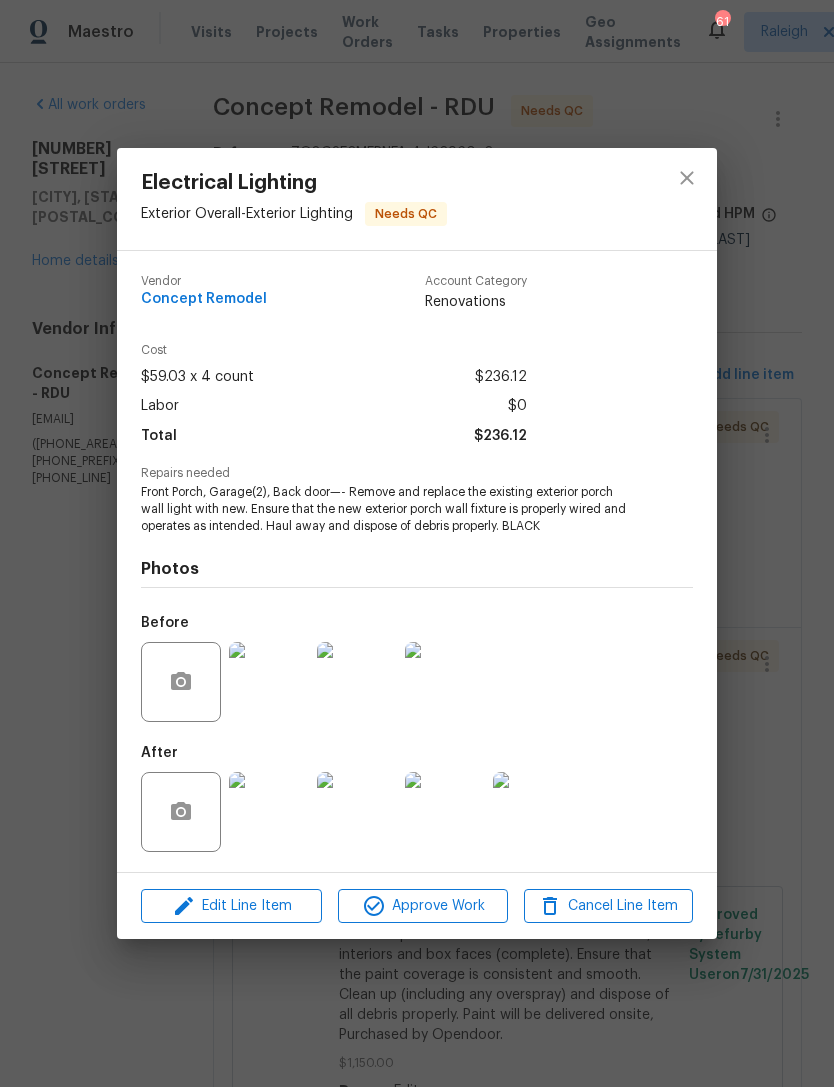 click at bounding box center (533, 812) 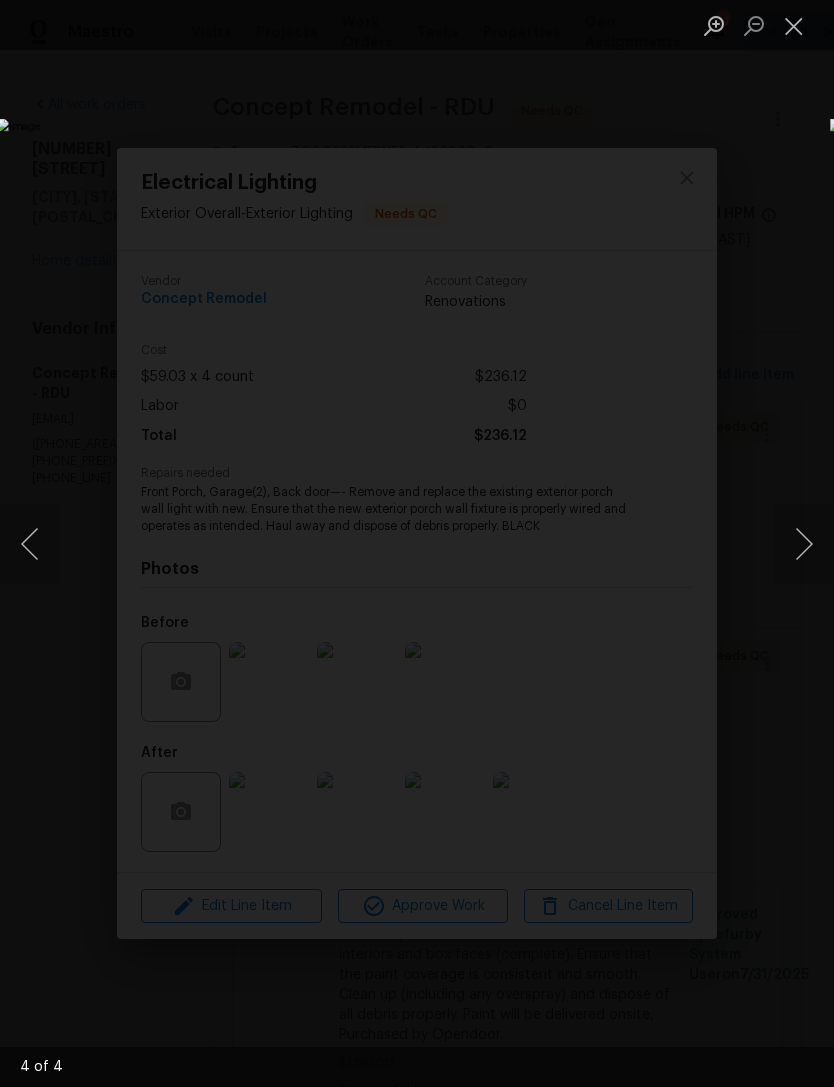 click at bounding box center (804, 544) 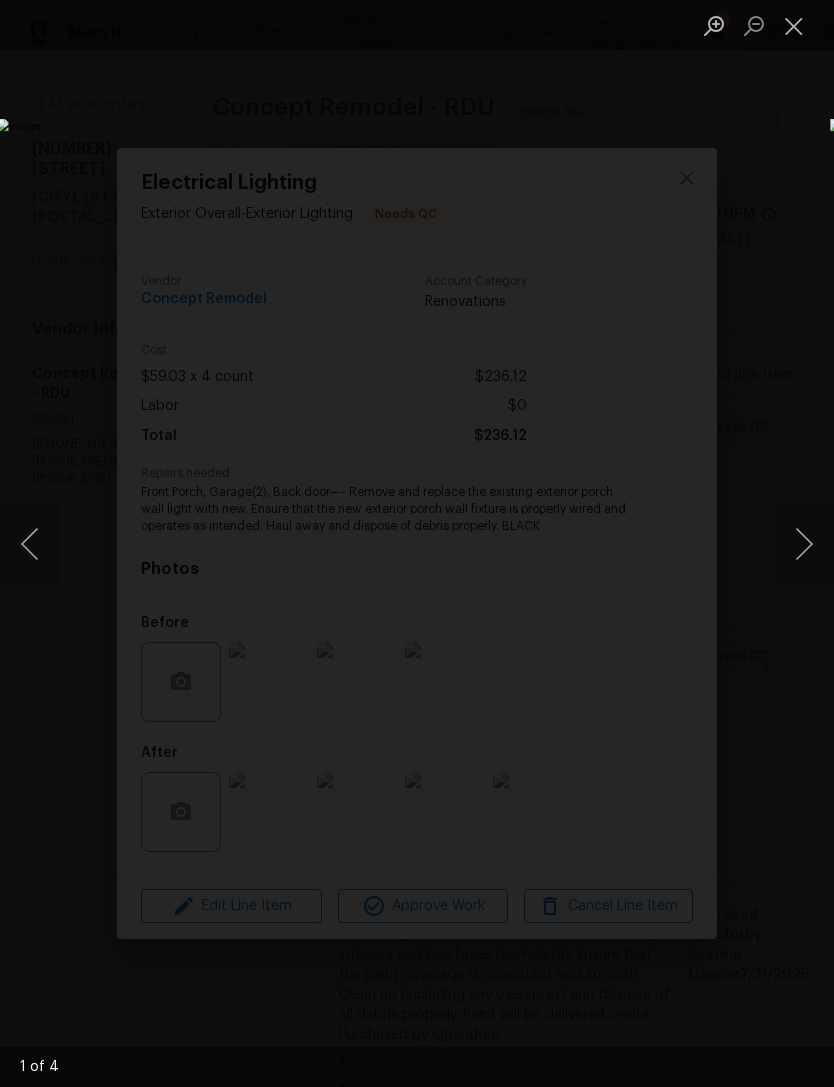 click at bounding box center (804, 544) 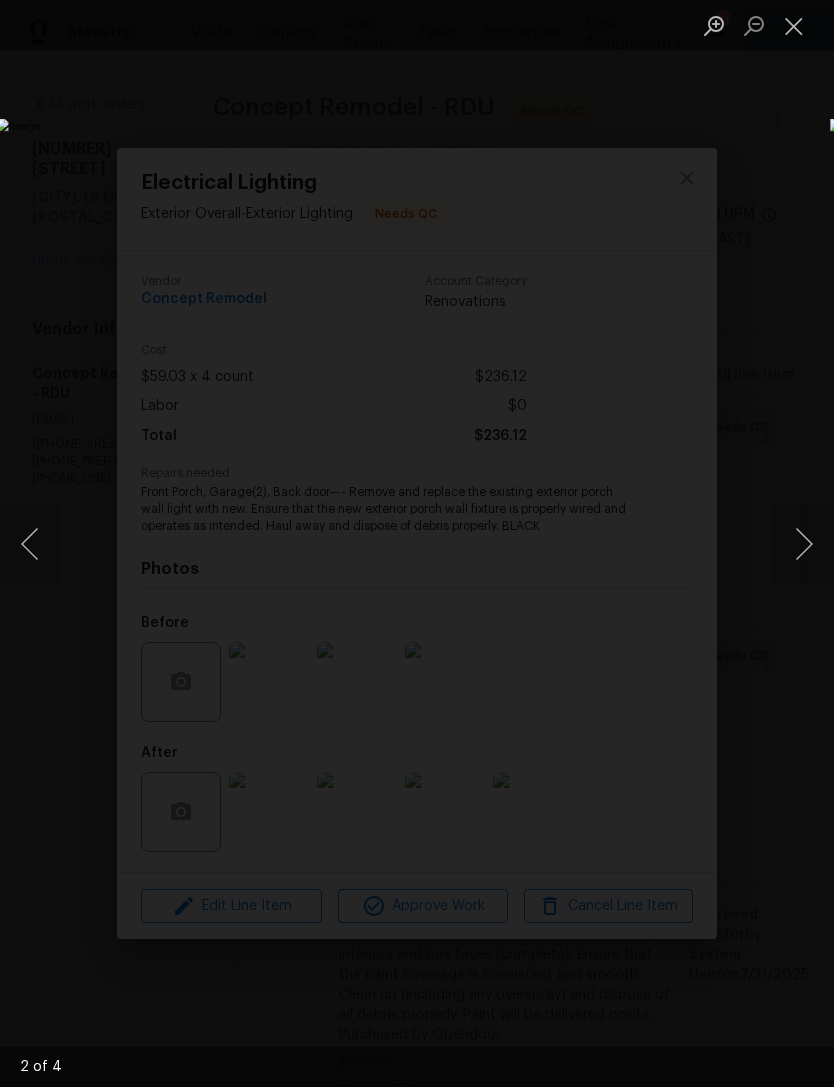 click at bounding box center [794, 25] 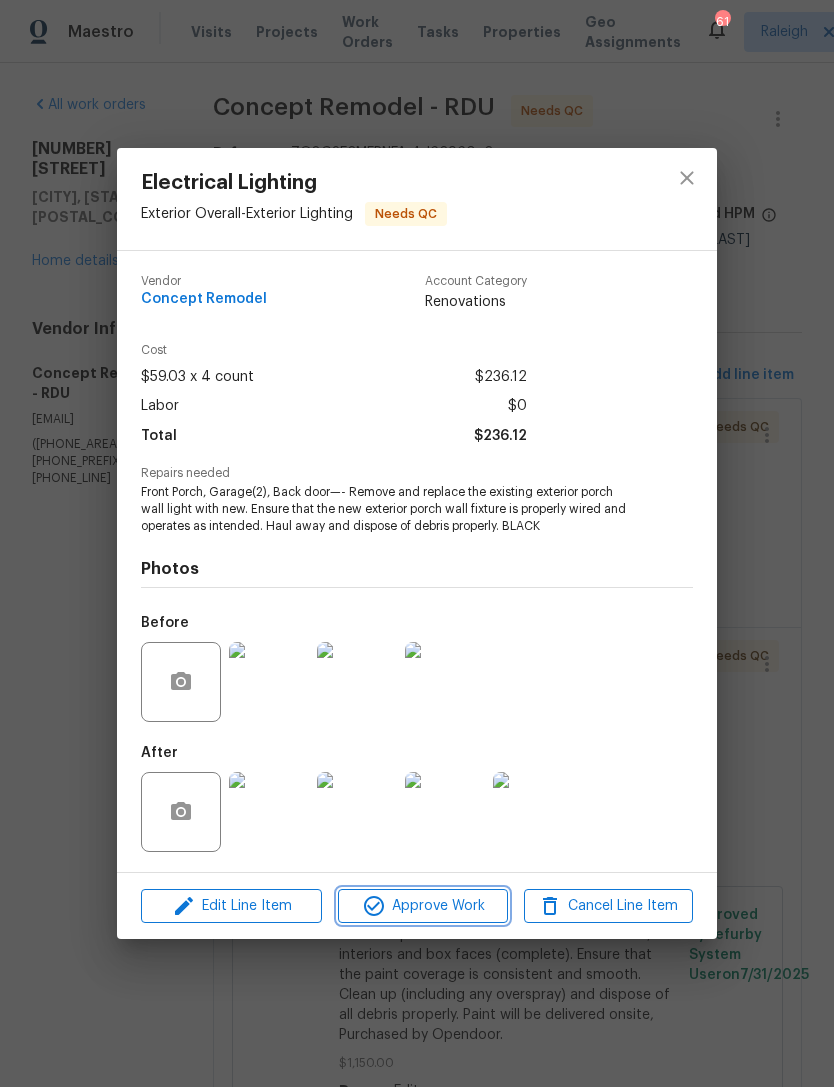 click on "Approve Work" at bounding box center [422, 906] 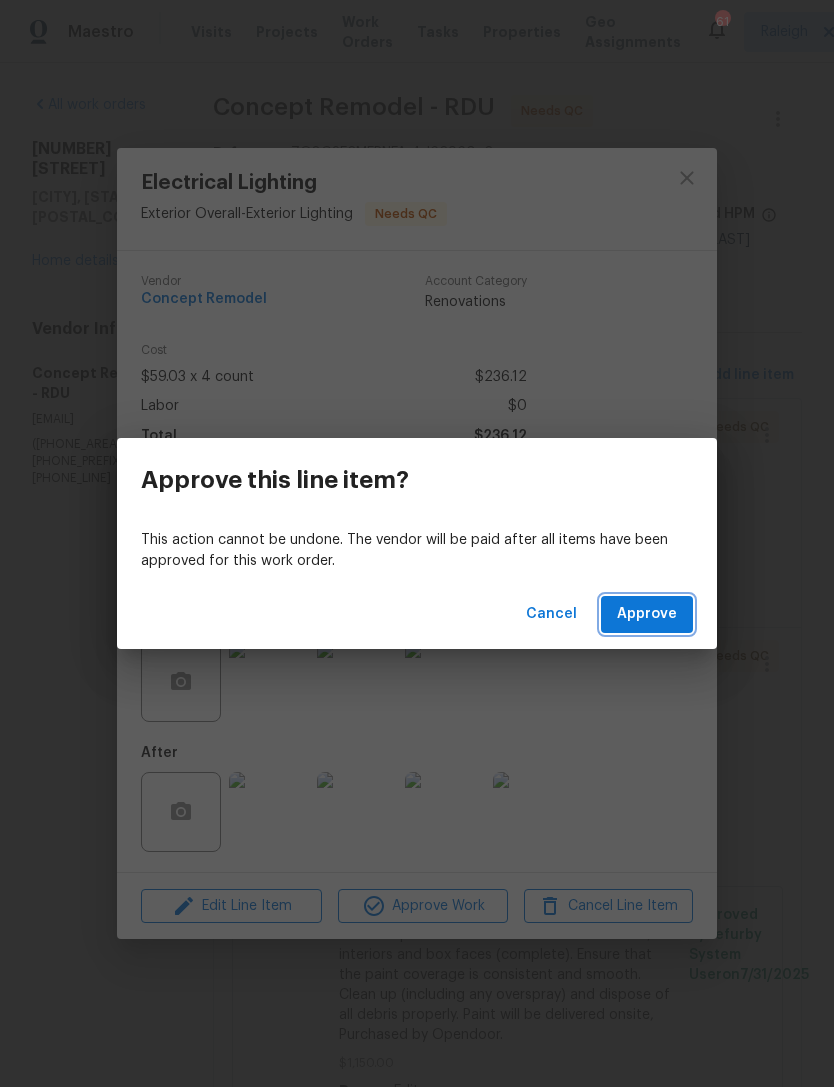 click on "Approve" at bounding box center (647, 614) 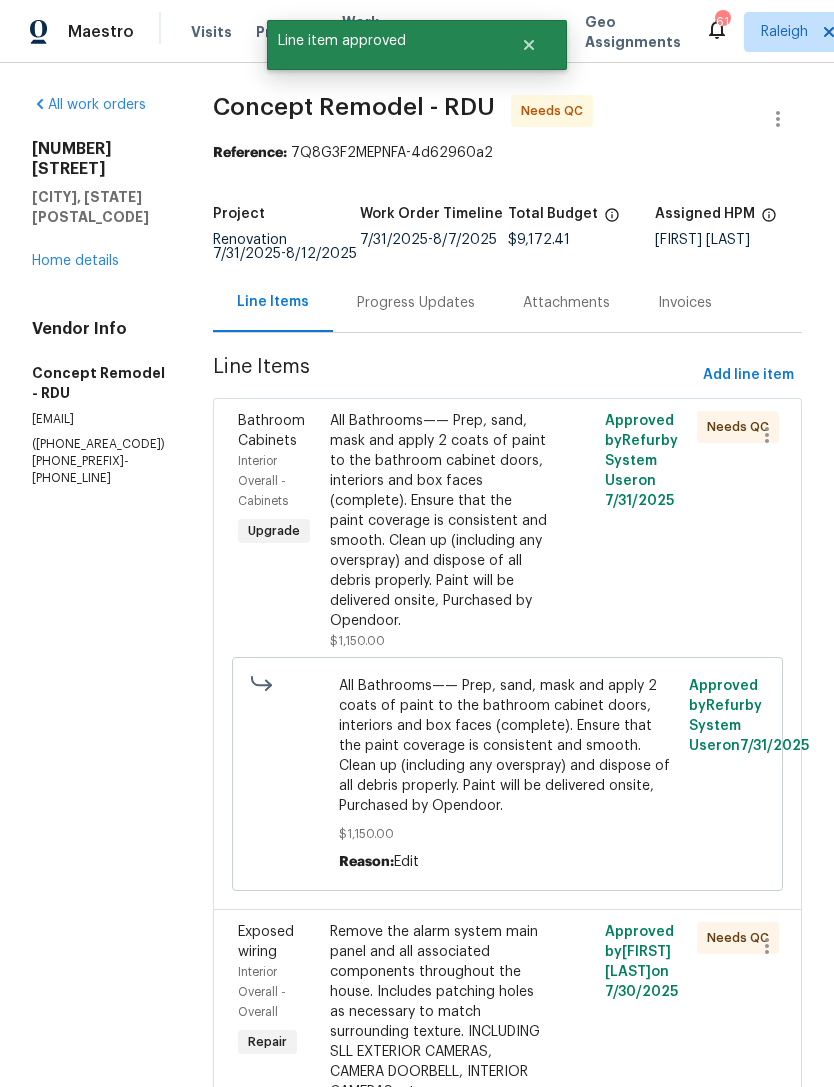 click on "All Bathrooms——
Prep, sand, mask and apply 2 coats of paint to the bathroom cabinet doors, interiors and box faces (complete). Ensure that the paint coverage is consistent and smooth. Clean up (including any overspray) and dispose of all debris properly. Paint will be delivered onsite, Purchased by Opendoor." at bounding box center (439, 521) 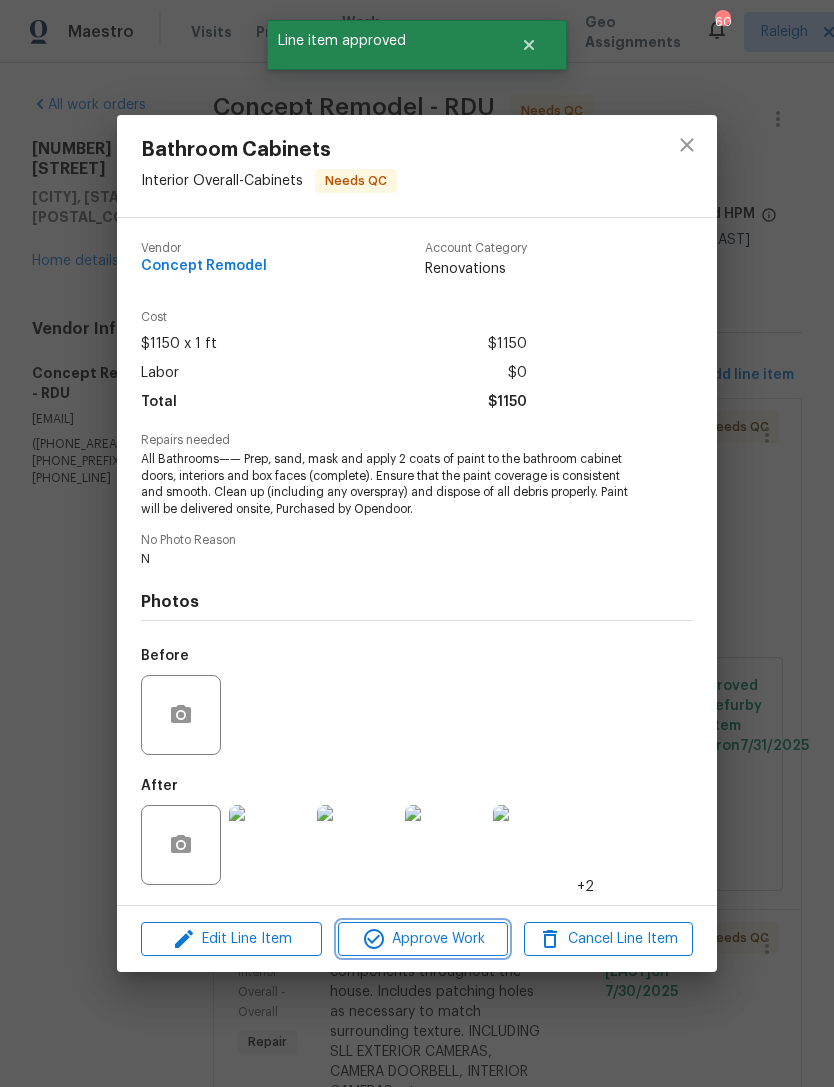 click on "Approve Work" at bounding box center [422, 939] 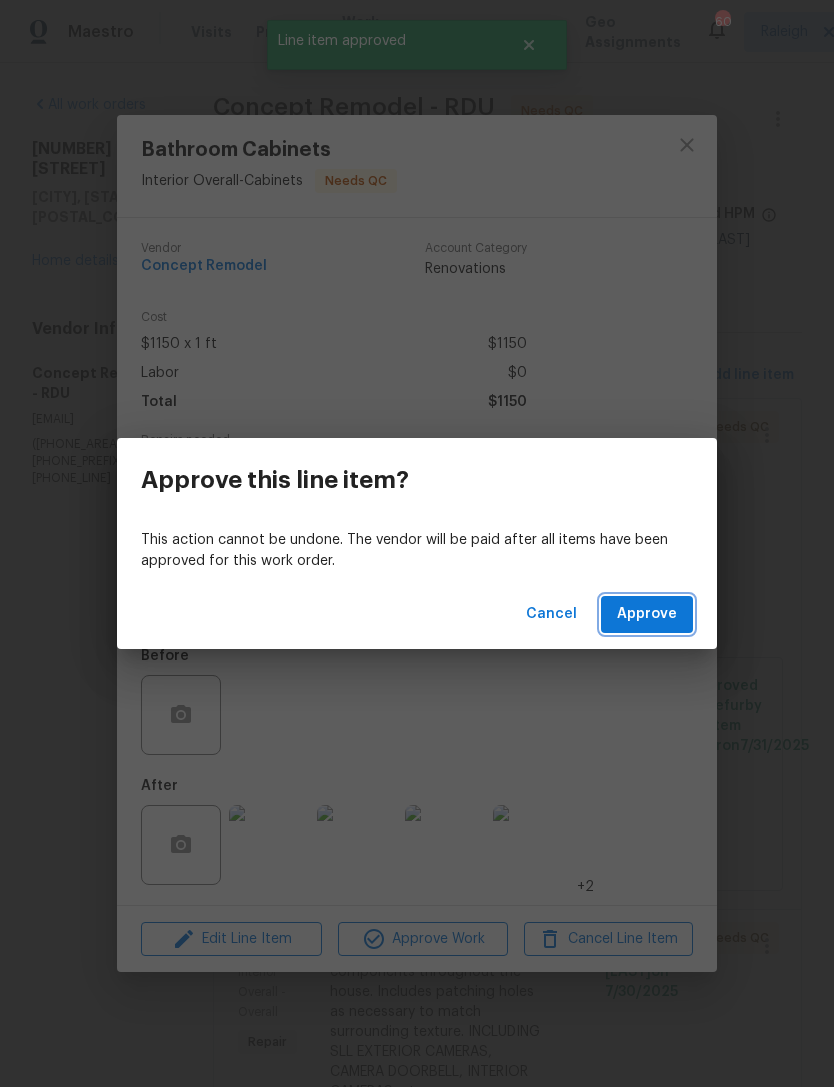 click on "Approve" at bounding box center [647, 614] 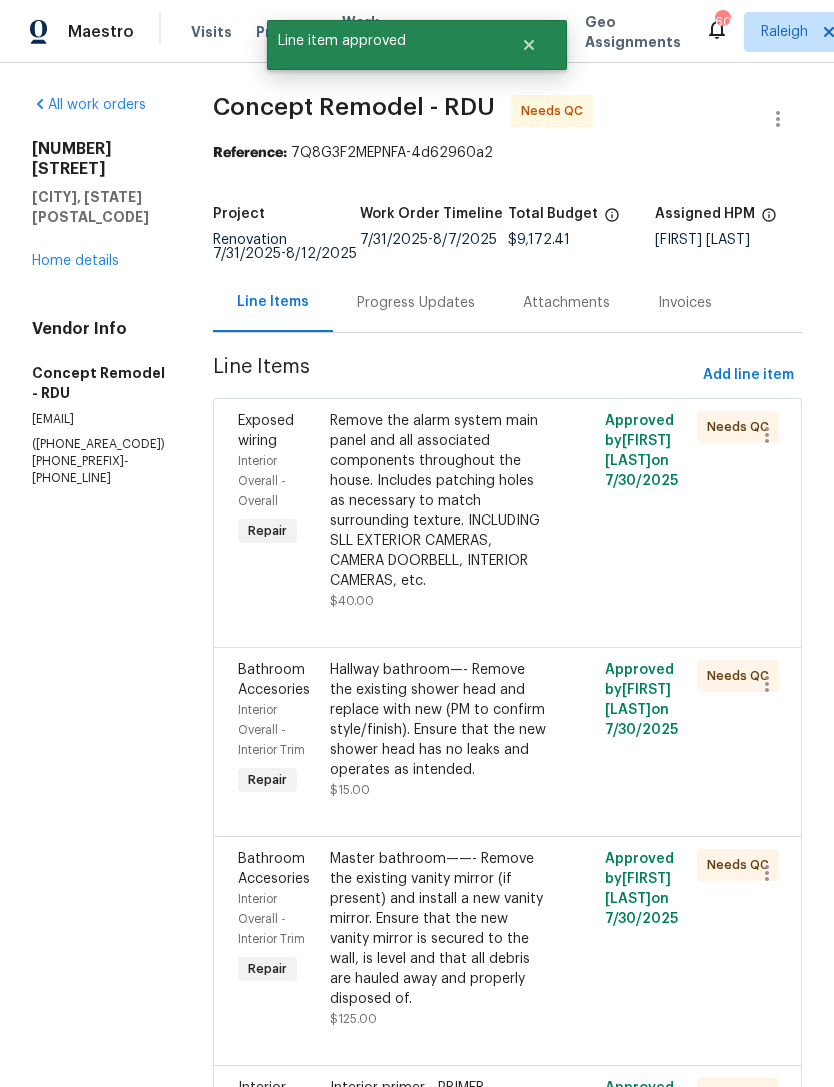 click on "Remove the alarm system main panel and all associated components throughout the house. Includes patching holes as necessary to match surrounding texture. INCLUDING SLL EXTERIOR CAMERAS, CAMERA DOORBELL, INTERIOR CAMERAS, etc." at bounding box center (439, 501) 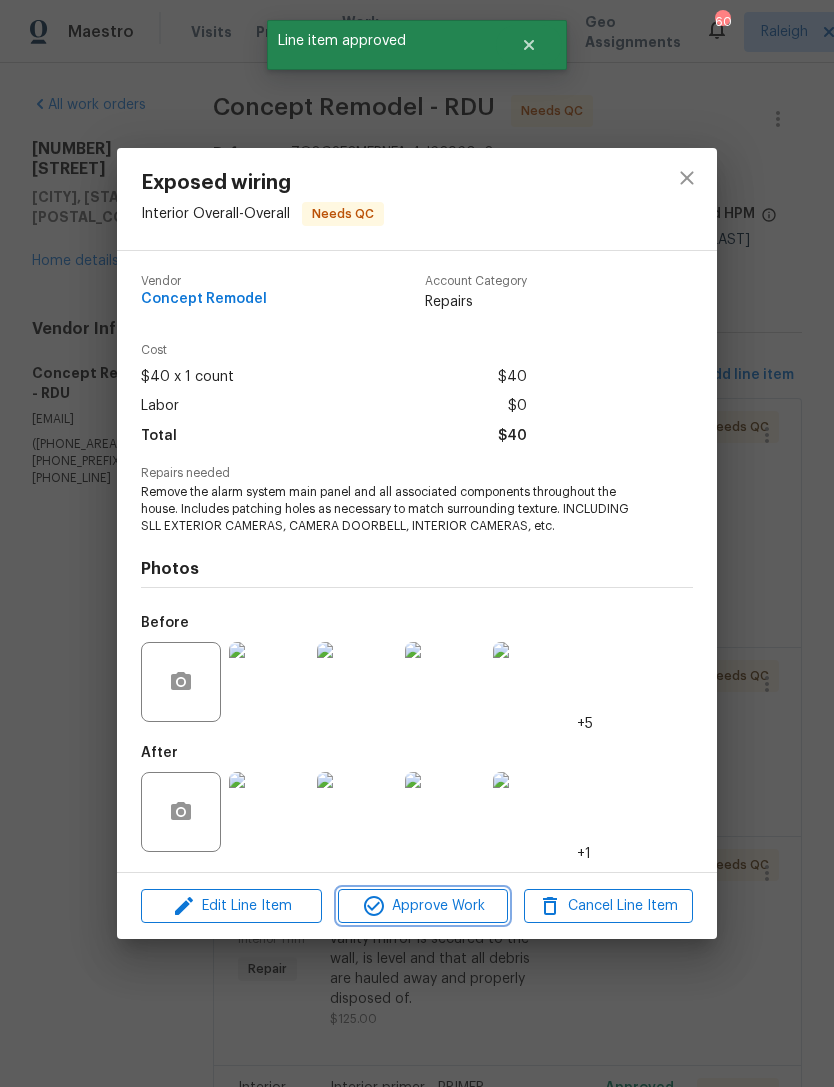 click on "Approve Work" at bounding box center (422, 906) 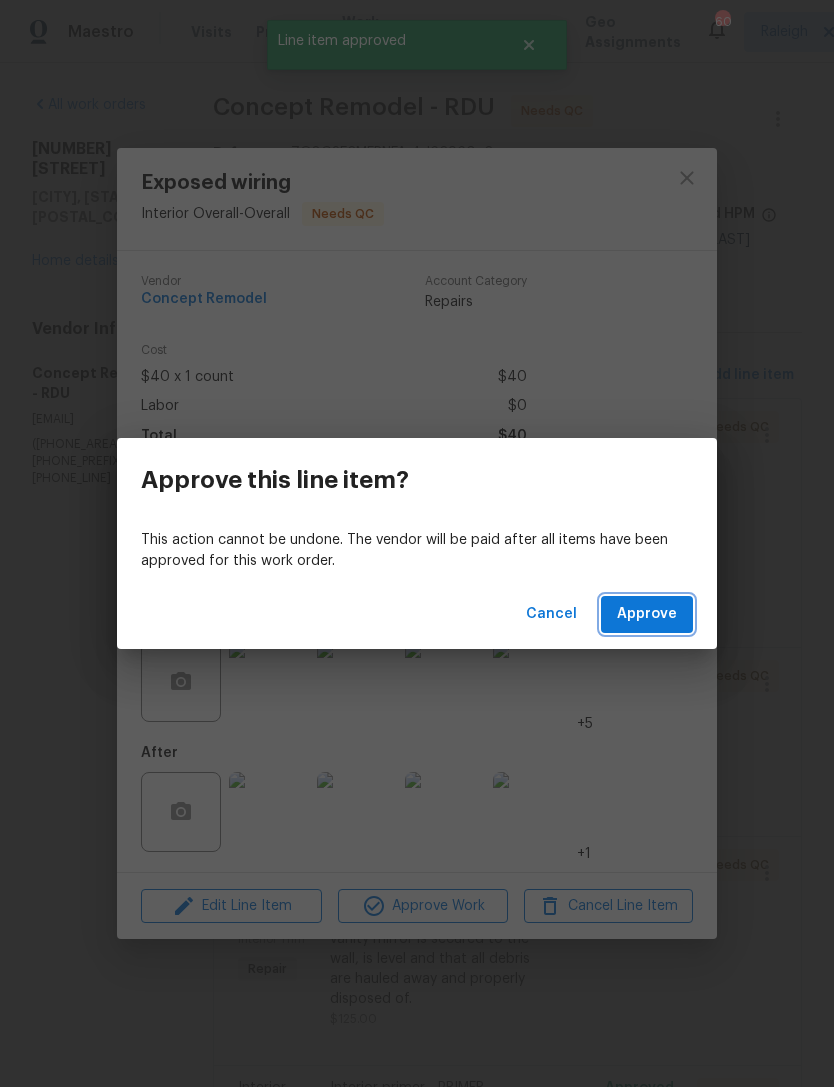click on "Approve" at bounding box center [647, 614] 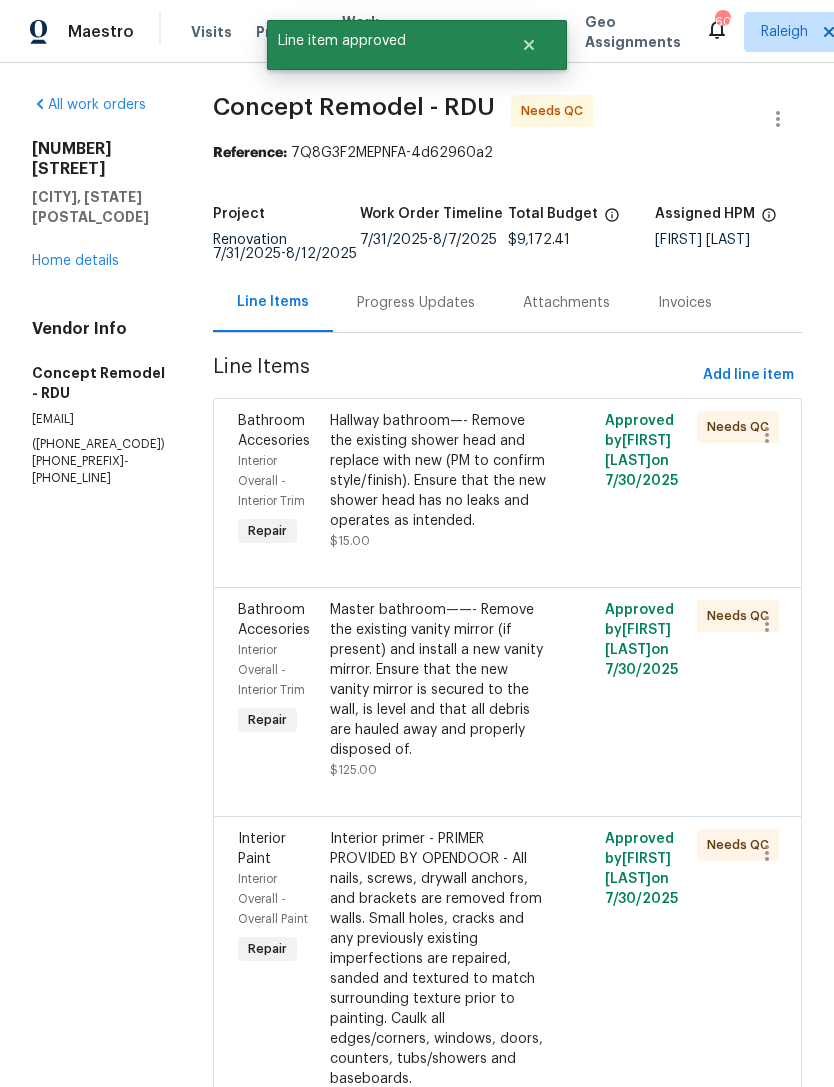 click on "Hallway bathroom—-
Remove the existing shower head and replace with new (PM to confirm style/finish). Ensure that the new shower head has no leaks and operates as intended." at bounding box center (439, 471) 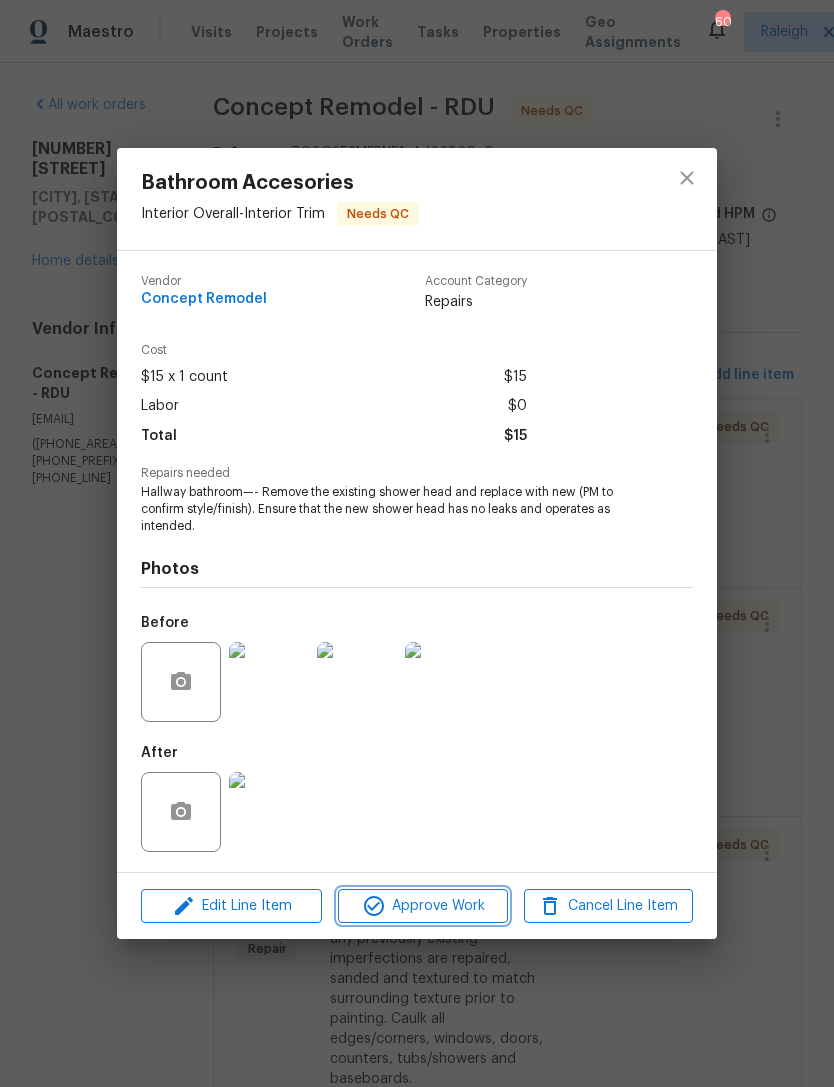 click on "Approve Work" at bounding box center [422, 906] 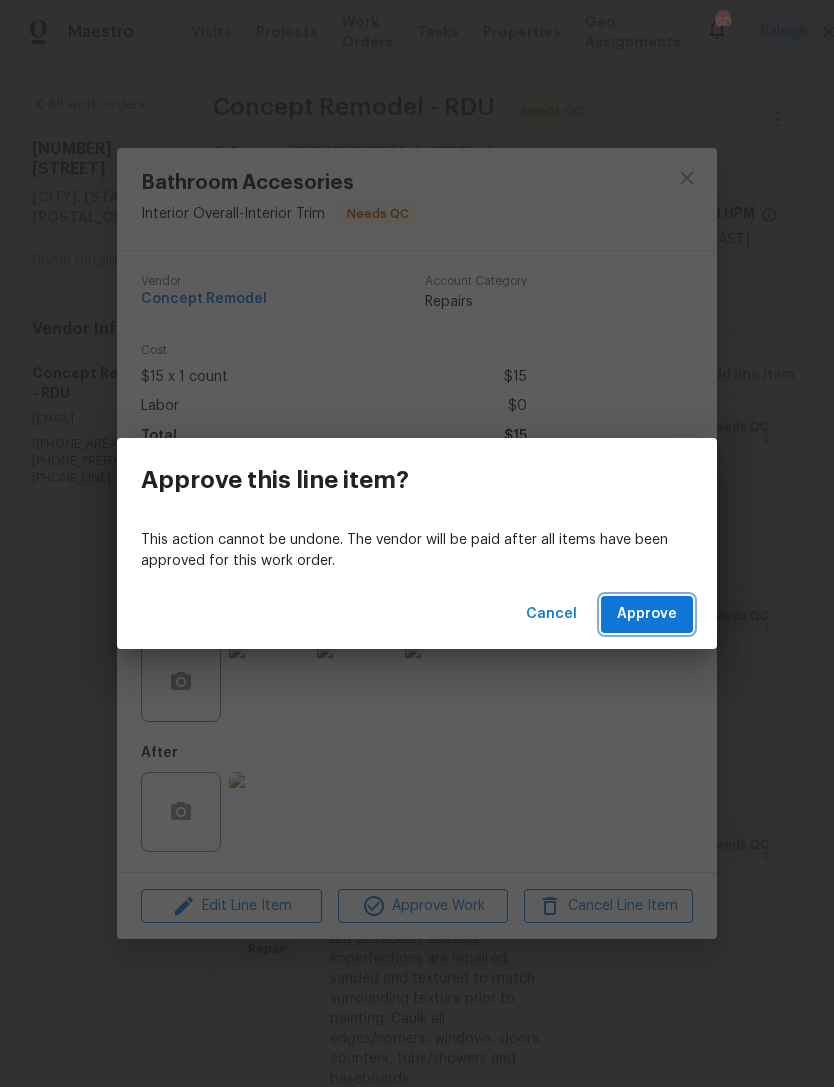 click on "Approve" at bounding box center [647, 614] 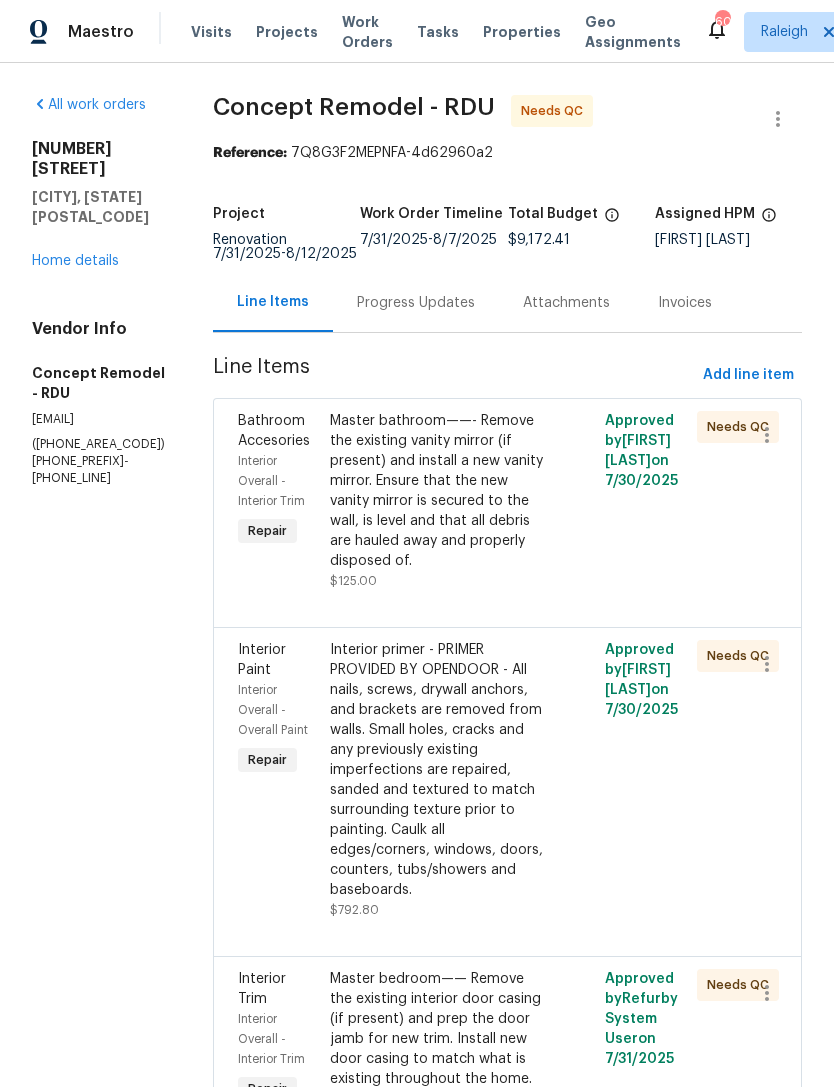 click on "Master bathroom——-
Remove the existing vanity mirror (if present) and install a new vanity mirror. Ensure that the new vanity mirror is secured to the wall, is level and that all debris are hauled away and properly disposed of." at bounding box center [439, 491] 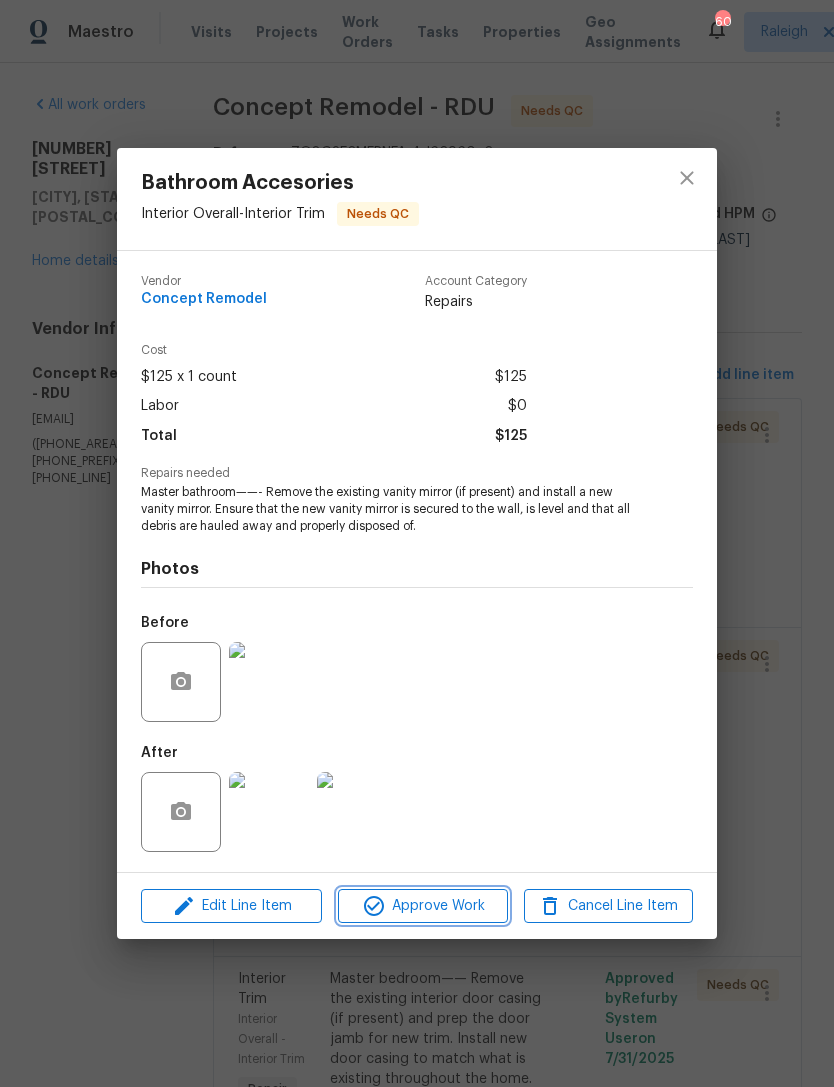click on "Approve Work" at bounding box center (422, 906) 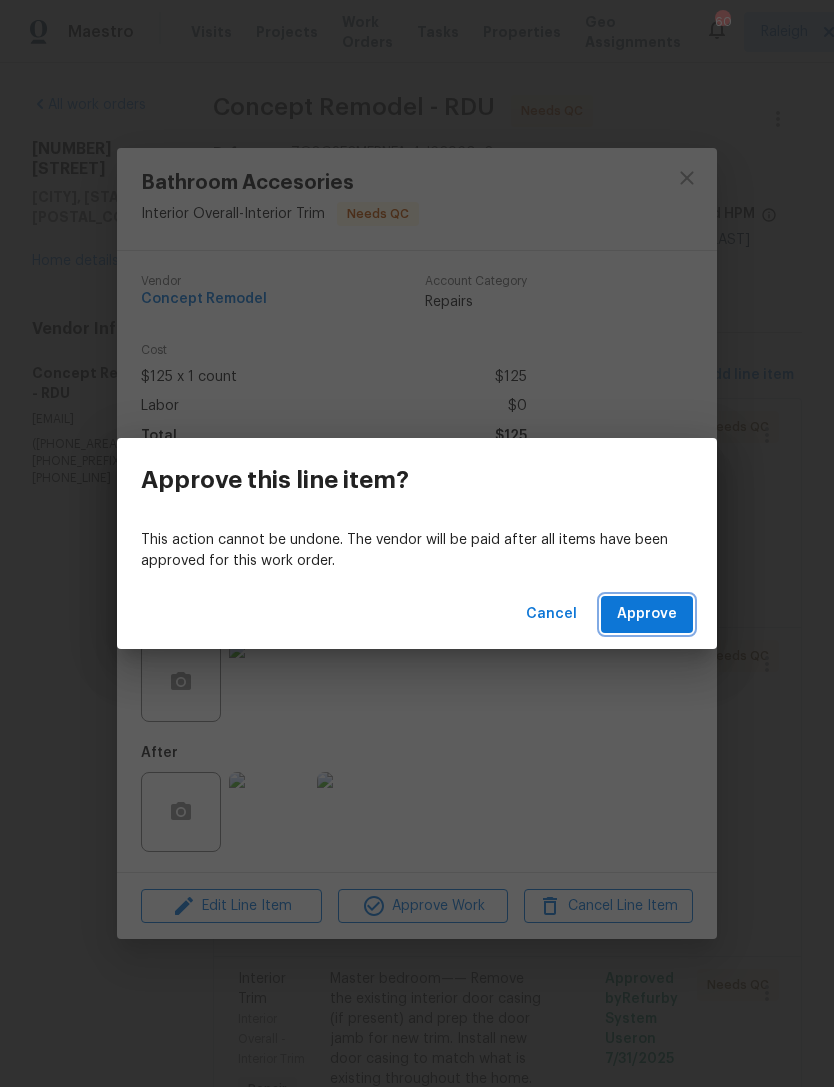 click on "Approve" at bounding box center (647, 614) 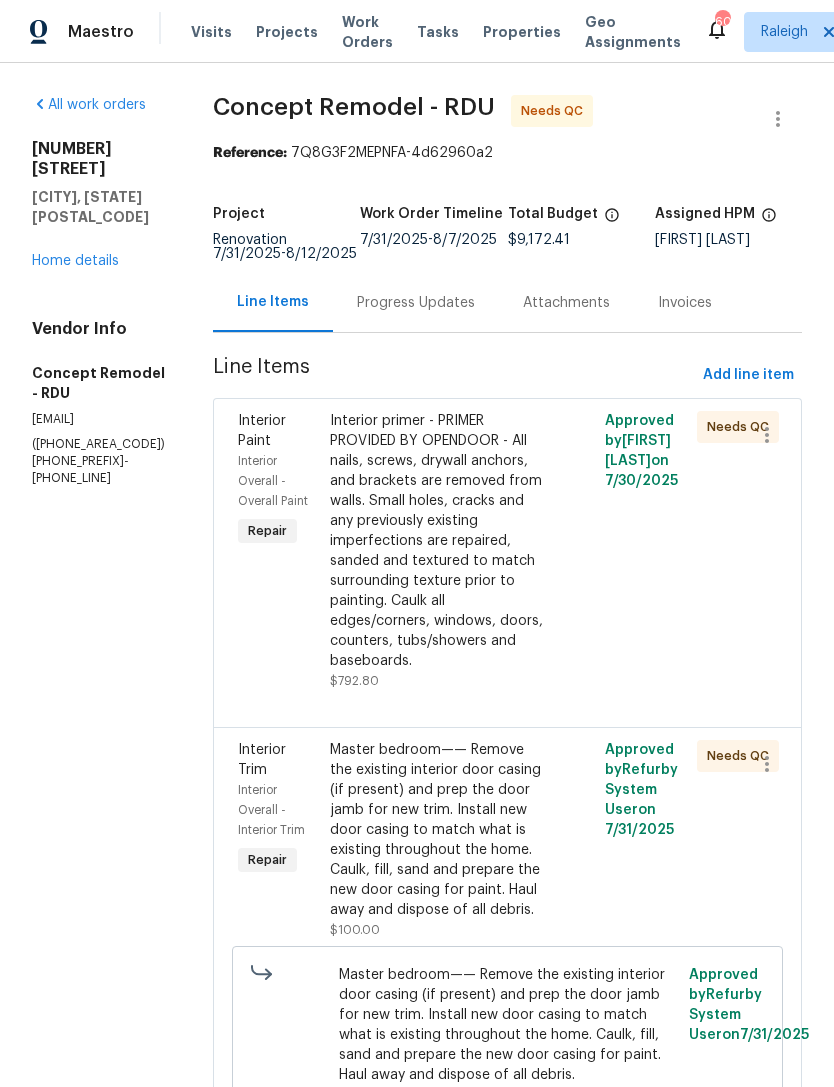 click on "Interior primer - PRIMER PROVIDED BY OPENDOOR - All nails, screws, drywall anchors, and brackets are removed from walls. Small holes, cracks and any previously existing imperfections are repaired, sanded and textured to match surrounding texture prior to painting. Caulk all edges/corners, windows, doors, counters, tubs/showers and baseboards." at bounding box center (439, 541) 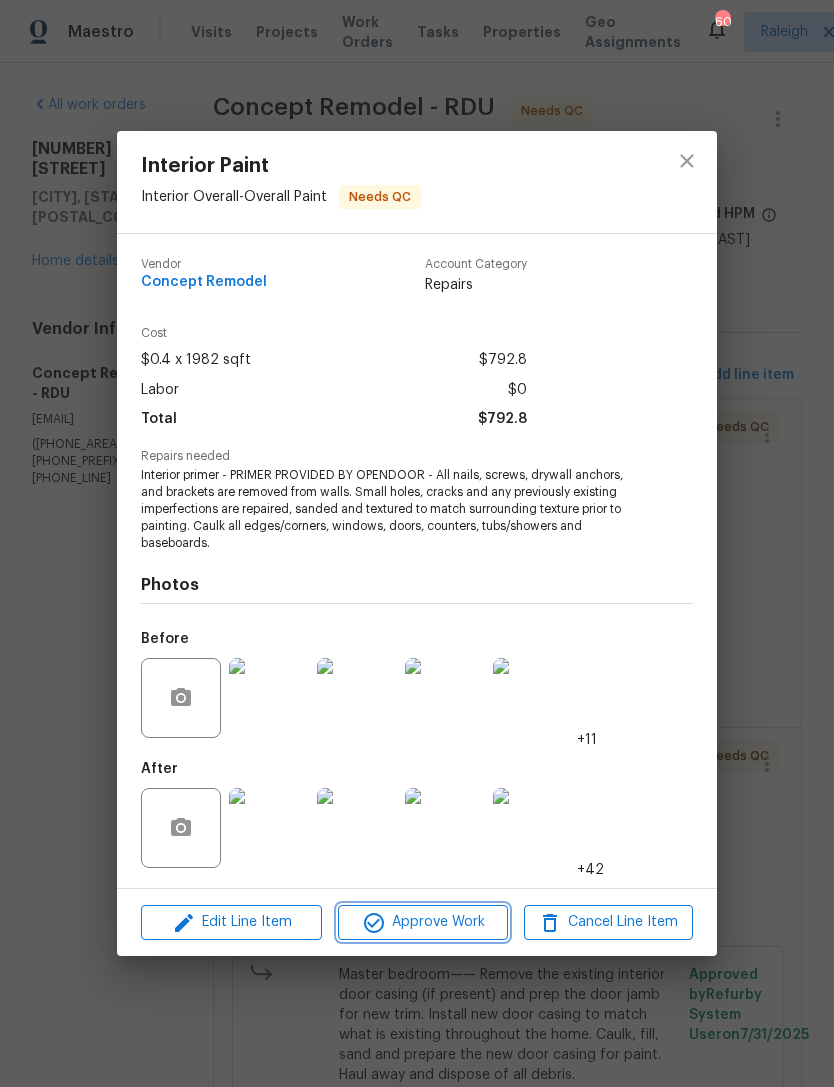 click on "Approve Work" at bounding box center [422, 922] 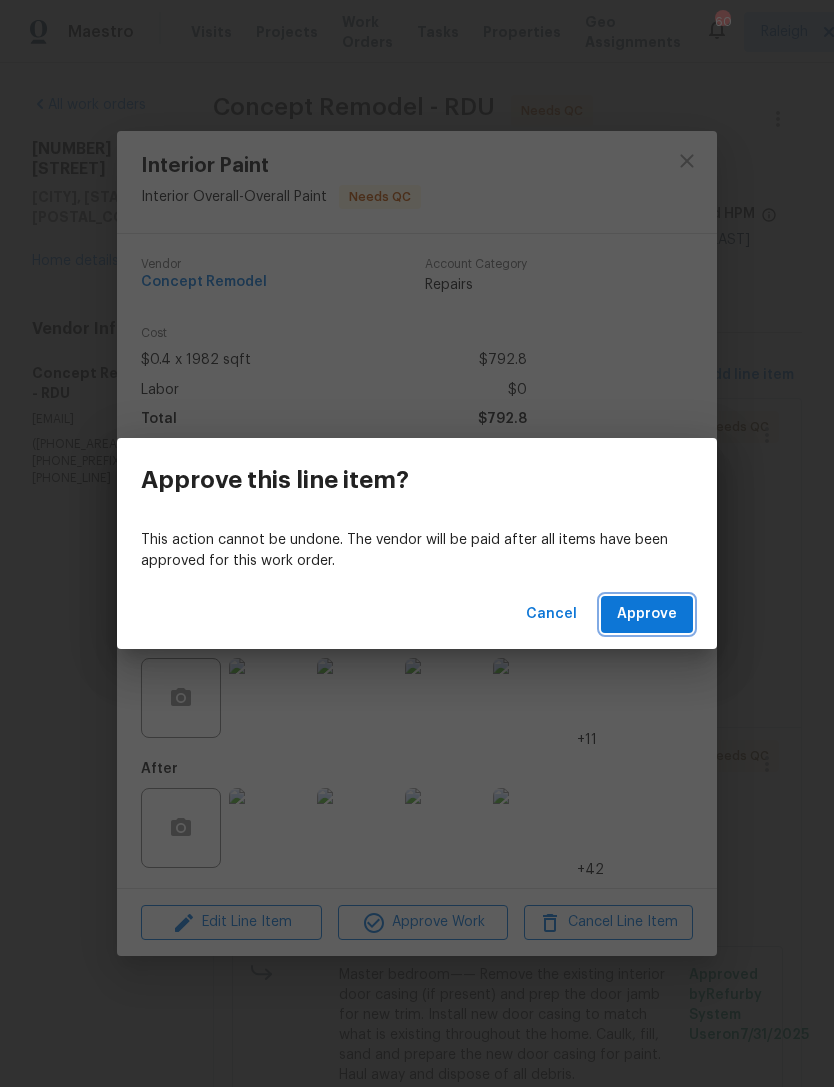 click on "Approve" at bounding box center [647, 614] 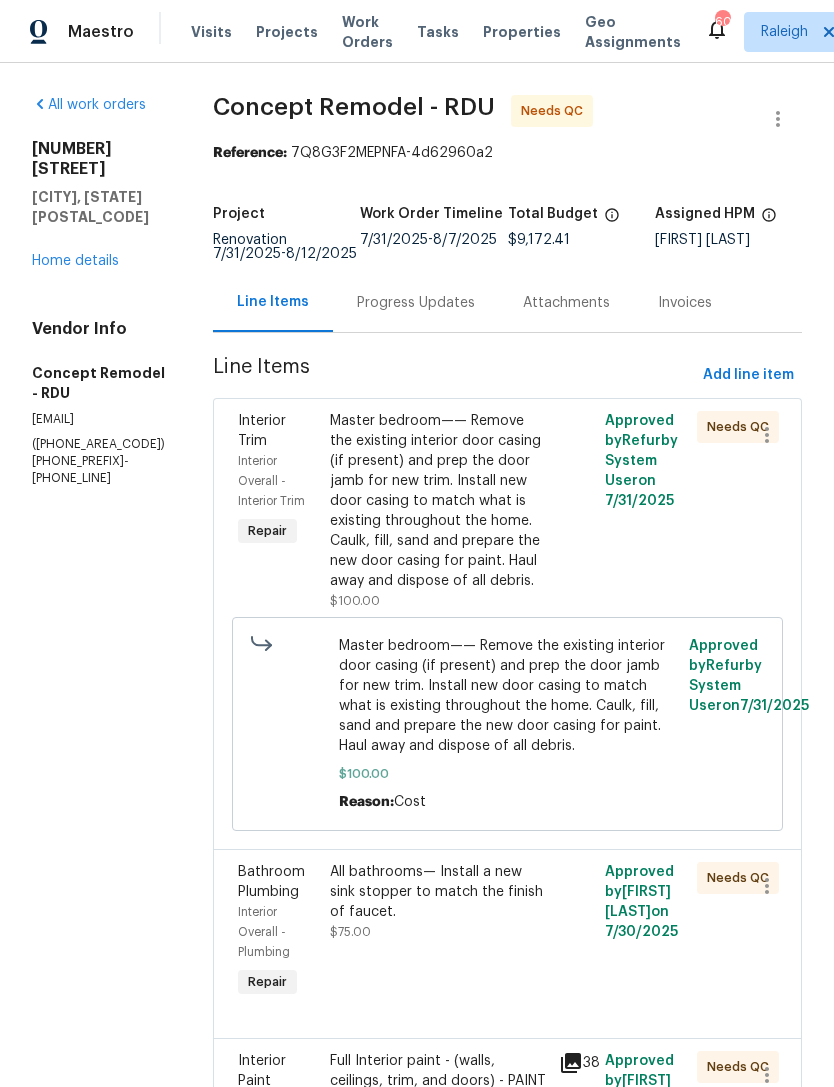 click on "Master bedroom——
Remove the existing interior door casing (if present) and prep the door jamb for new trim. Install new door casing to match what is existing throughout the home. Caulk, fill, sand and prepare the new door casing for paint. Haul away and dispose of all debris." at bounding box center (439, 501) 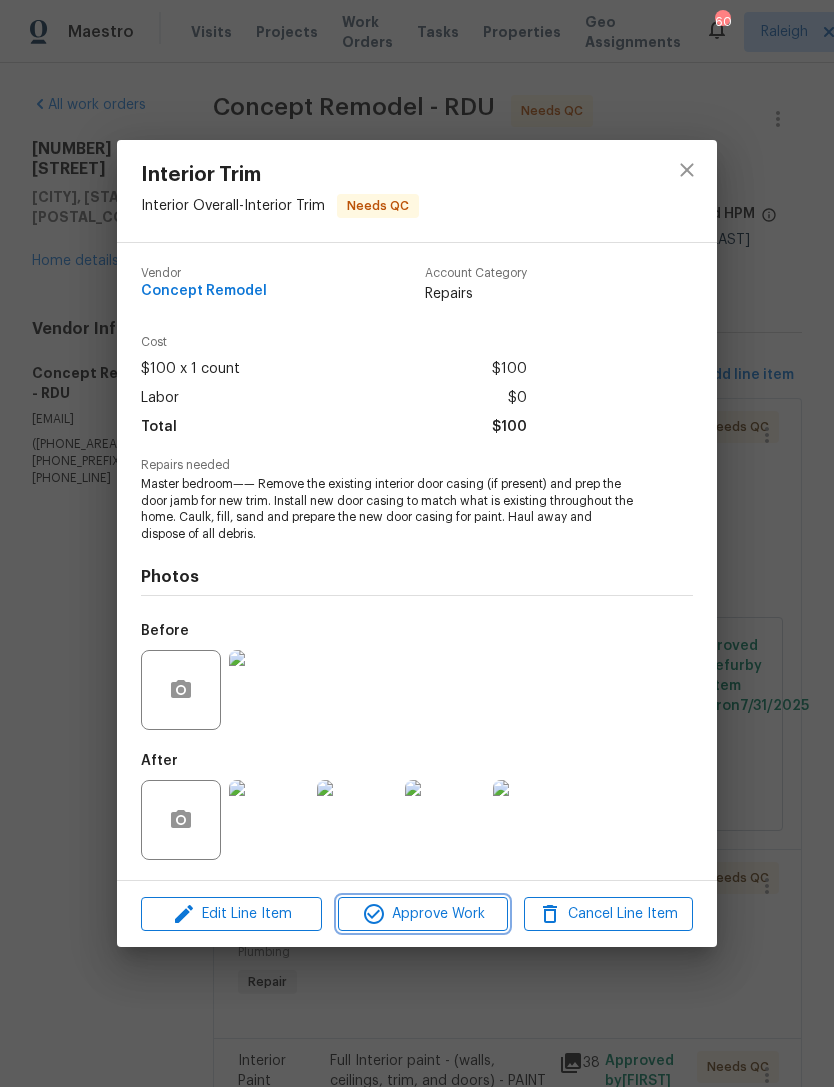 click on "Approve Work" at bounding box center (422, 914) 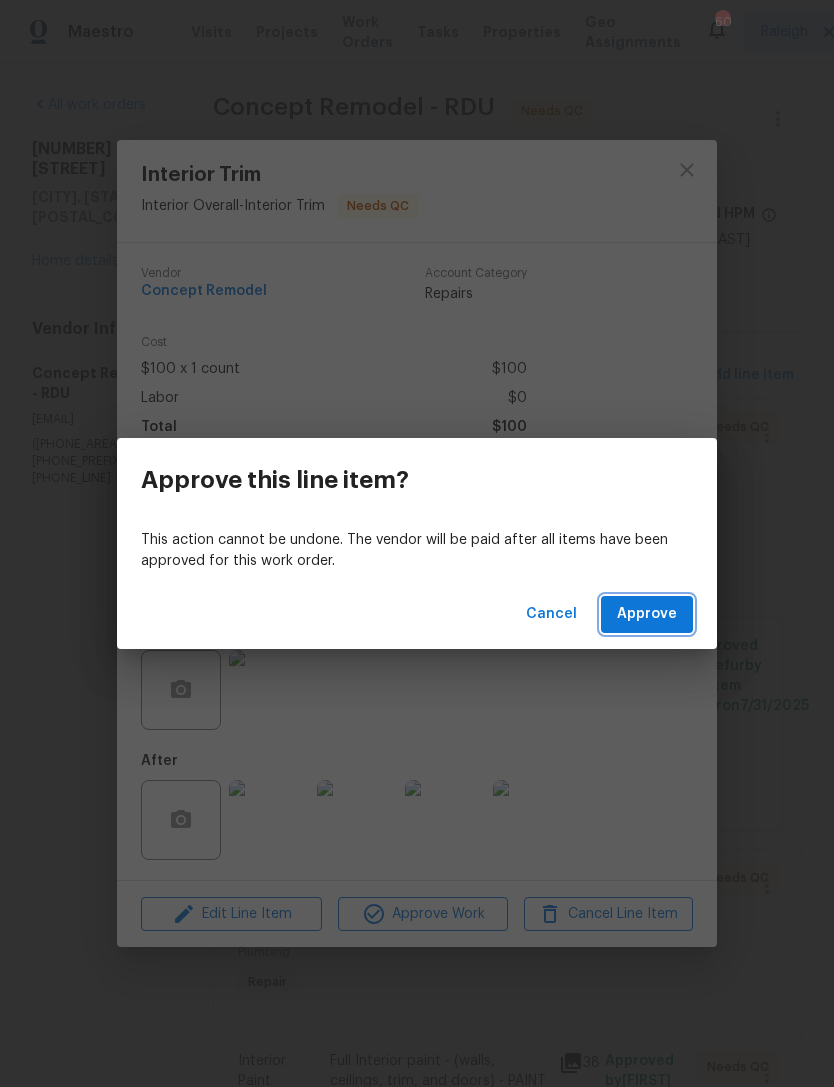 click on "Approve" at bounding box center (647, 614) 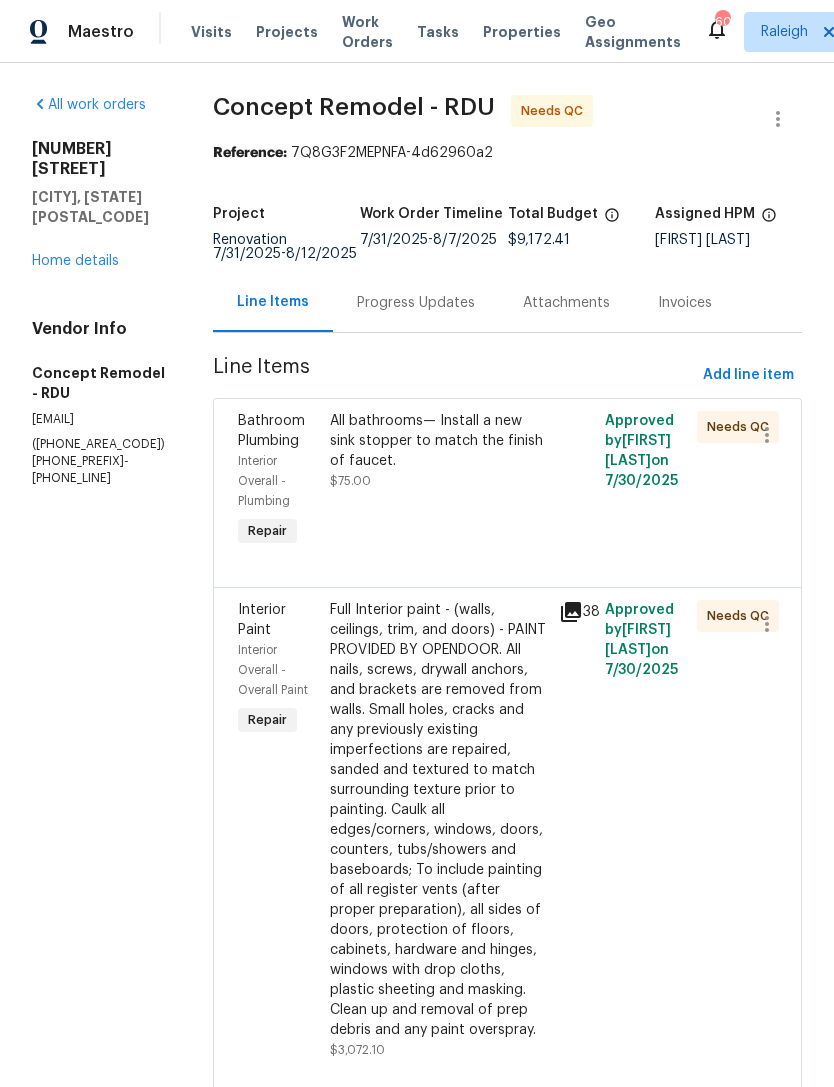 click on "All bathrooms—
Install a new sink stopper to match the finish of faucet. $75.00" at bounding box center [439, 451] 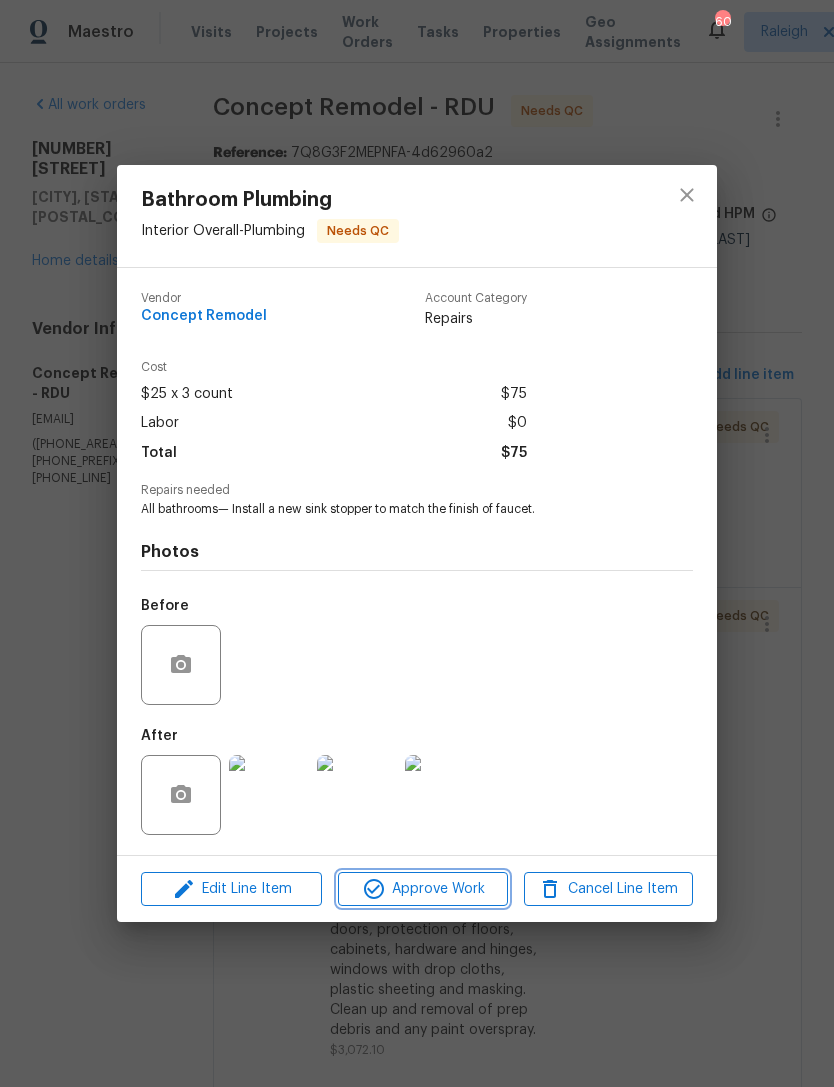 click on "Approve Work" at bounding box center [422, 889] 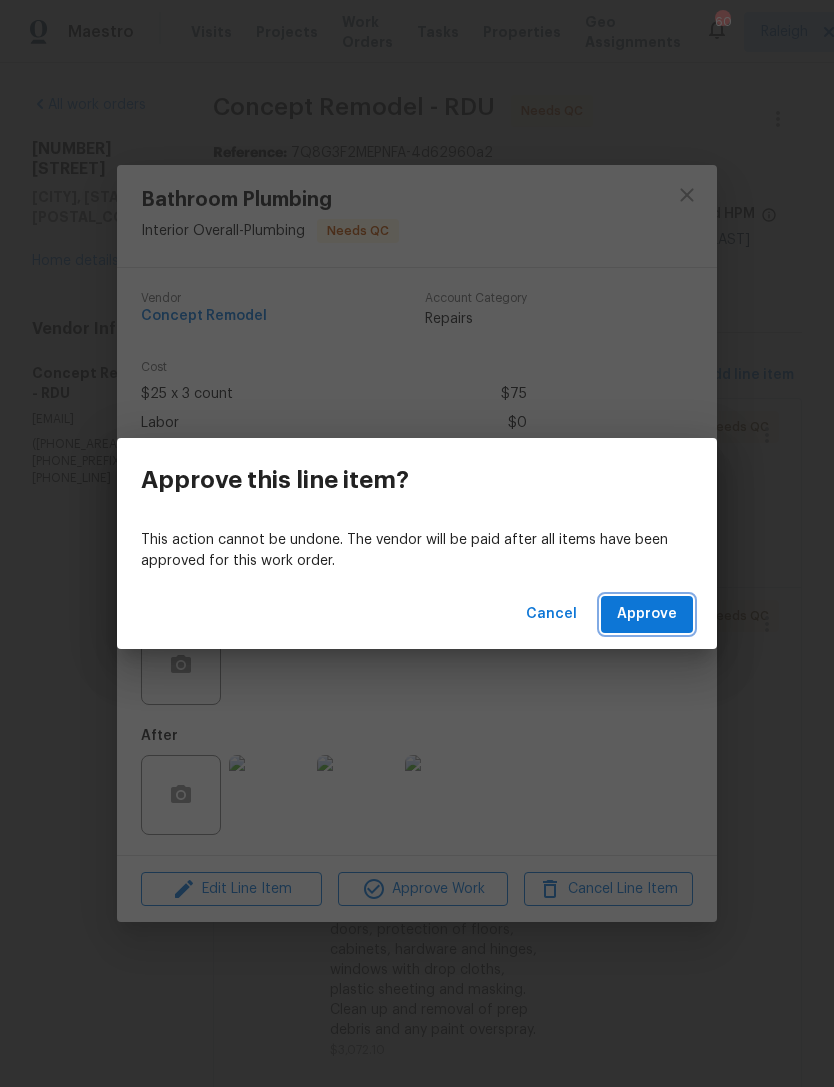 click on "Approve" at bounding box center (647, 614) 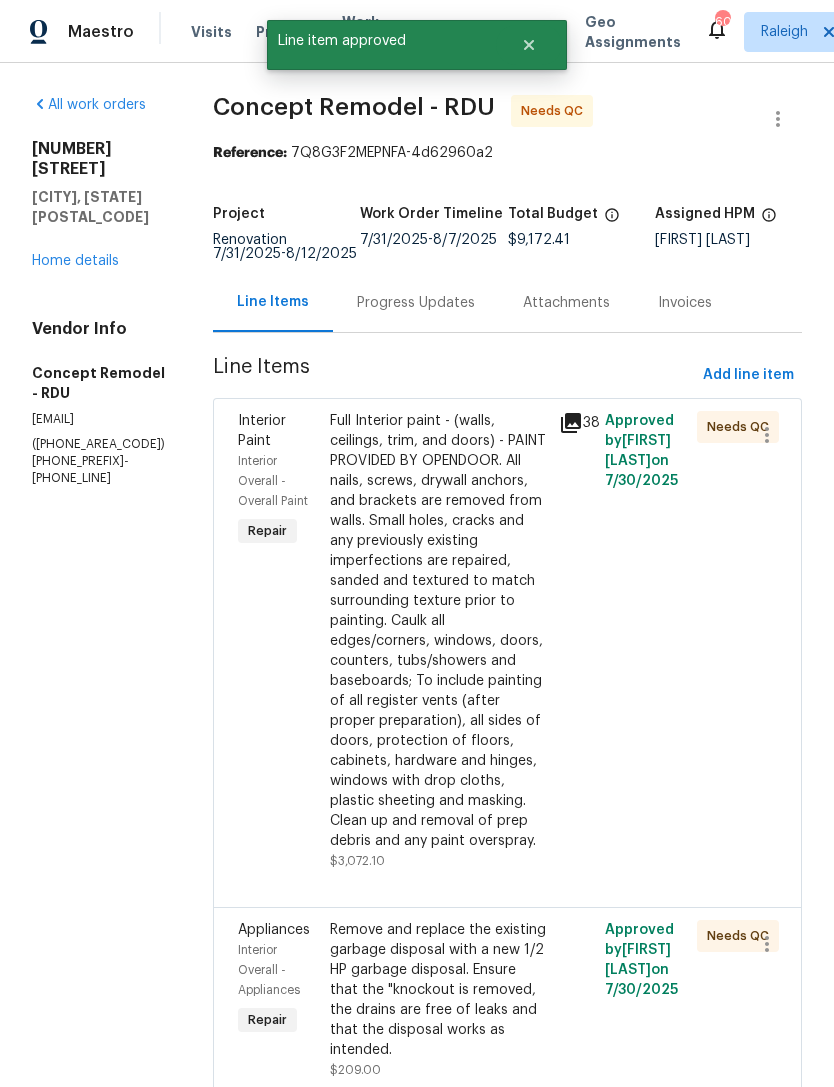 click on "Full Interior paint - (walls, ceilings, trim, and doors) - PAINT PROVIDED BY OPENDOOR. All nails, screws, drywall anchors, and brackets are removed from walls. Small holes, cracks and any previously existing imperfections are repaired, sanded and textured to match surrounding texture prior to painting. Caulk all edges/corners, windows, doors, counters, tubs/showers and baseboards; To include painting of all register vents (after proper preparation), all sides of doors, protection of floors, cabinets, hardware and hinges, windows with drop cloths, plastic sheeting and masking. Clean up and removal of prep debris and any paint overspray." at bounding box center [439, 631] 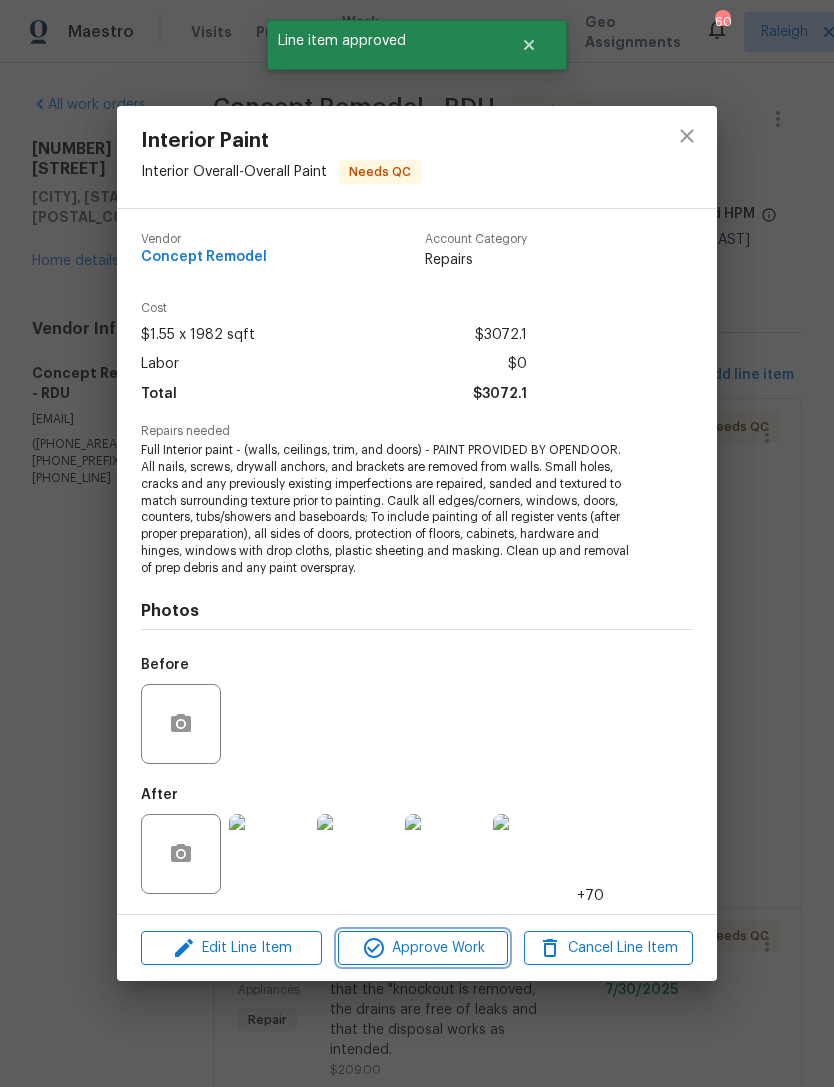 click on "Approve Work" at bounding box center [422, 948] 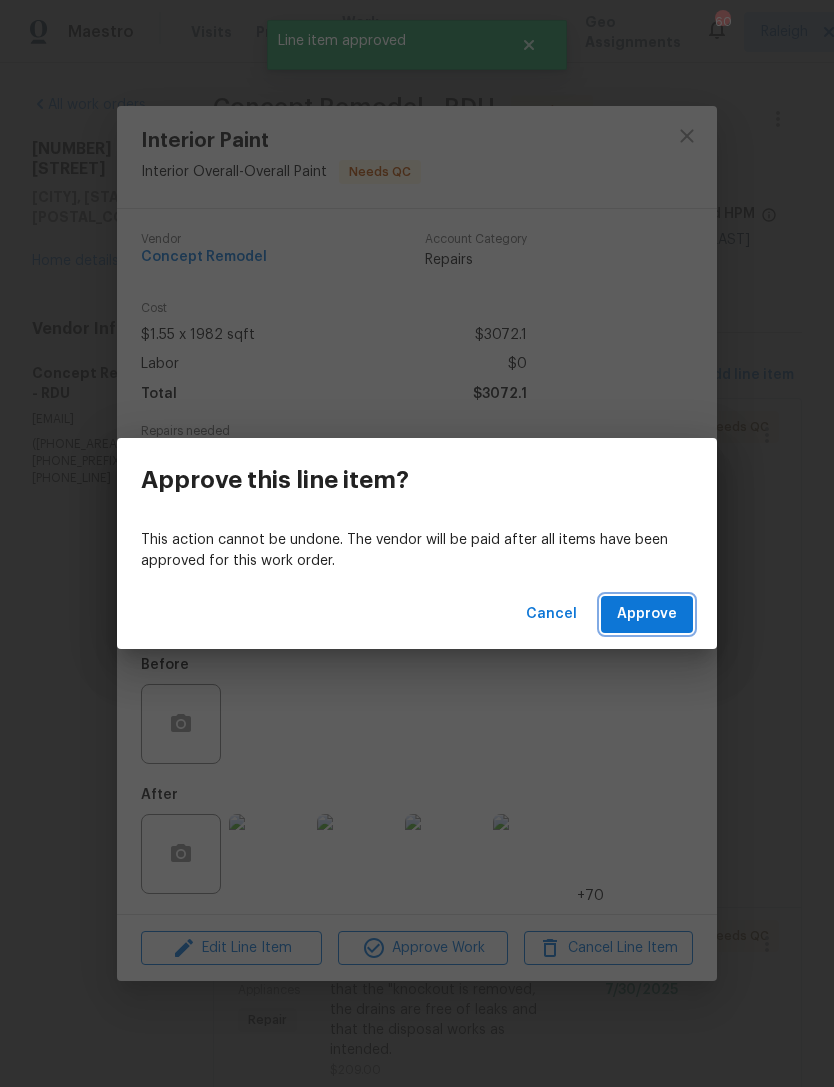 click on "Approve" at bounding box center (647, 614) 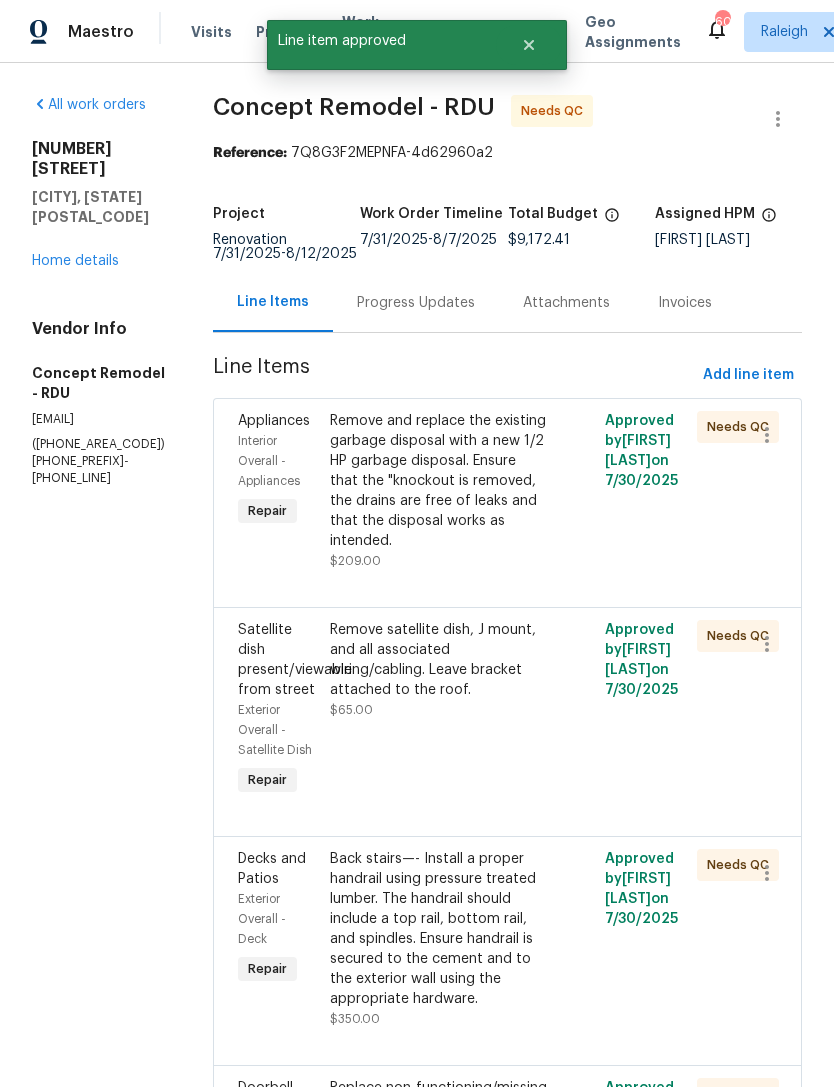 click on "Remove and replace the existing garbage disposal with a new 1/2 HP garbage disposal. Ensure that the "knockout is removed, the drains are free of leaks and that the disposal works as intended." at bounding box center (439, 481) 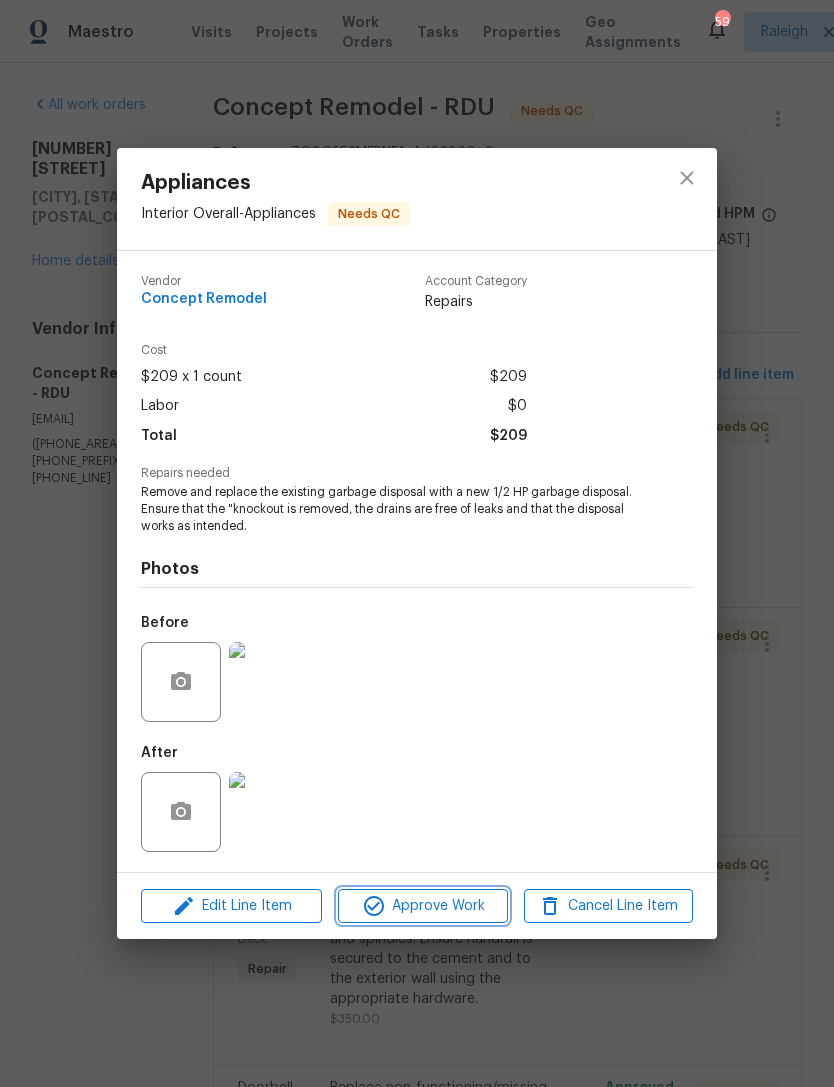 click on "Approve Work" at bounding box center (422, 906) 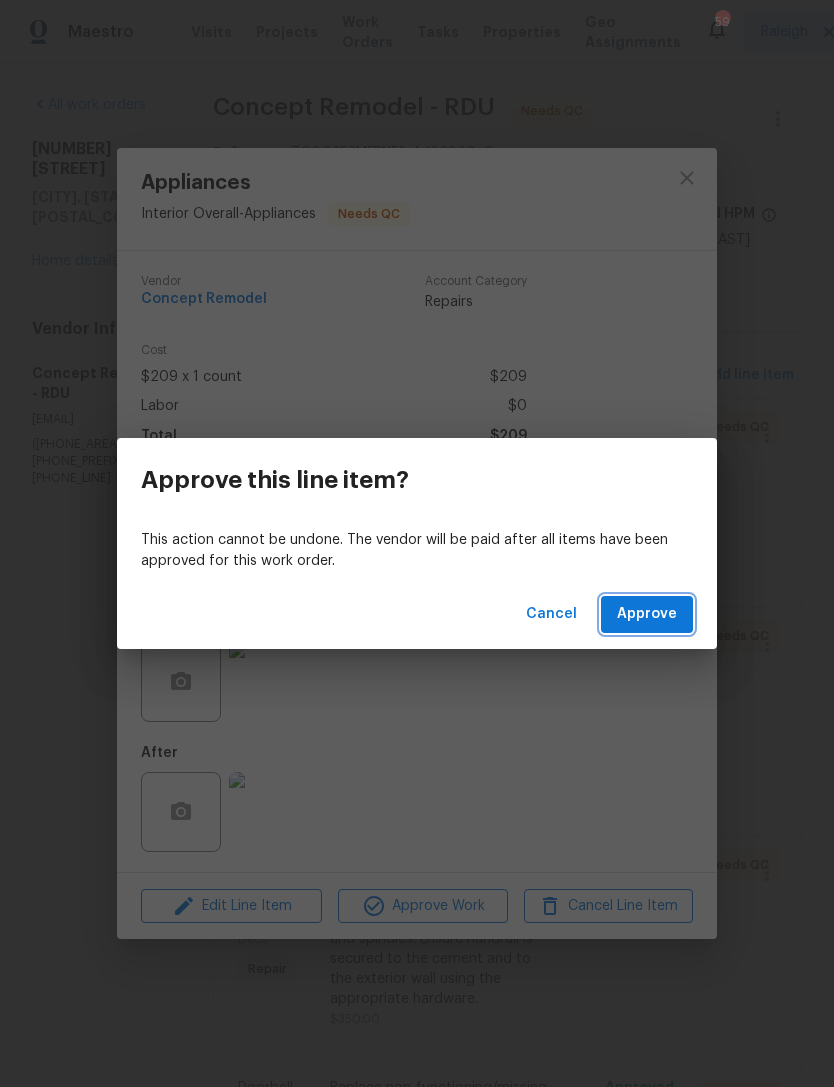 click on "Approve" at bounding box center [647, 614] 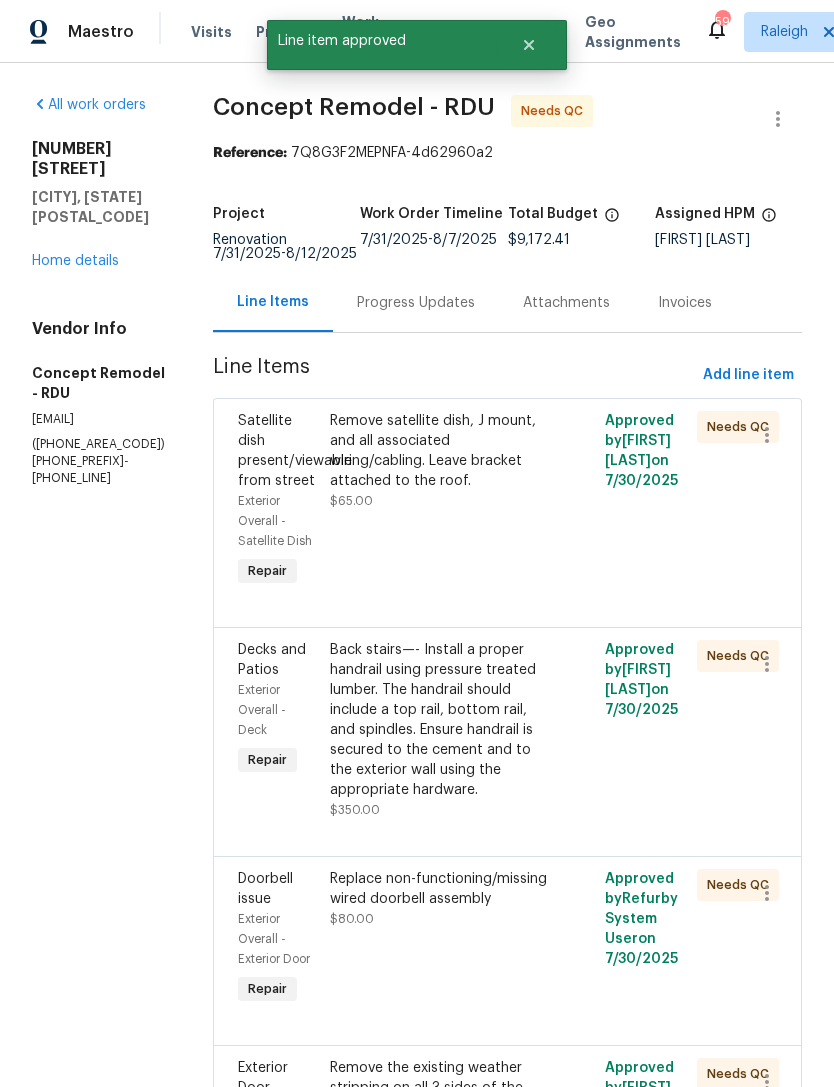 click on "Remove satellite dish, J mount, and all associated wiring/cabling. Leave bracket attached to the roof." at bounding box center [439, 451] 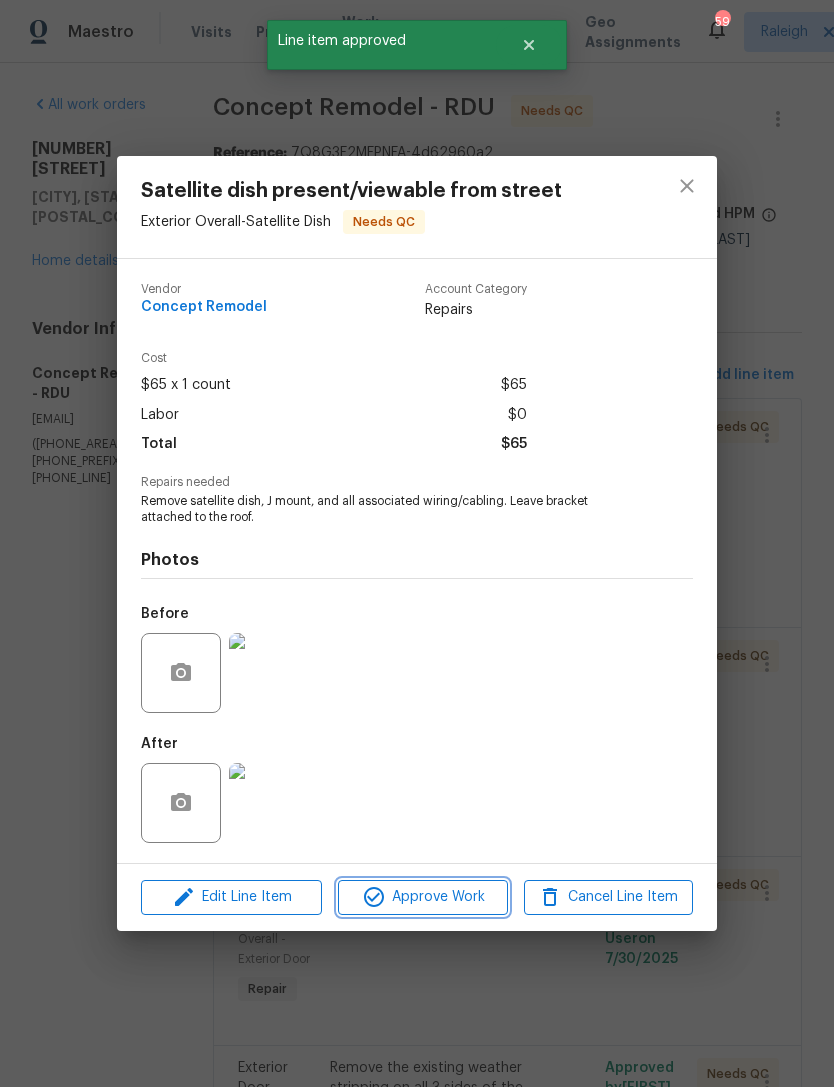 click on "Approve Work" at bounding box center [422, 897] 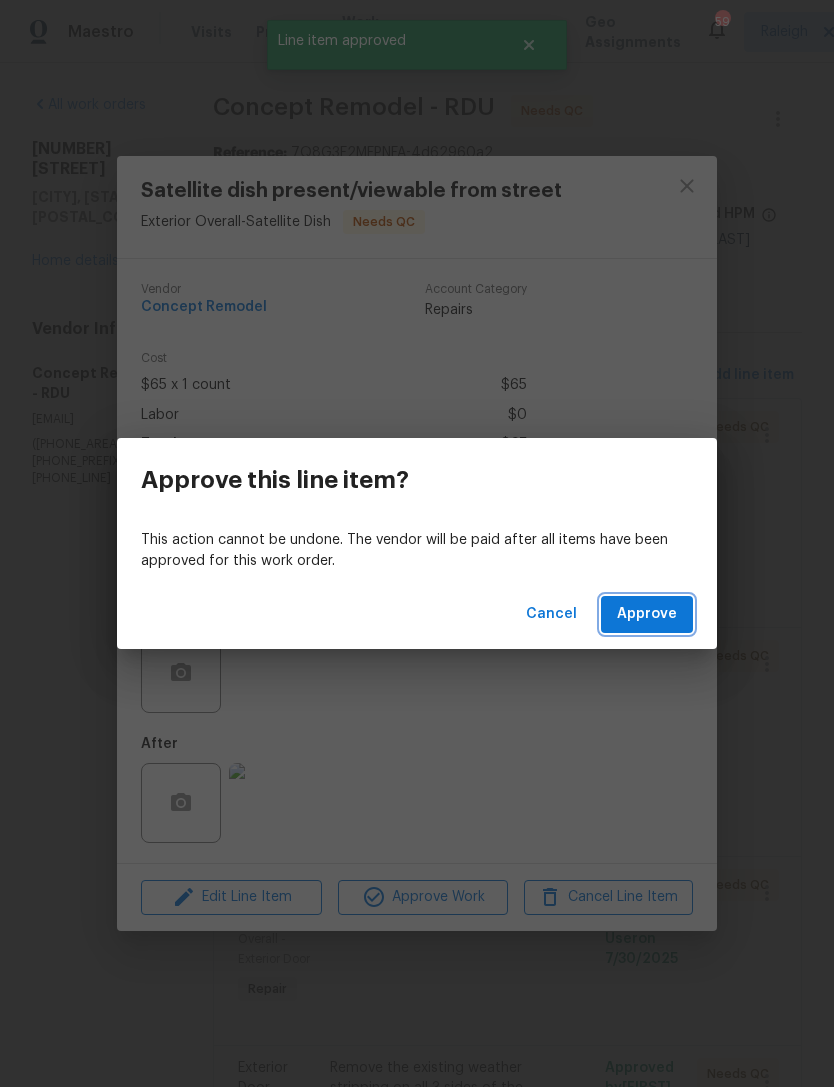 click on "Approve" at bounding box center [647, 614] 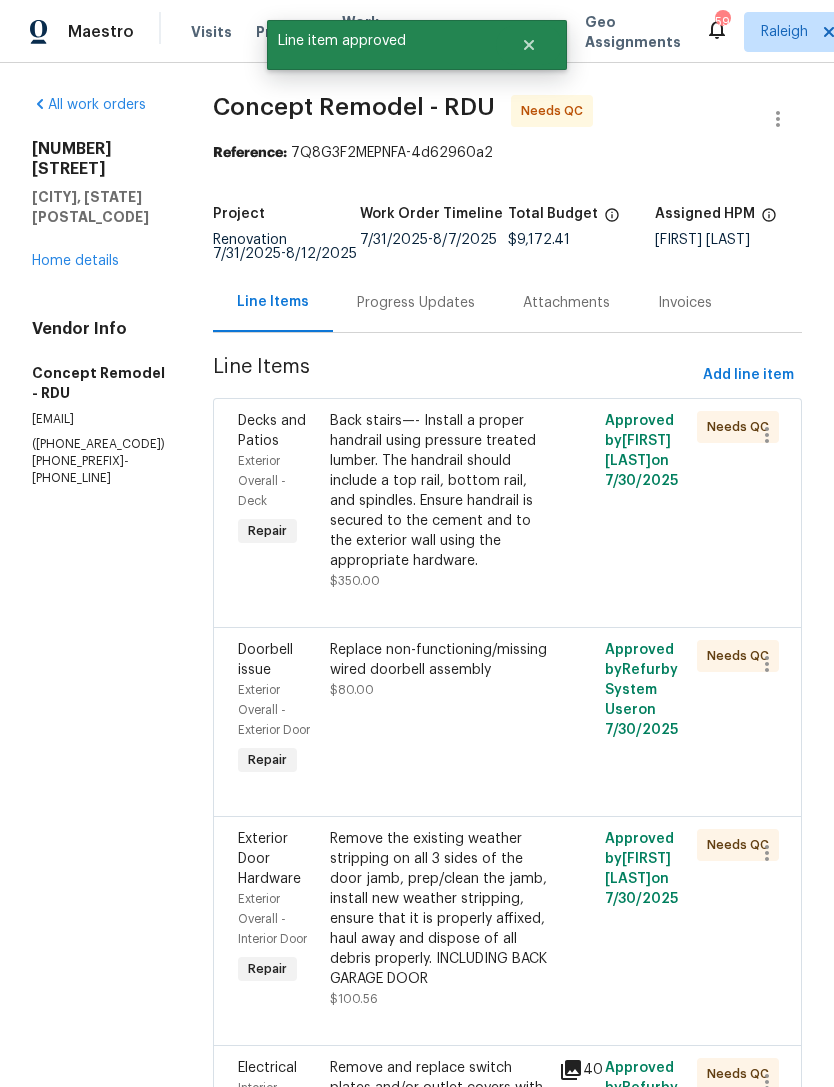click on "Back stairs—- Install a proper handrail using pressure treated lumber. The handrail should include a top rail, bottom rail, and spindles. Ensure handrail is secured to the cement and to the exterior wall using the appropriate hardware." at bounding box center [439, 491] 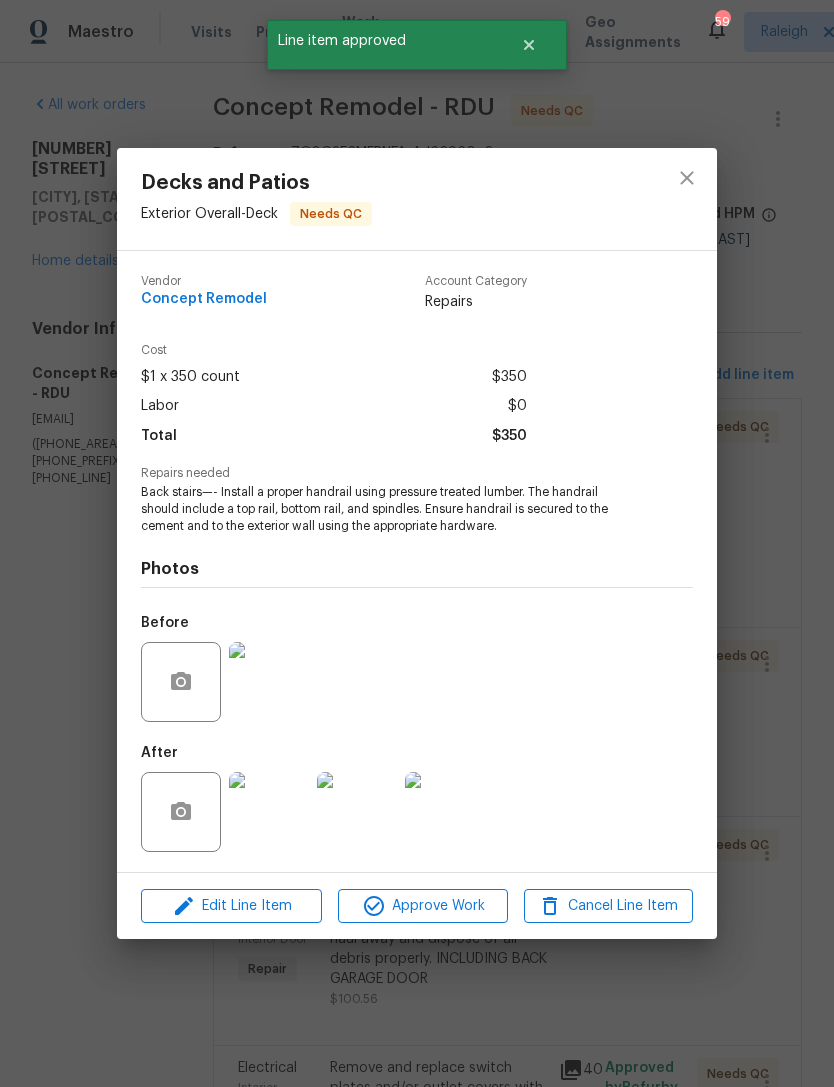 click on "Approve Work" at bounding box center [422, 906] 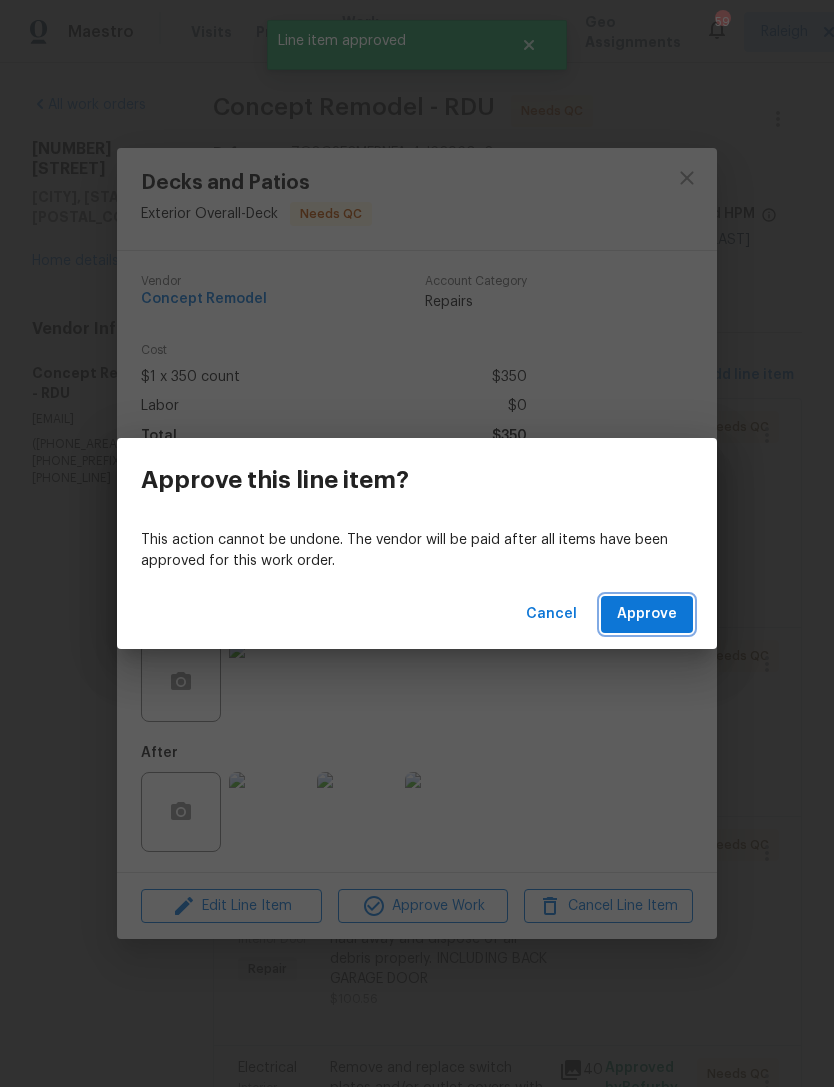 click on "Approve" at bounding box center [647, 614] 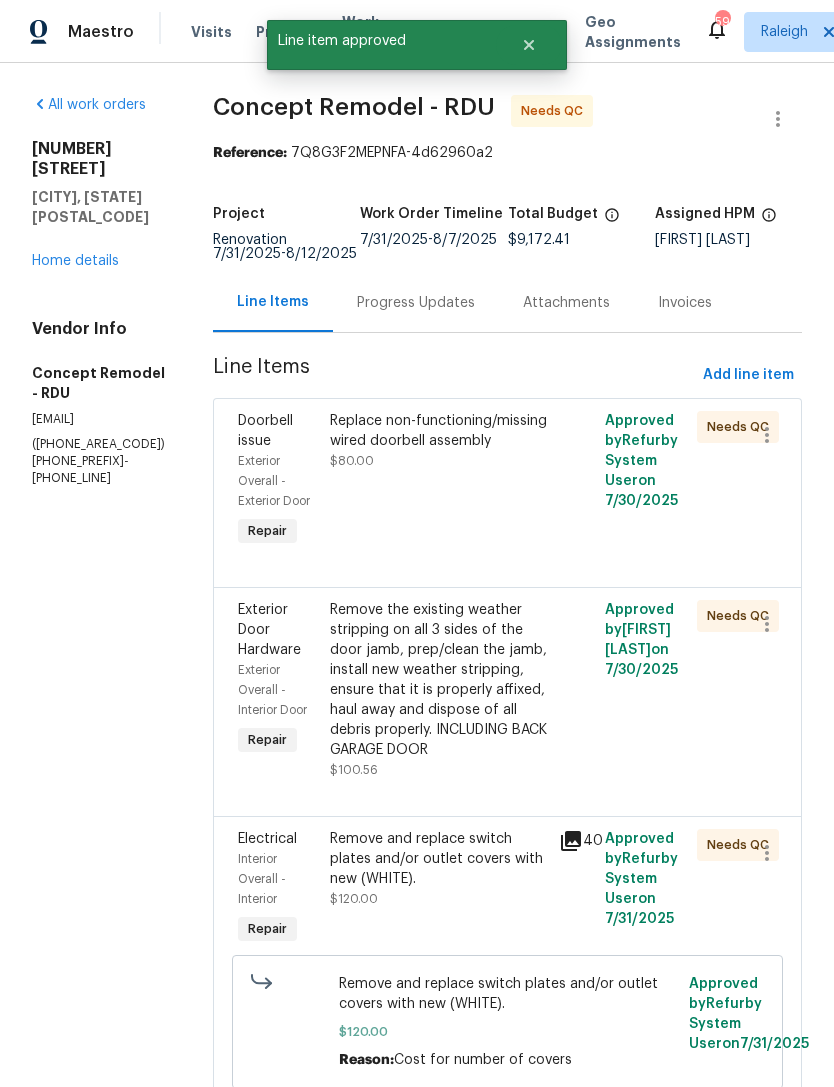 click on "Replace non-functioning/missing wired doorbell assembly $80.00" at bounding box center [439, 481] 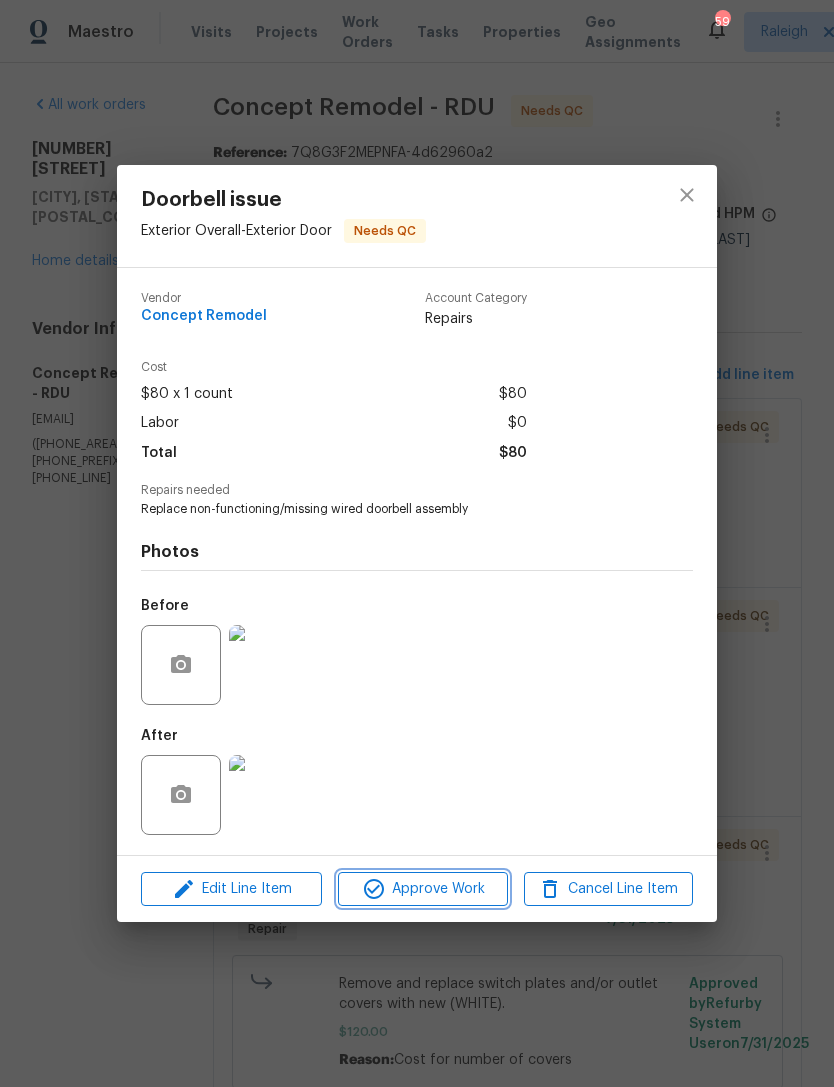 click on "Approve Work" at bounding box center (422, 889) 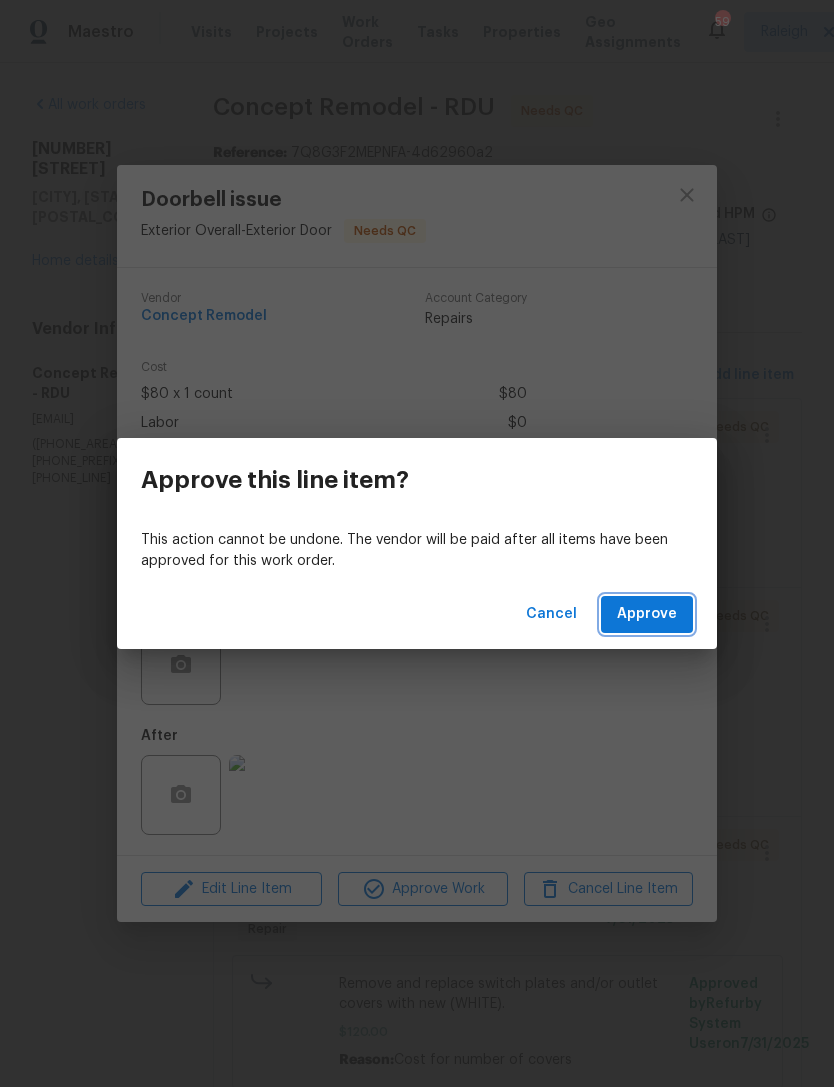 click on "Approve" at bounding box center (647, 614) 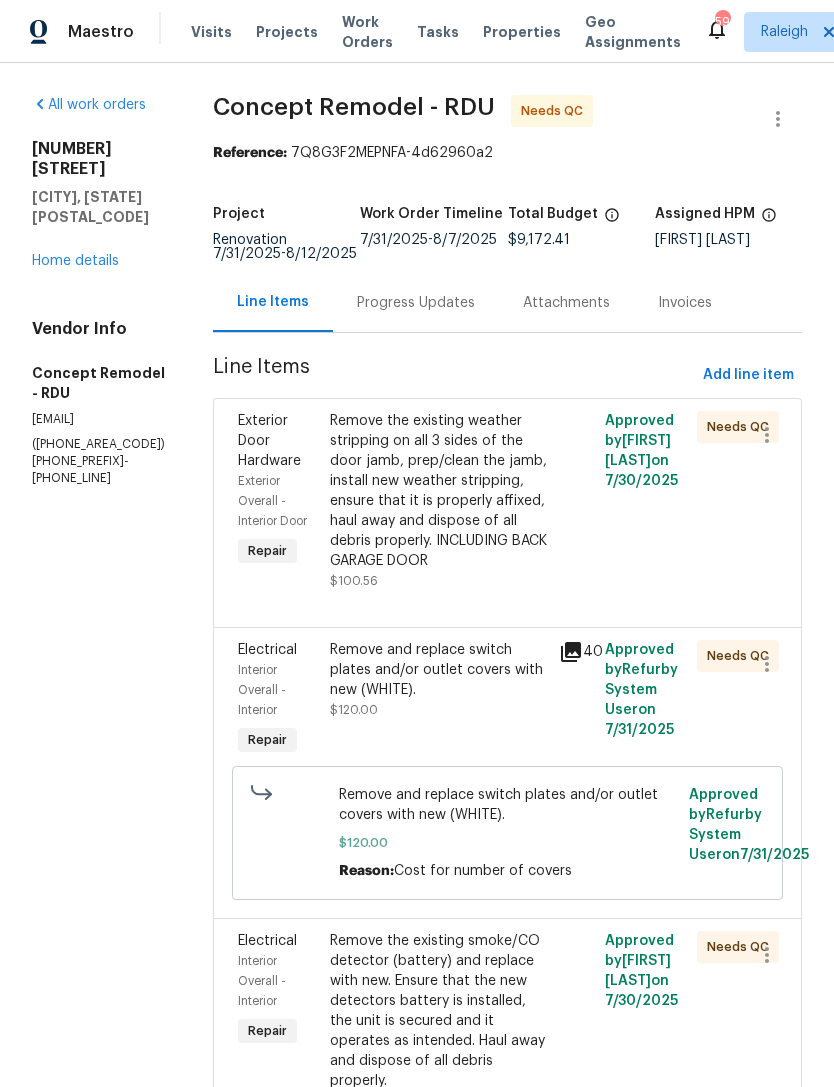 click on "Remove the existing weather stripping on all 3 sides of the door jamb, prep/clean the jamb, install new weather stripping, ensure that it is properly affixed, haul away and dispose of all debris properly. INCLUDING BACK GARAGE DOOR" at bounding box center (439, 491) 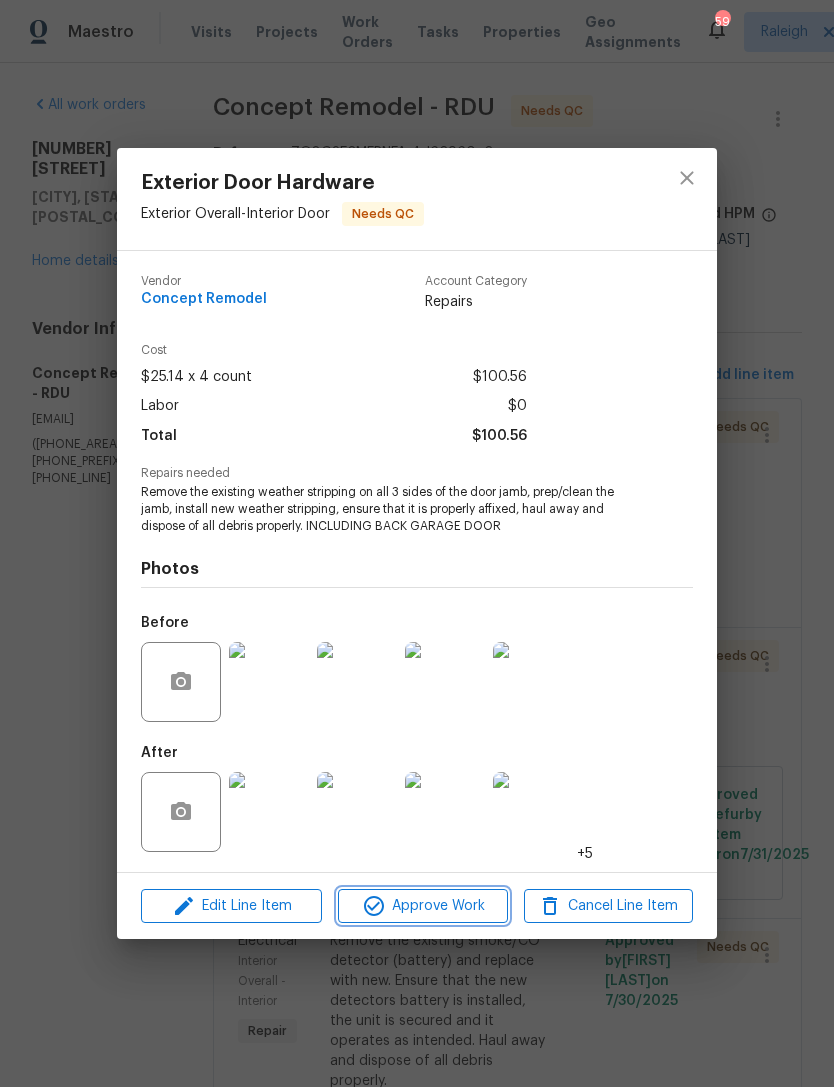 click on "Approve Work" at bounding box center (422, 906) 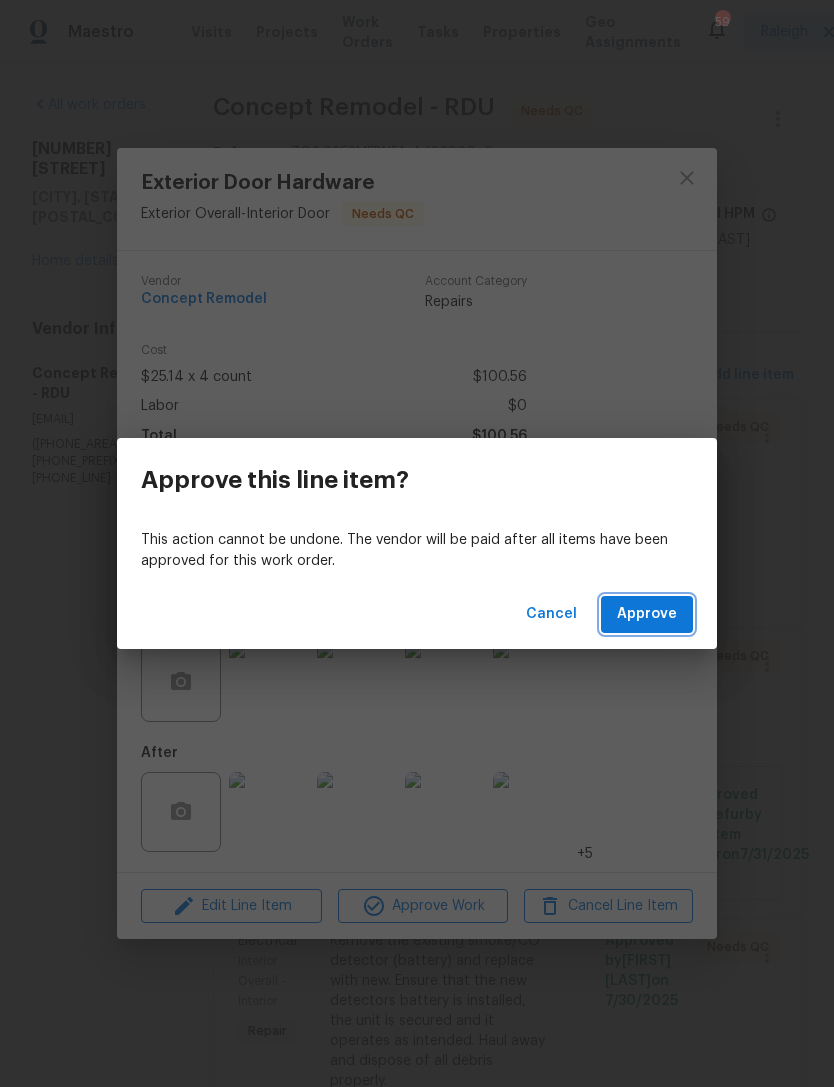 click on "Approve" at bounding box center (647, 614) 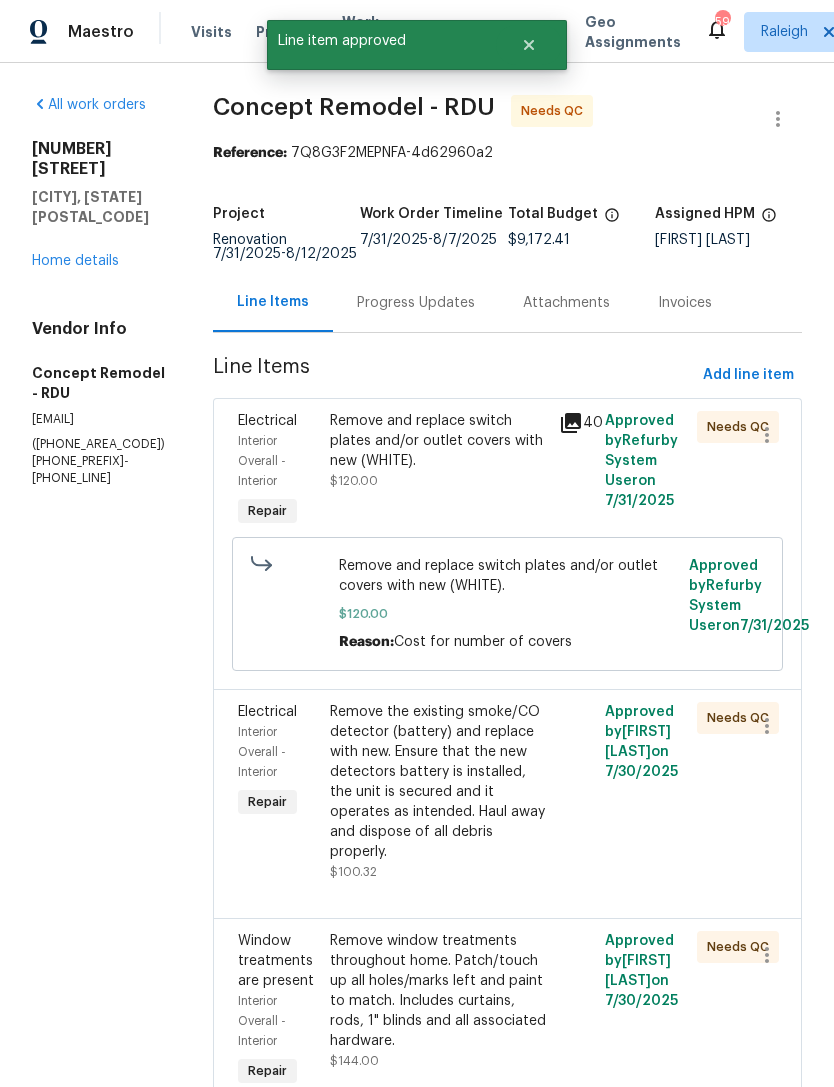 click on "Remove and replace switch plates and/or outlet covers with new (WHITE)." at bounding box center (439, 441) 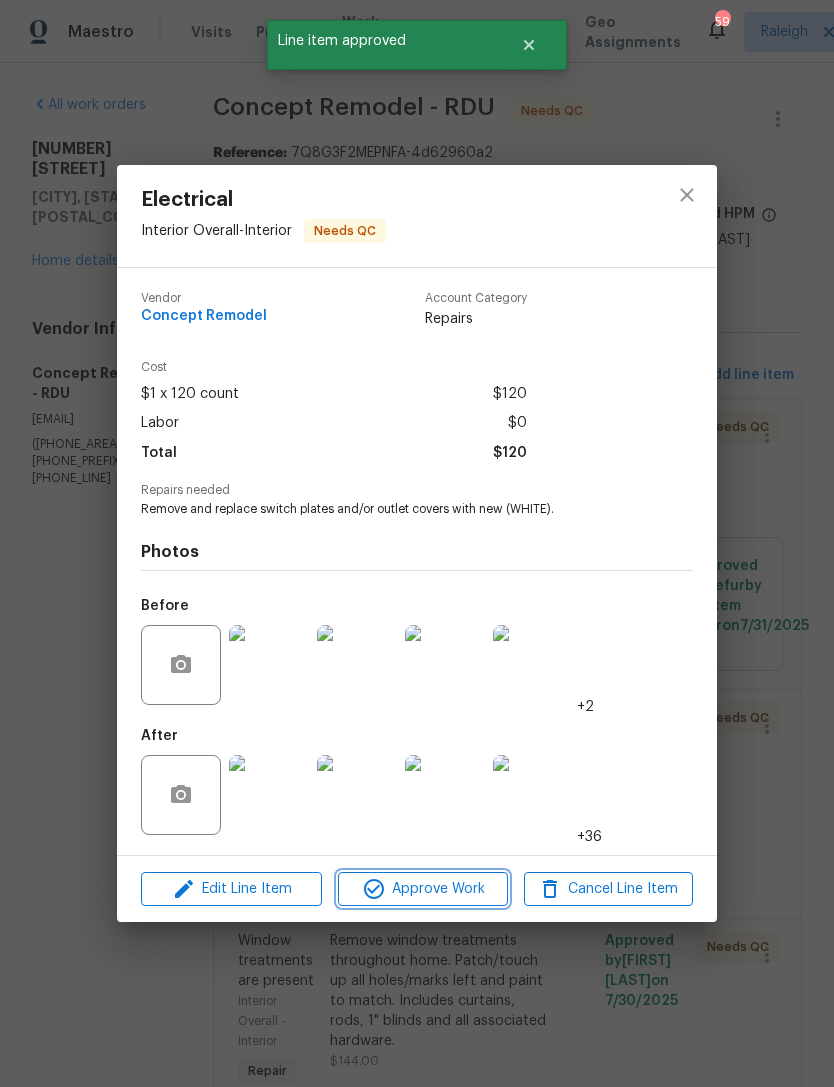 click on "Approve Work" at bounding box center (422, 889) 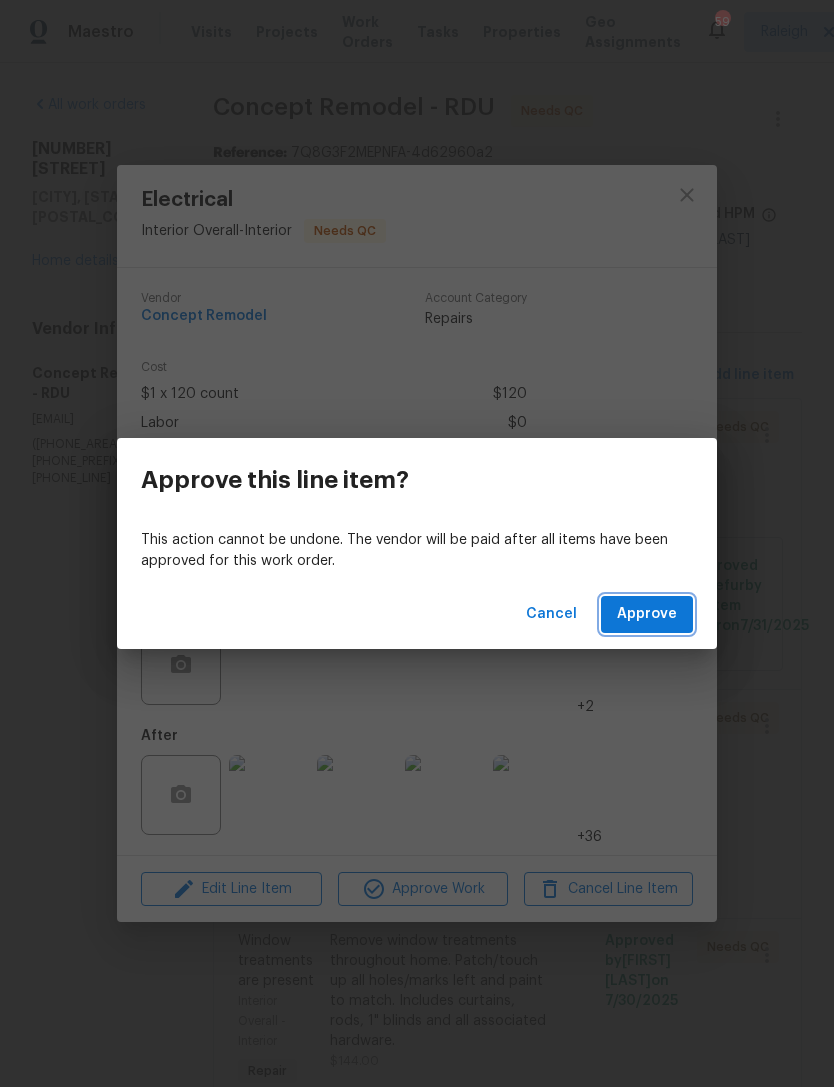 click on "Approve" at bounding box center [647, 614] 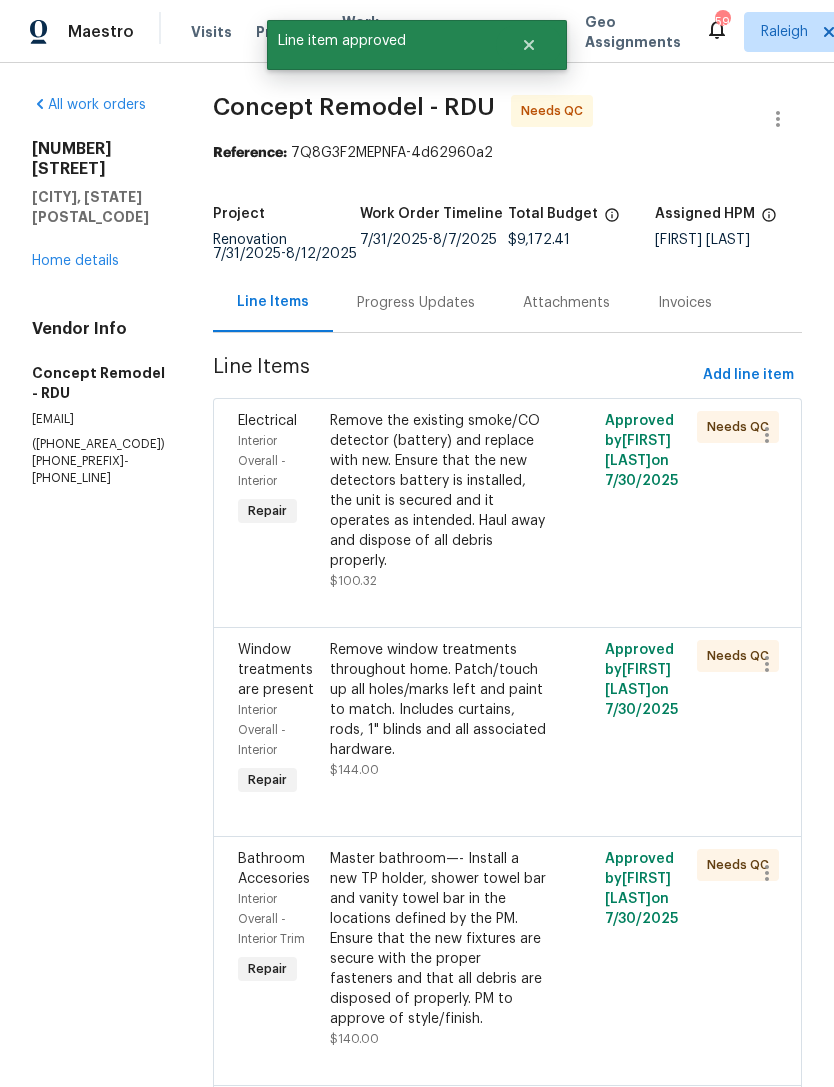 click on "Remove the existing smoke/CO detector (battery) and replace with new. Ensure that the new detectors battery is installed, the unit is secured and it operates as intended. Haul away and dispose of all debris properly." at bounding box center [439, 491] 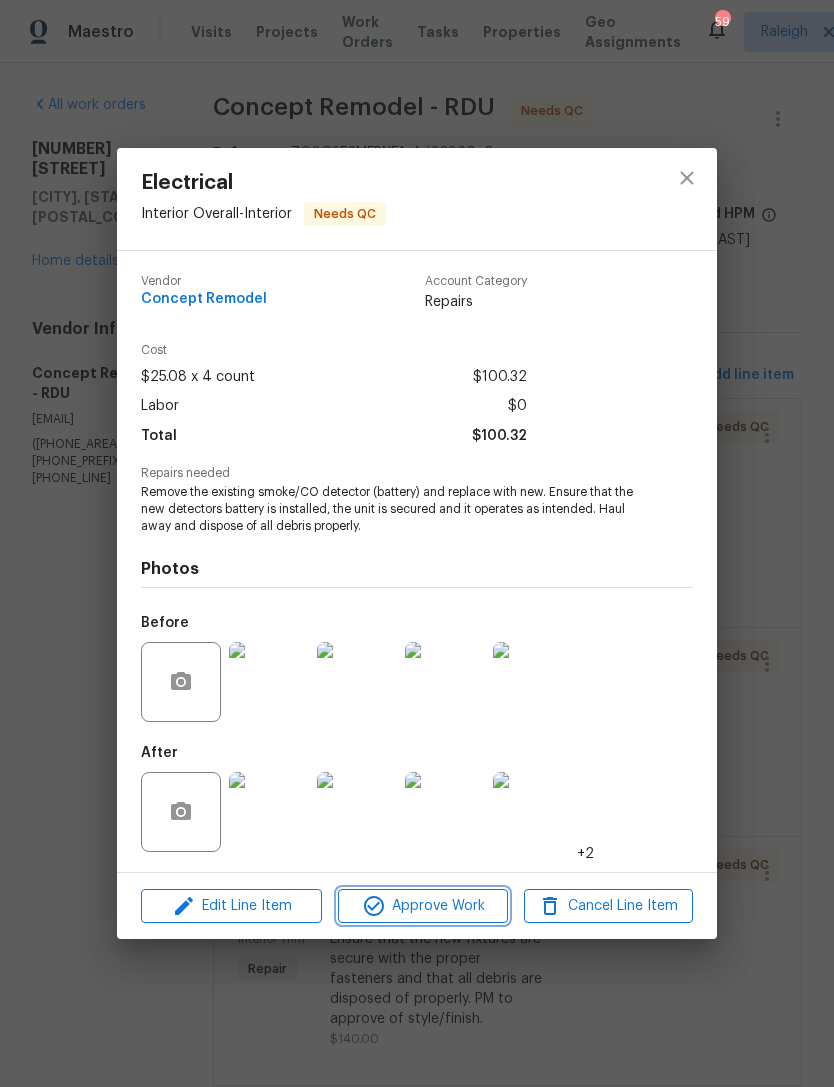 click on "Approve Work" at bounding box center [422, 906] 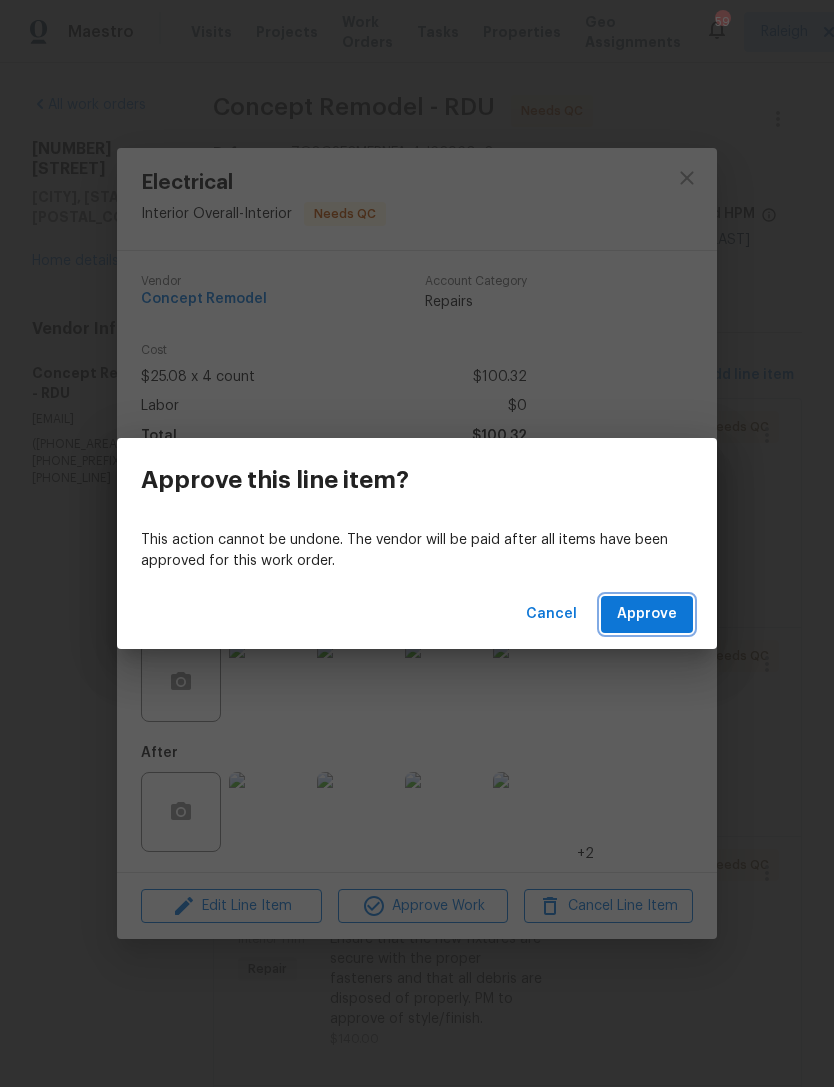 click on "Approve" at bounding box center (647, 614) 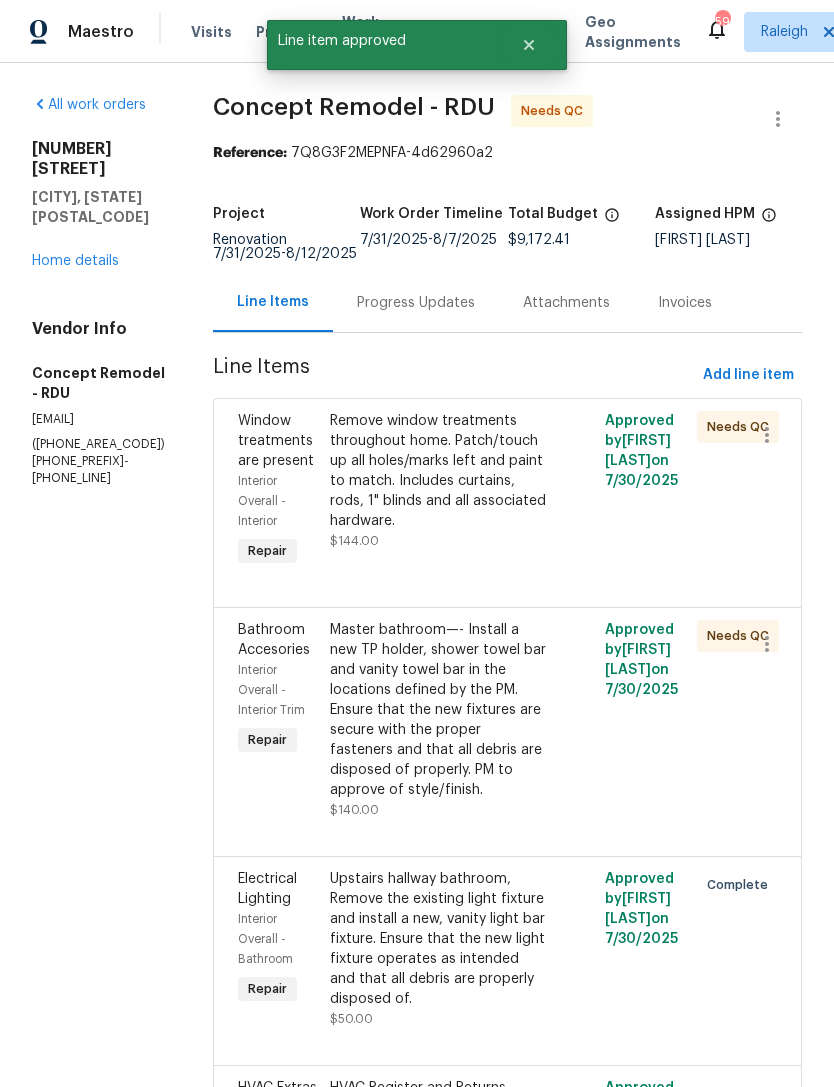 click on "Remove window treatments throughout home. Patch/touch up all holes/marks left and paint to match. Includes curtains, rods,  1" blinds and all associated hardware." at bounding box center [439, 471] 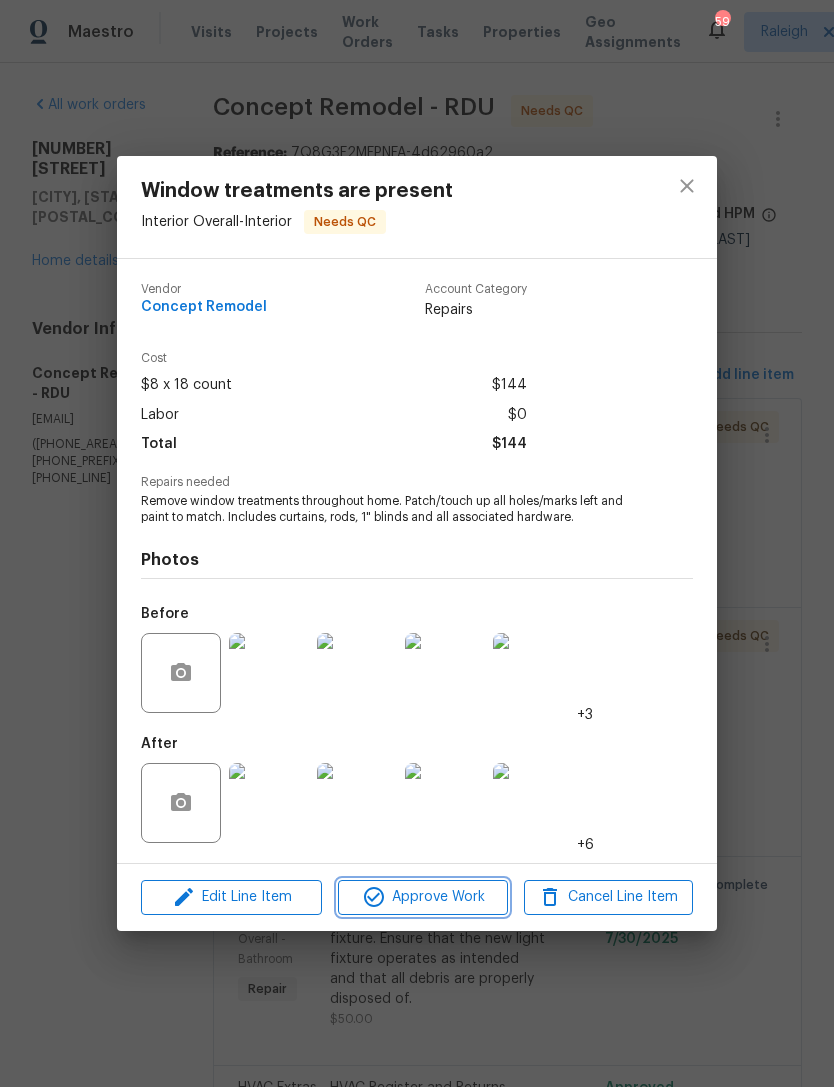 click on "Approve Work" at bounding box center [422, 897] 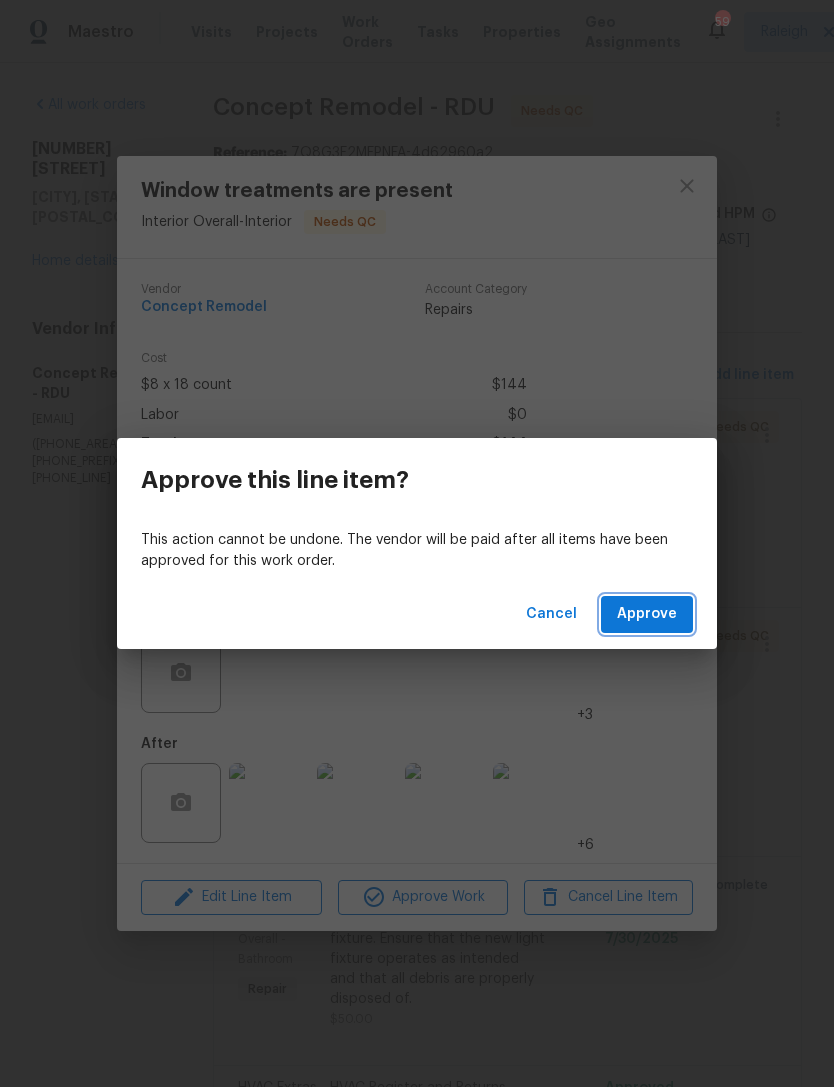 click on "Approve" at bounding box center (647, 614) 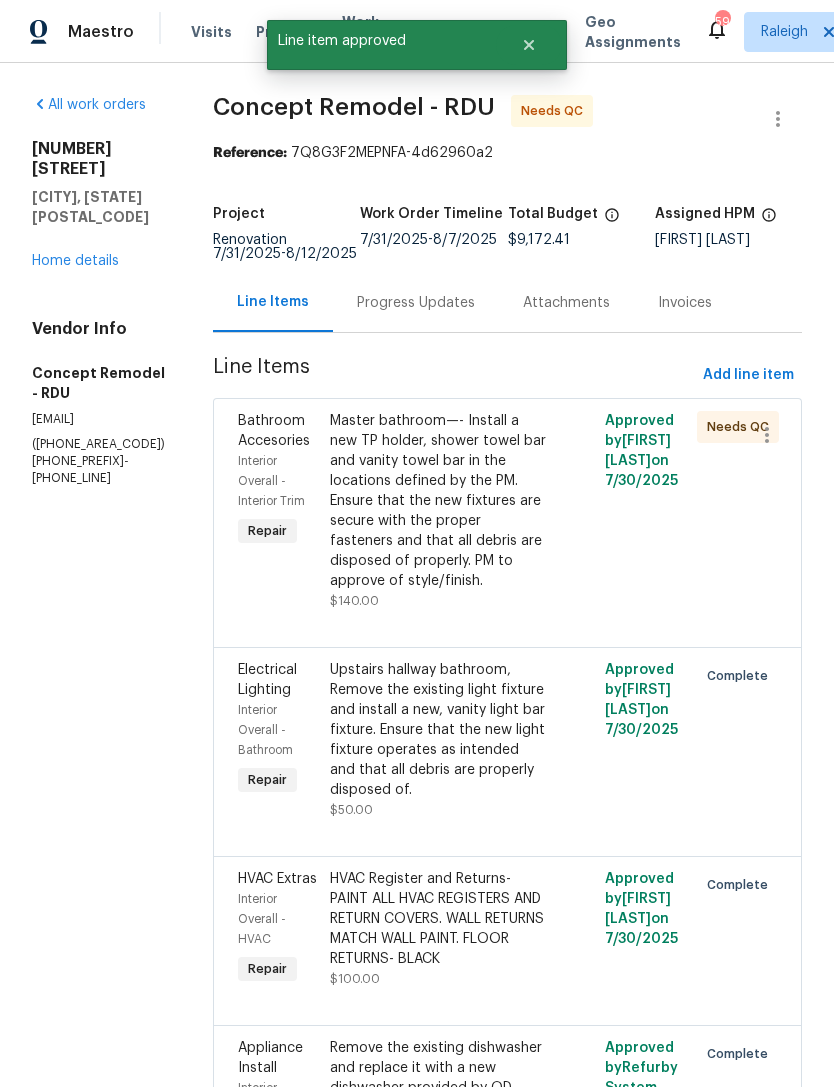 click on "Master bathroom—-
Install a new TP holder, shower towel bar and vanity towel bar in the locations defined by the PM. Ensure that the new fixtures are secure with the proper fasteners and that all debris are disposed of properly. PM to approve of style/finish." at bounding box center (439, 501) 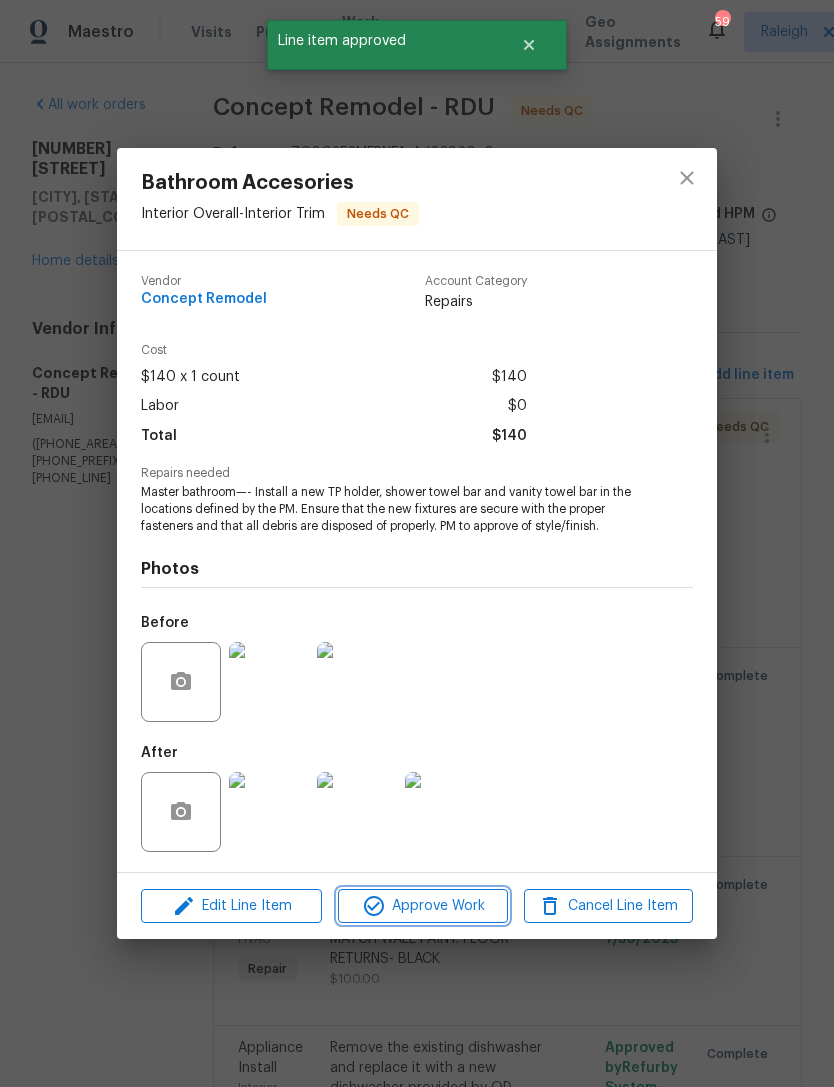 click on "Approve Work" at bounding box center [422, 906] 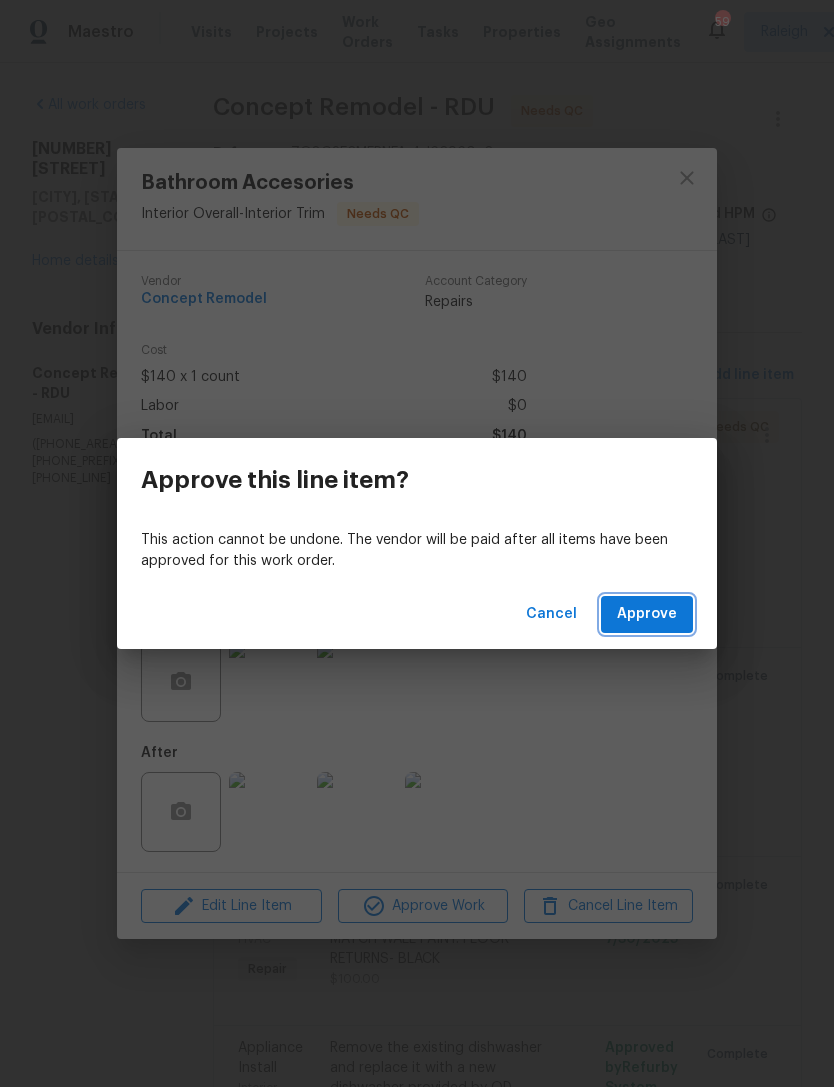 click on "Approve" at bounding box center (647, 614) 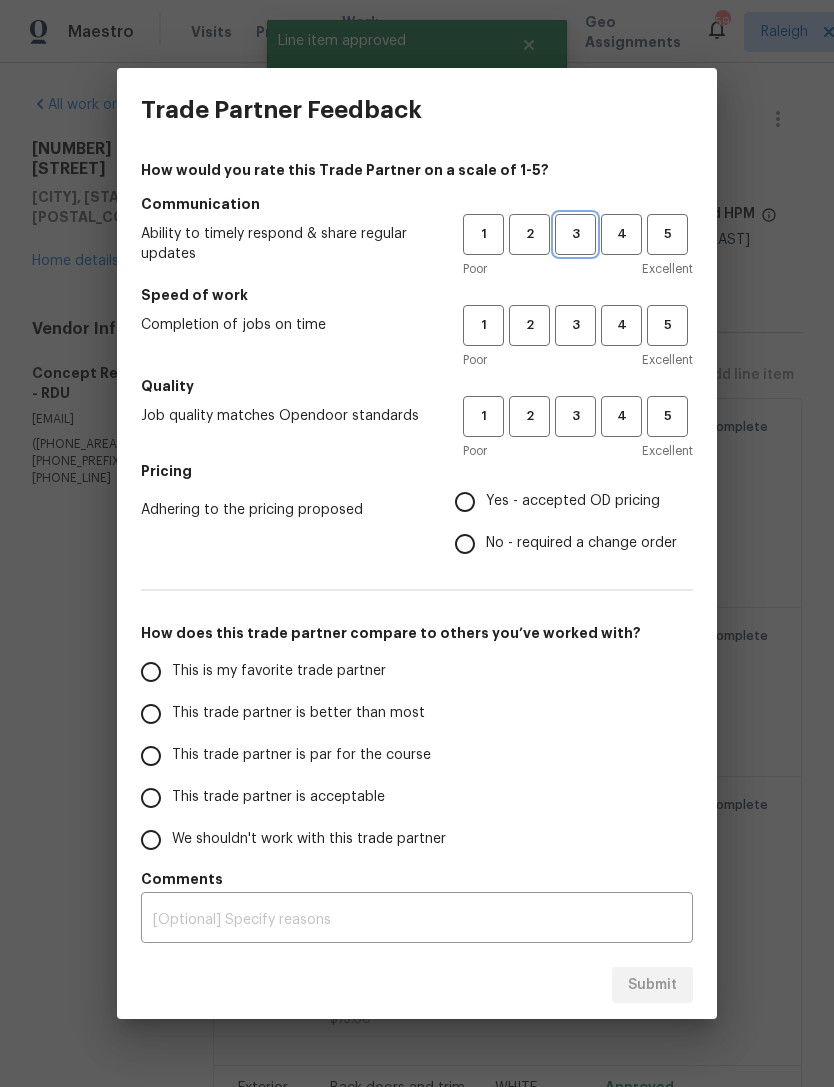 click on "3" at bounding box center (575, 234) 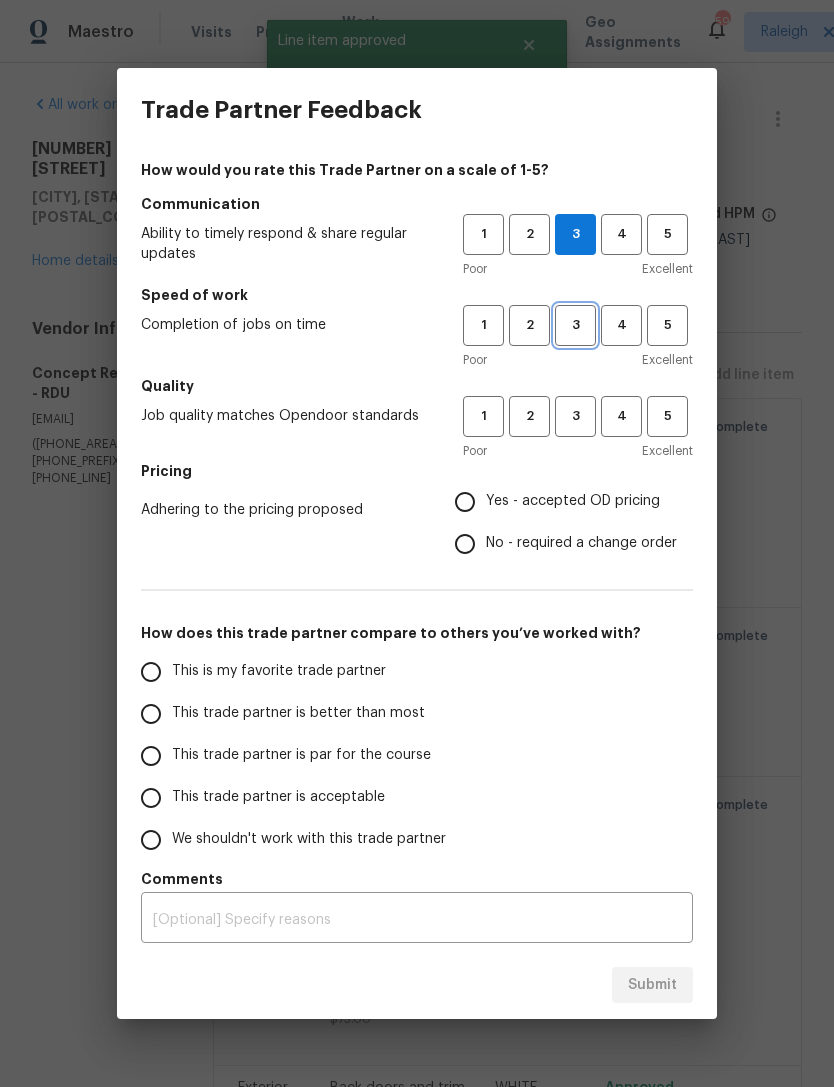 click on "3" at bounding box center [575, 325] 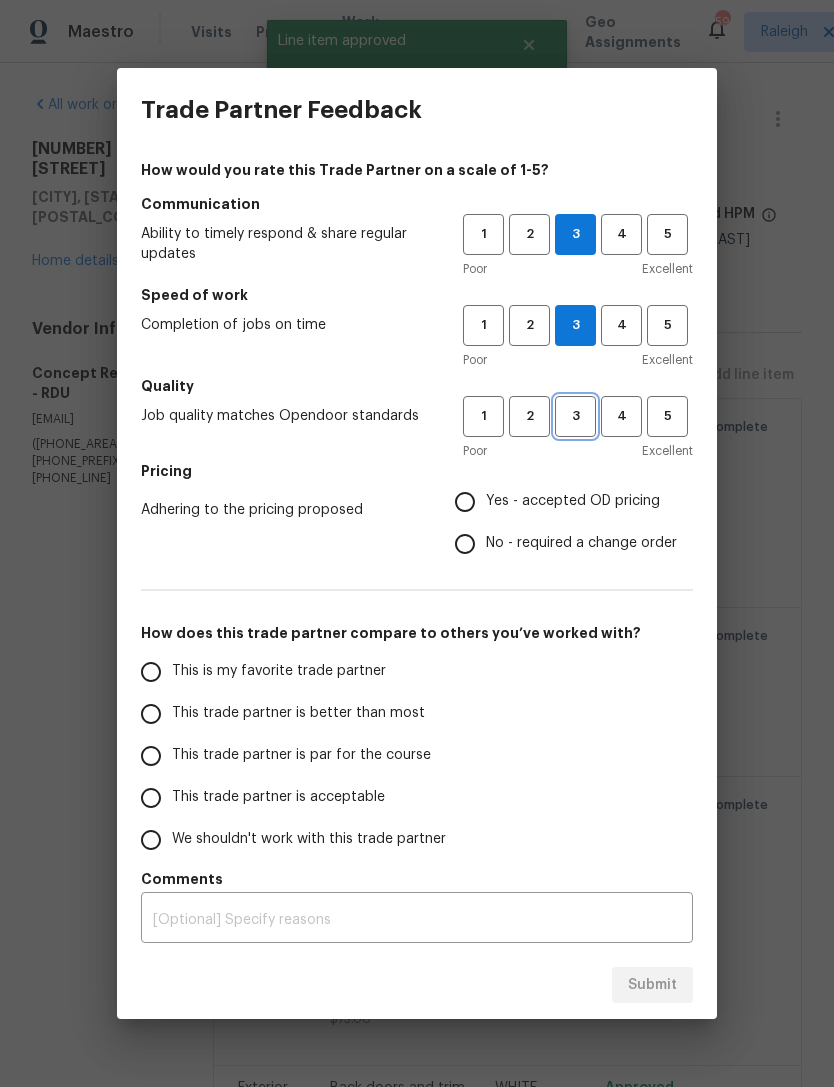 click on "3" at bounding box center [575, 416] 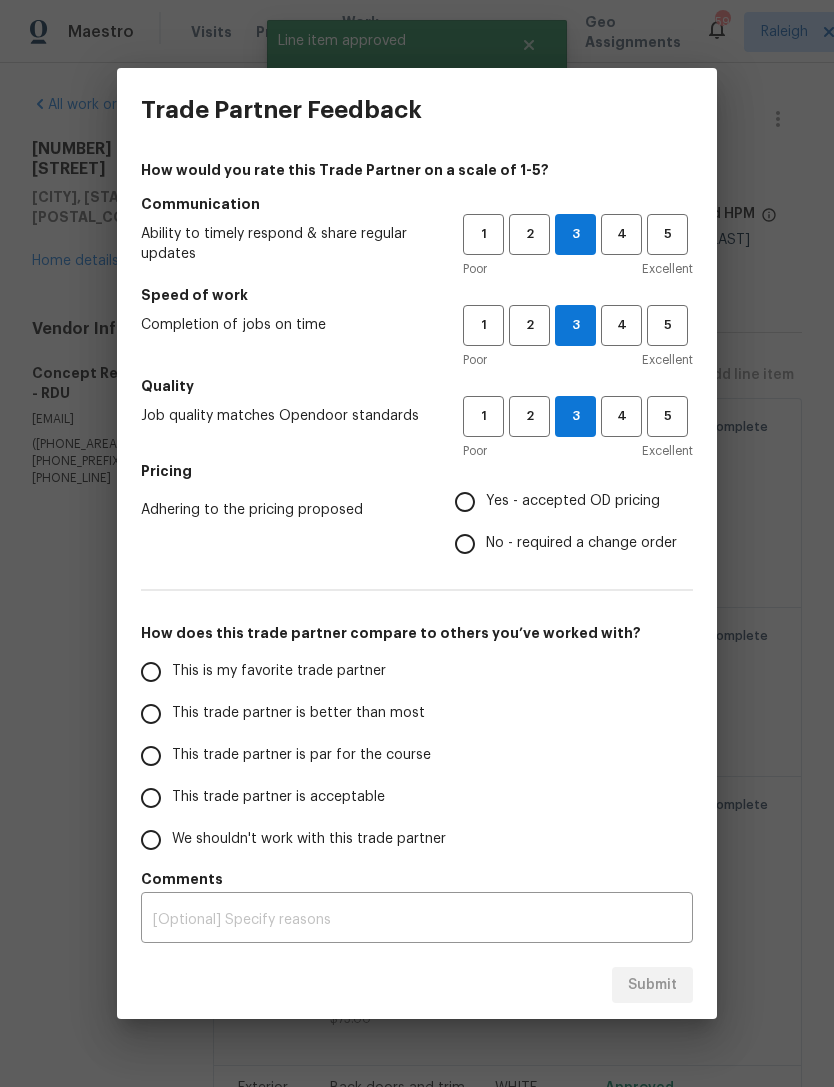 click on "Yes - accepted OD pricing" at bounding box center [573, 501] 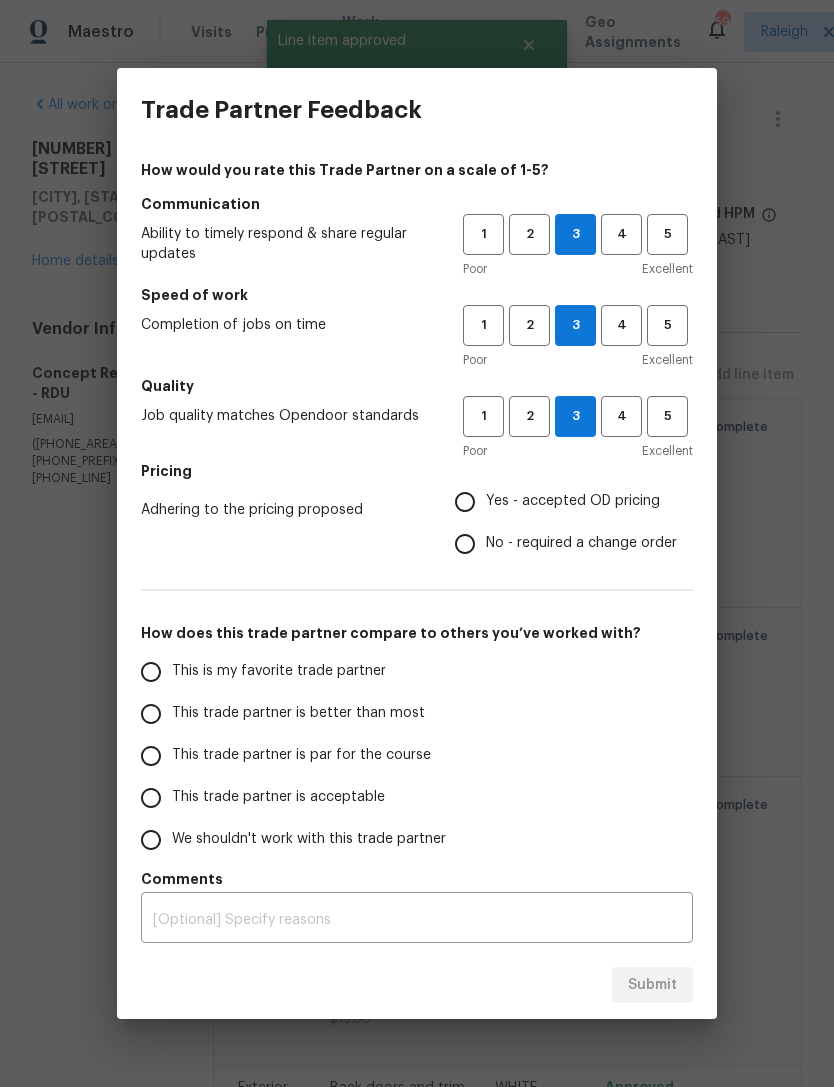 click on "Yes - accepted OD pricing" at bounding box center [465, 502] 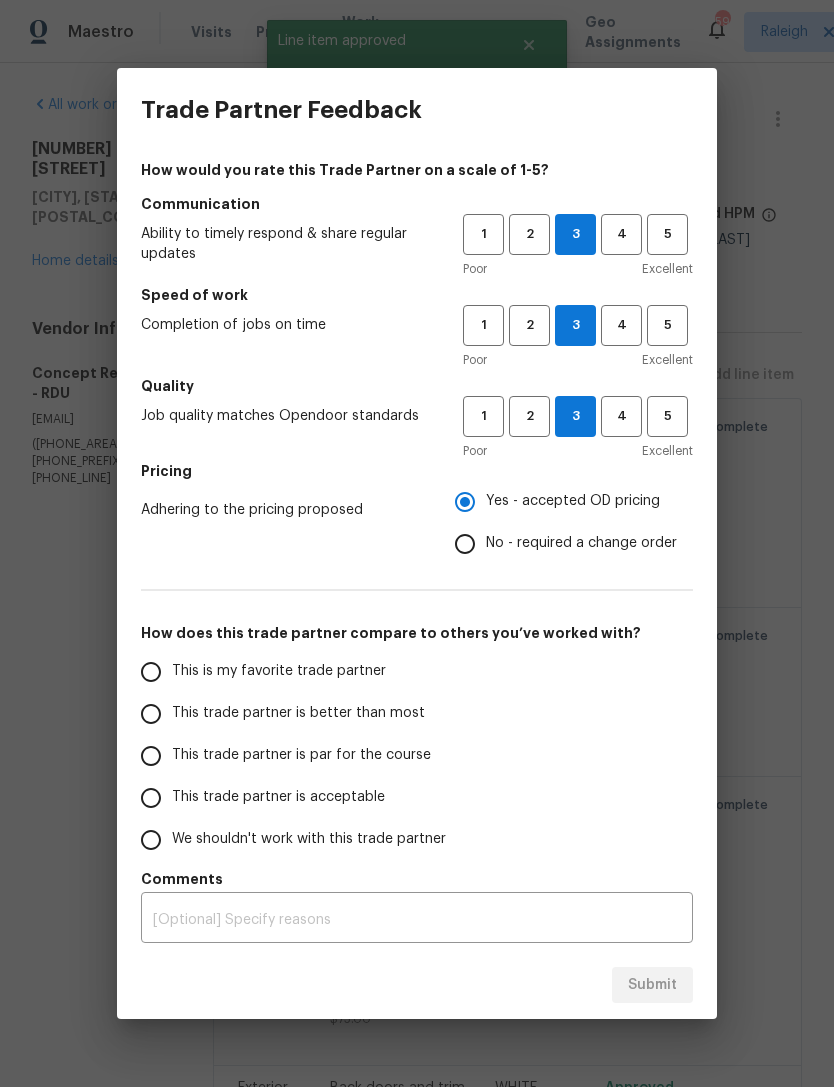 click on "This trade partner is acceptable" at bounding box center [278, 797] 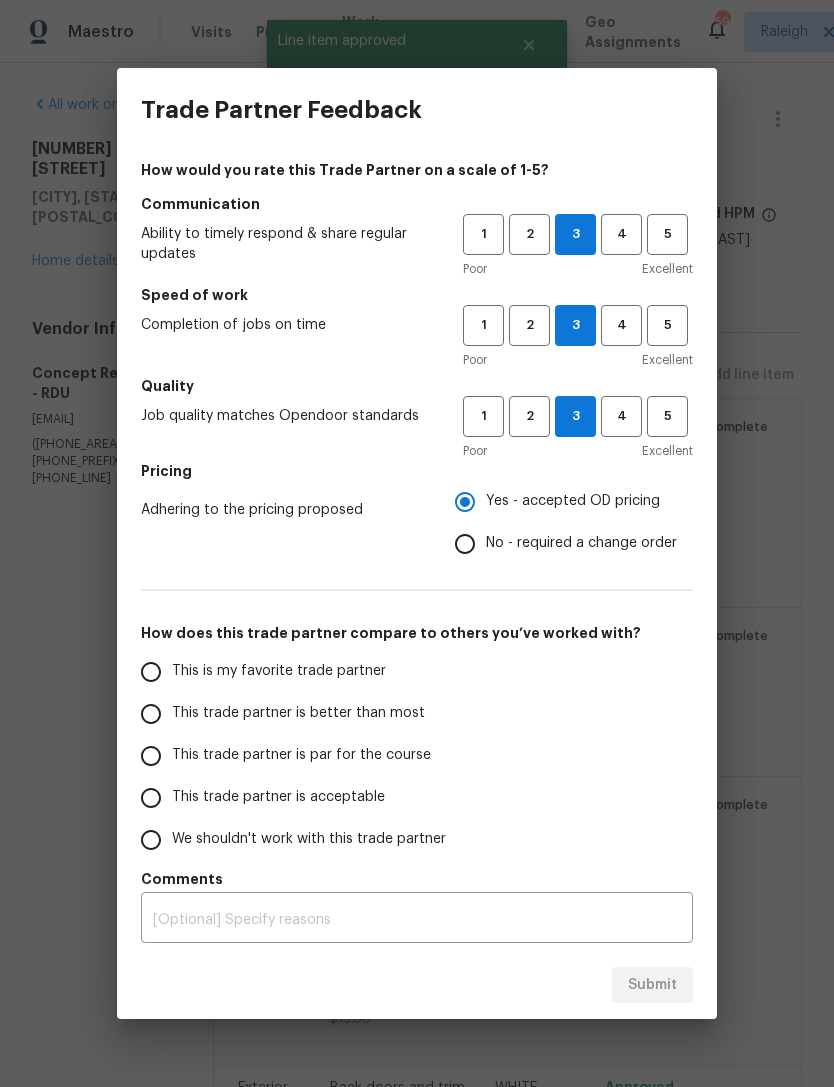 click on "This trade partner is acceptable" at bounding box center [151, 798] 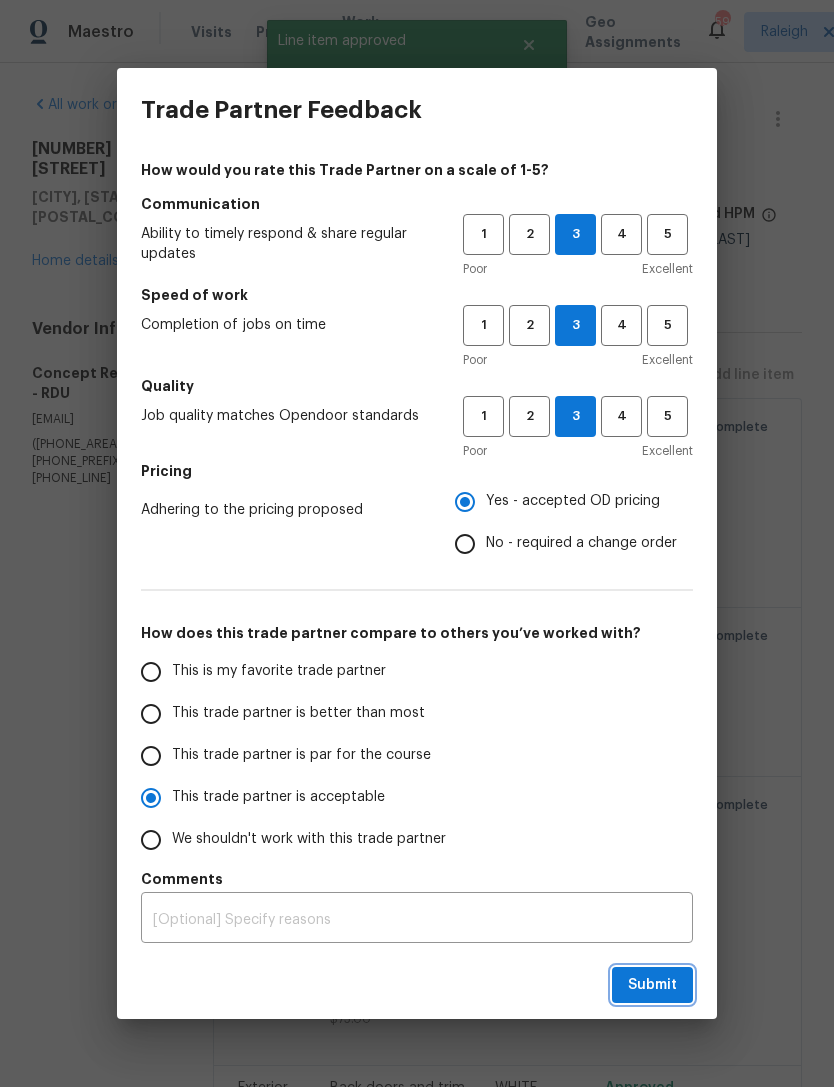 click on "Submit" at bounding box center (652, 985) 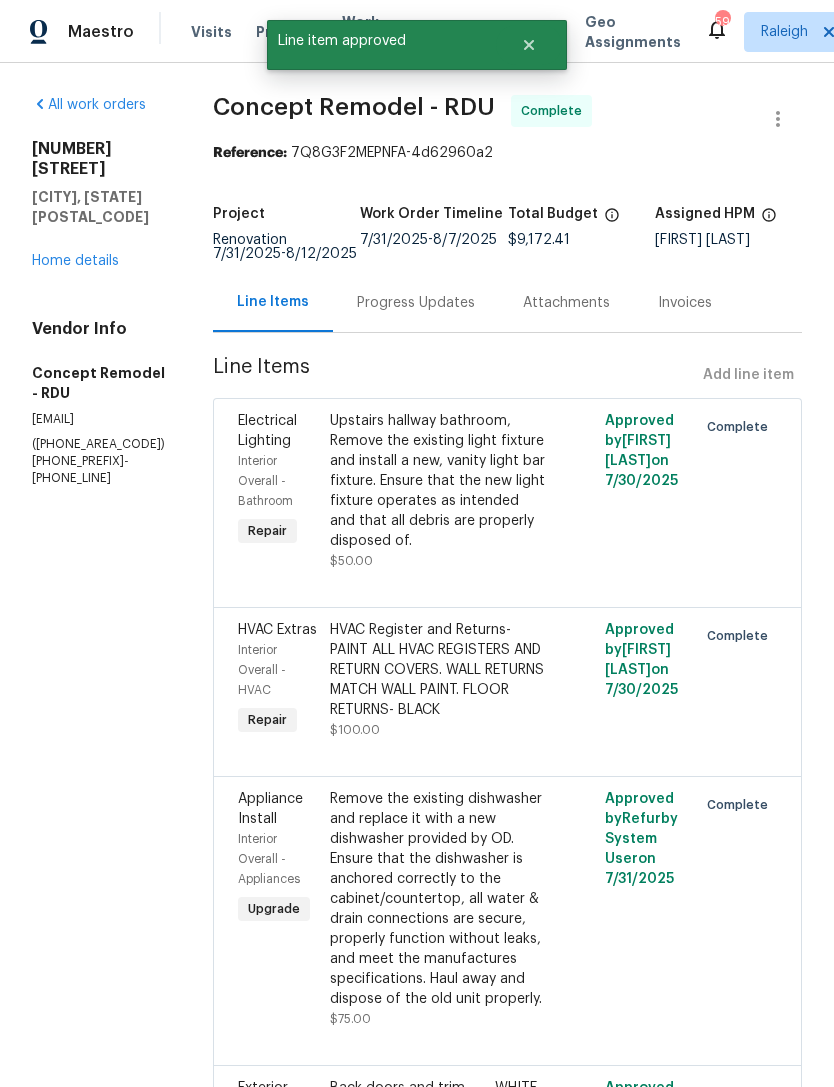 radio on "false" 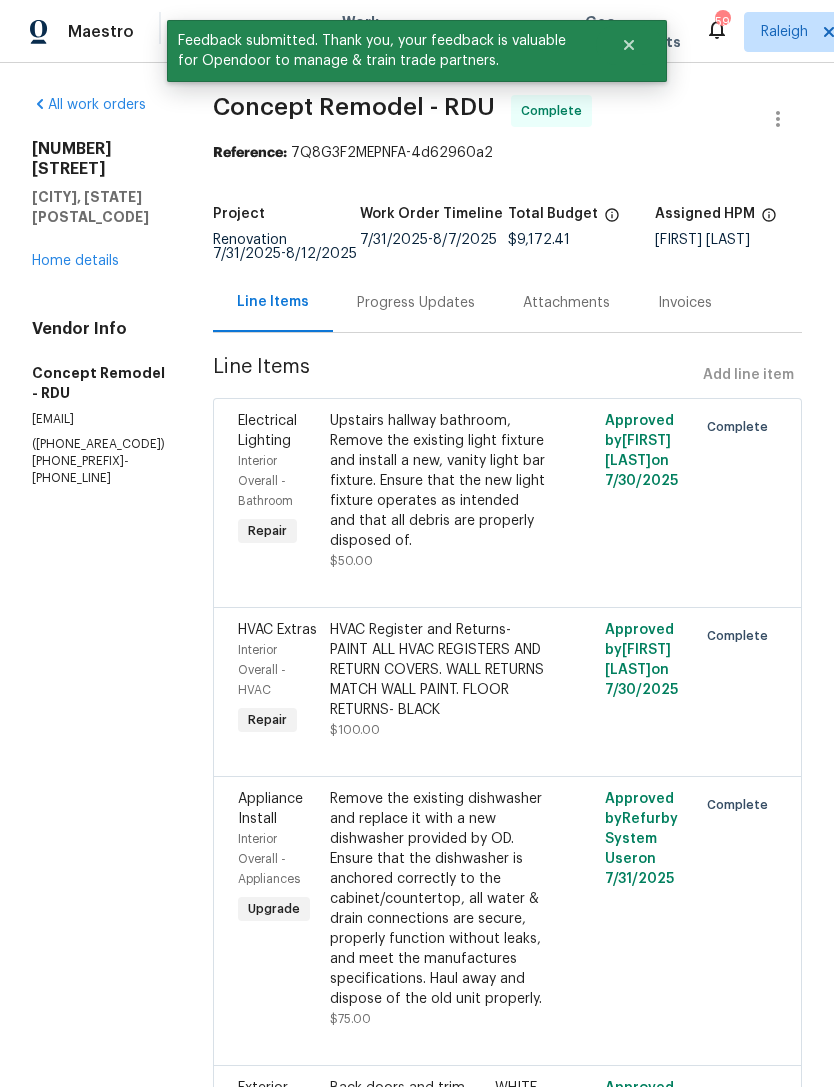 click on "Home details" at bounding box center (75, 261) 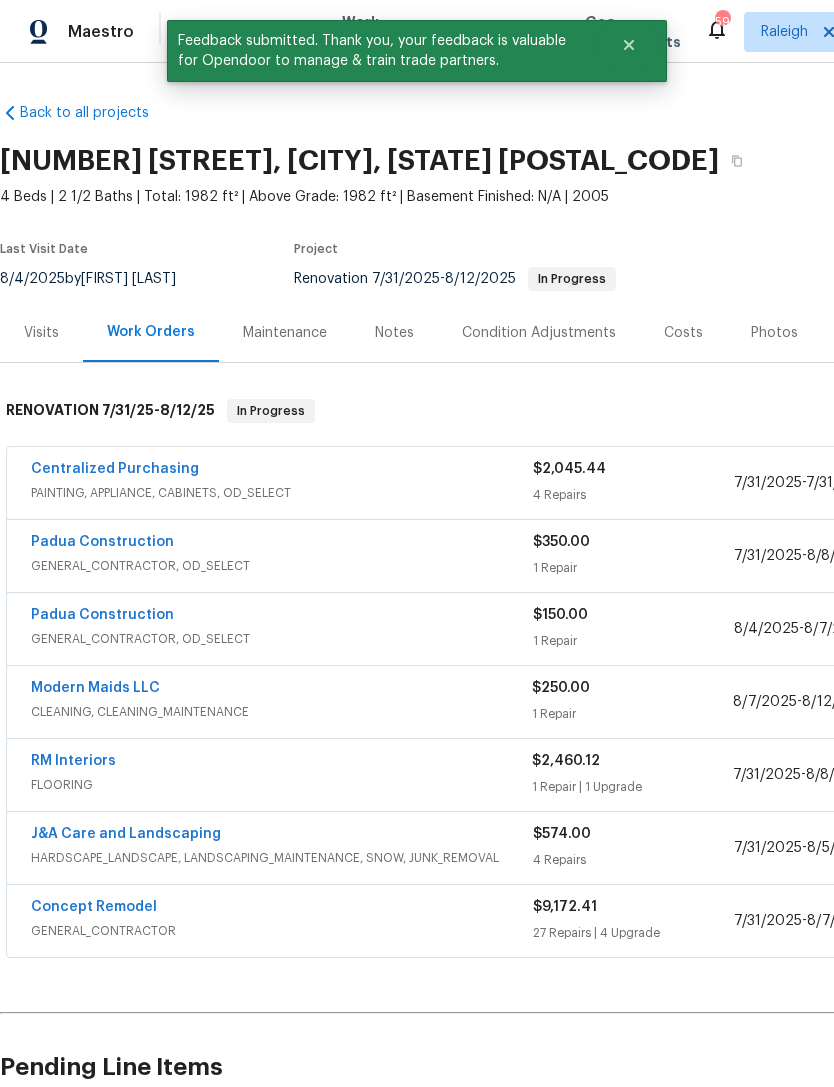 click on "Notes" at bounding box center [394, 333] 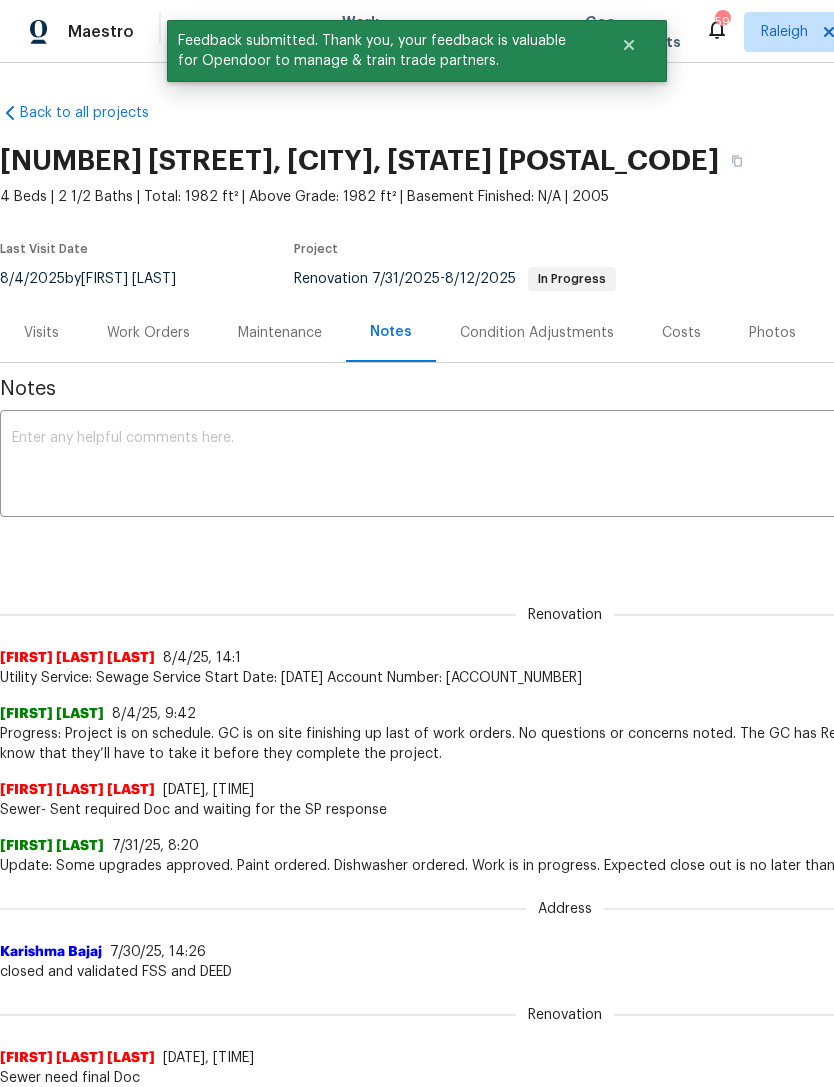 click at bounding box center (565, 466) 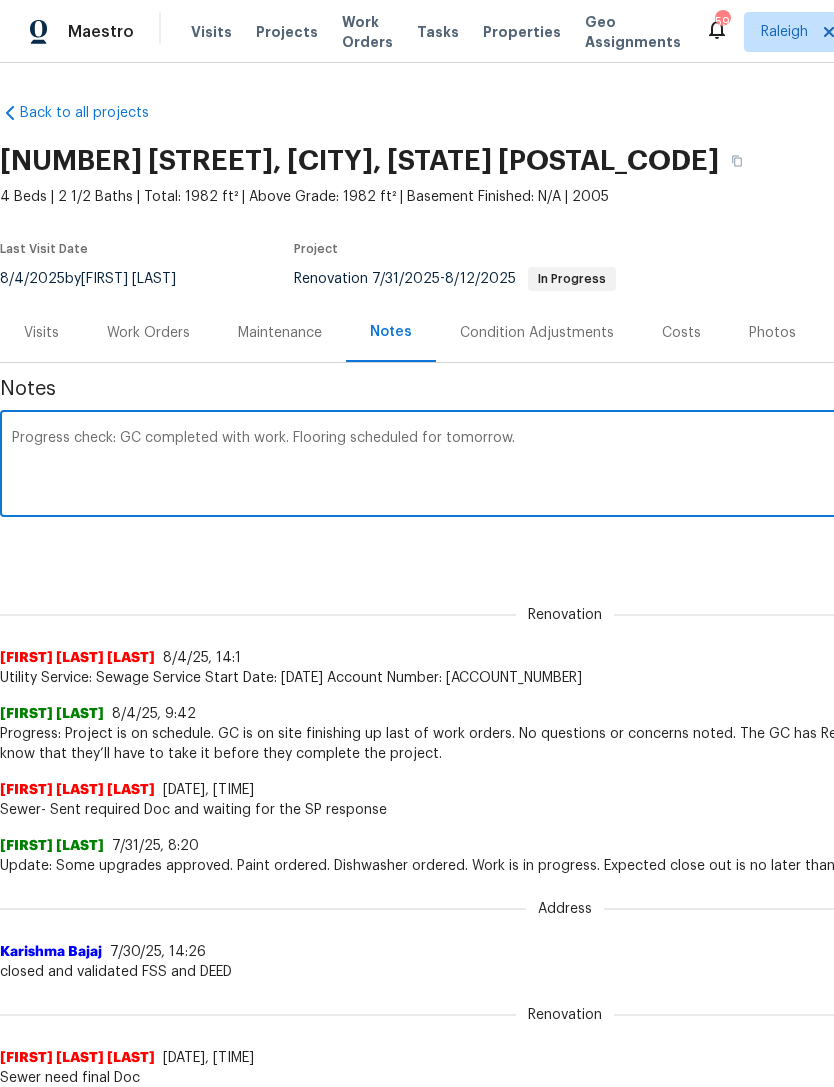 click on "Renovation [FIRST] [LAST] [DATE], [TIME] Utility Service: Sewage
Service Start Date: [DATE]
Account Number:  [ACCOUNT_NUMBER]" at bounding box center [565, 635] 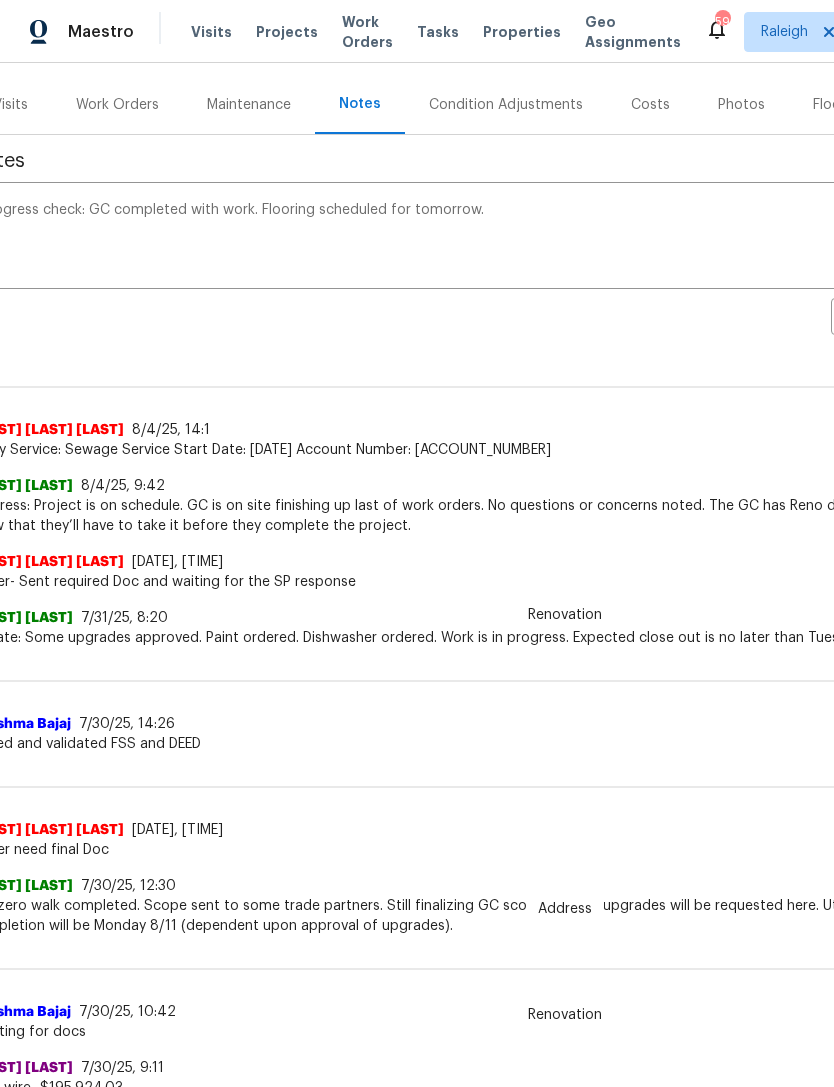 scroll, scrollTop: 225, scrollLeft: 34, axis: both 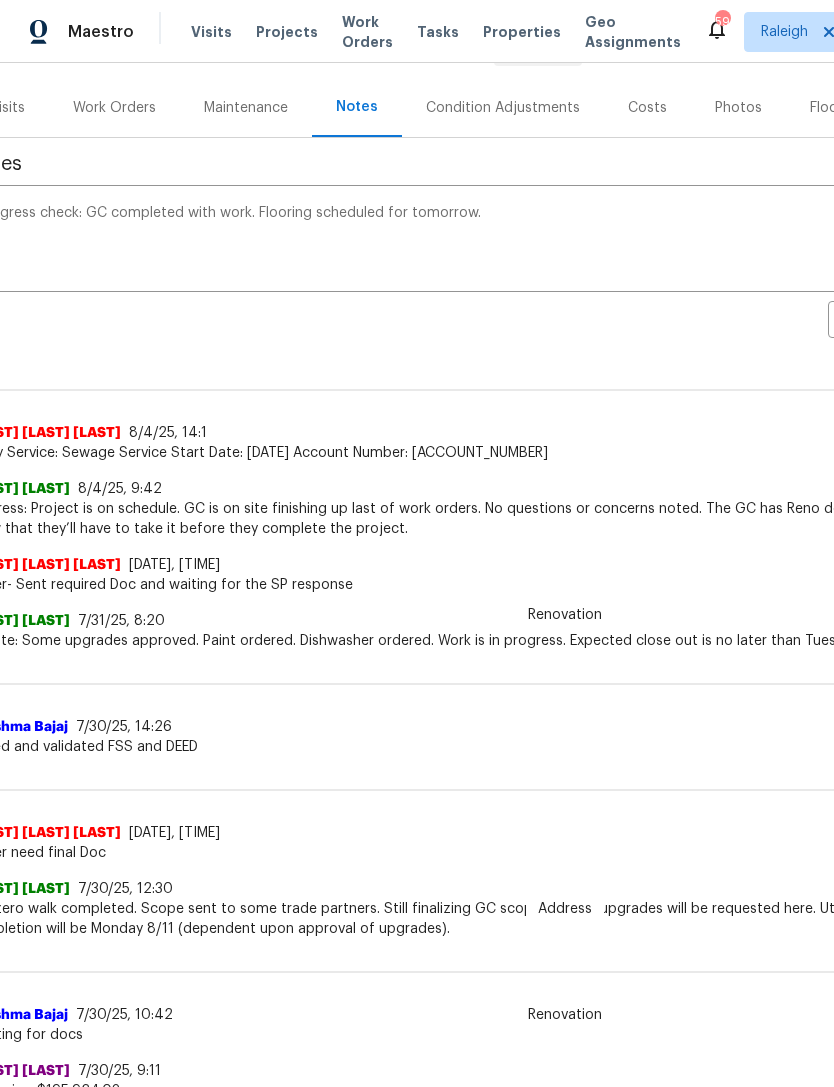 click on "Progress check: GC completed with work. Flooring scheduled for tomorrow." at bounding box center [531, 241] 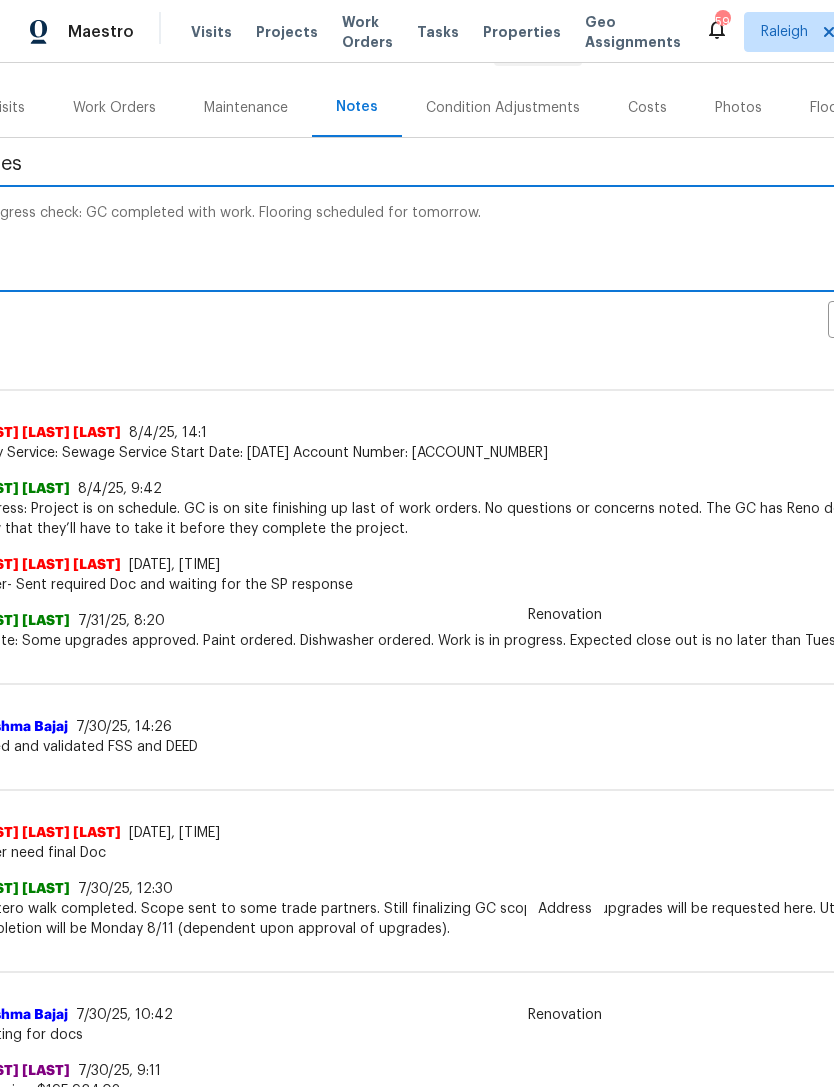 click on "Progress check: GC completed with work. Flooring scheduled for tomorrow." at bounding box center (531, 241) 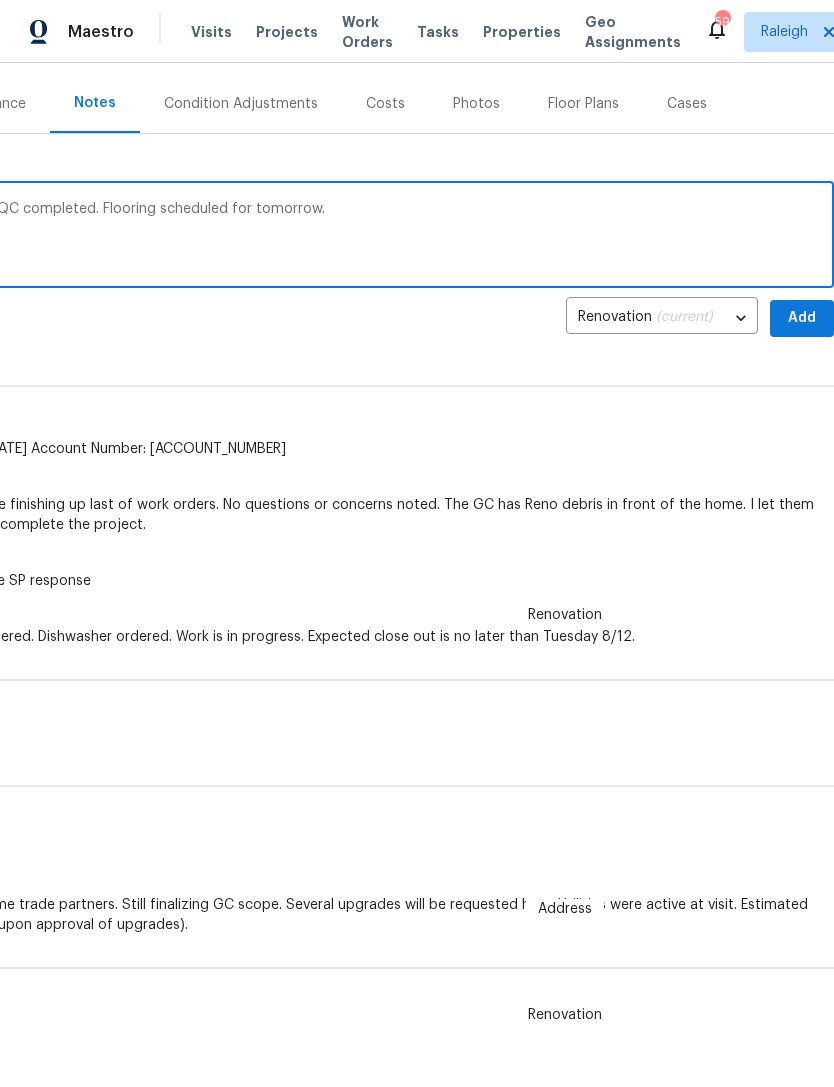 scroll, scrollTop: 229, scrollLeft: 296, axis: both 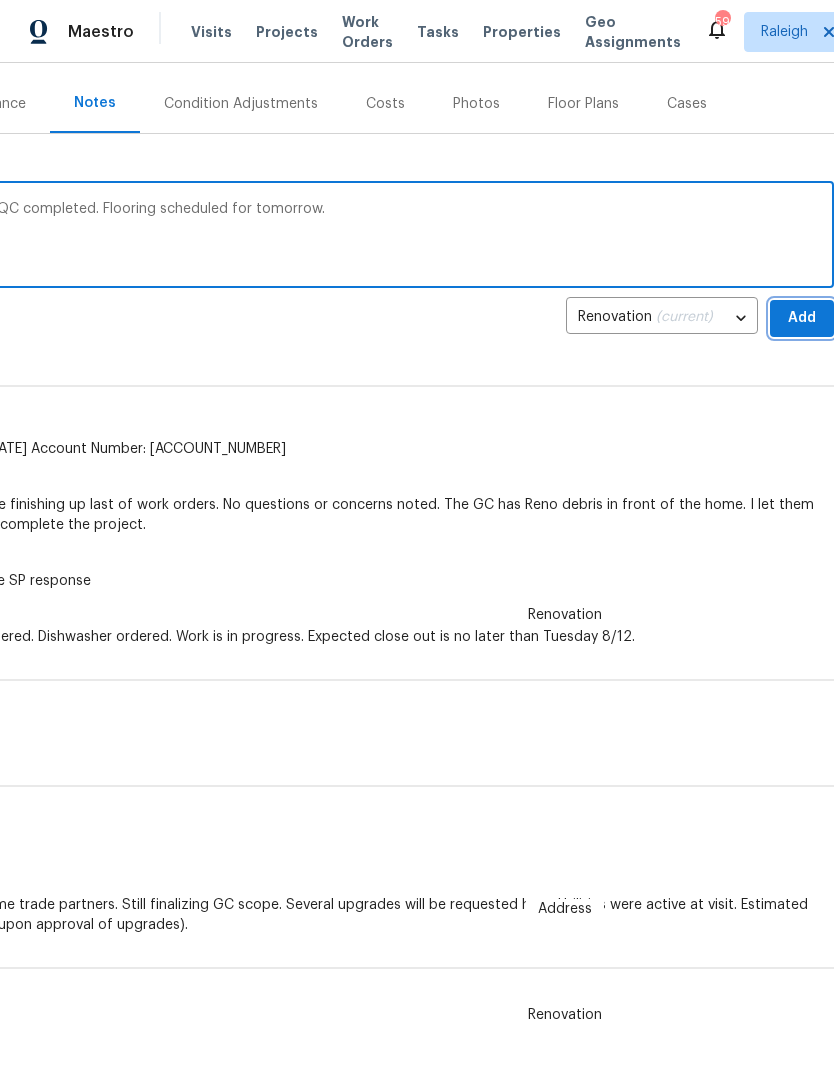click on "Add" at bounding box center [802, 318] 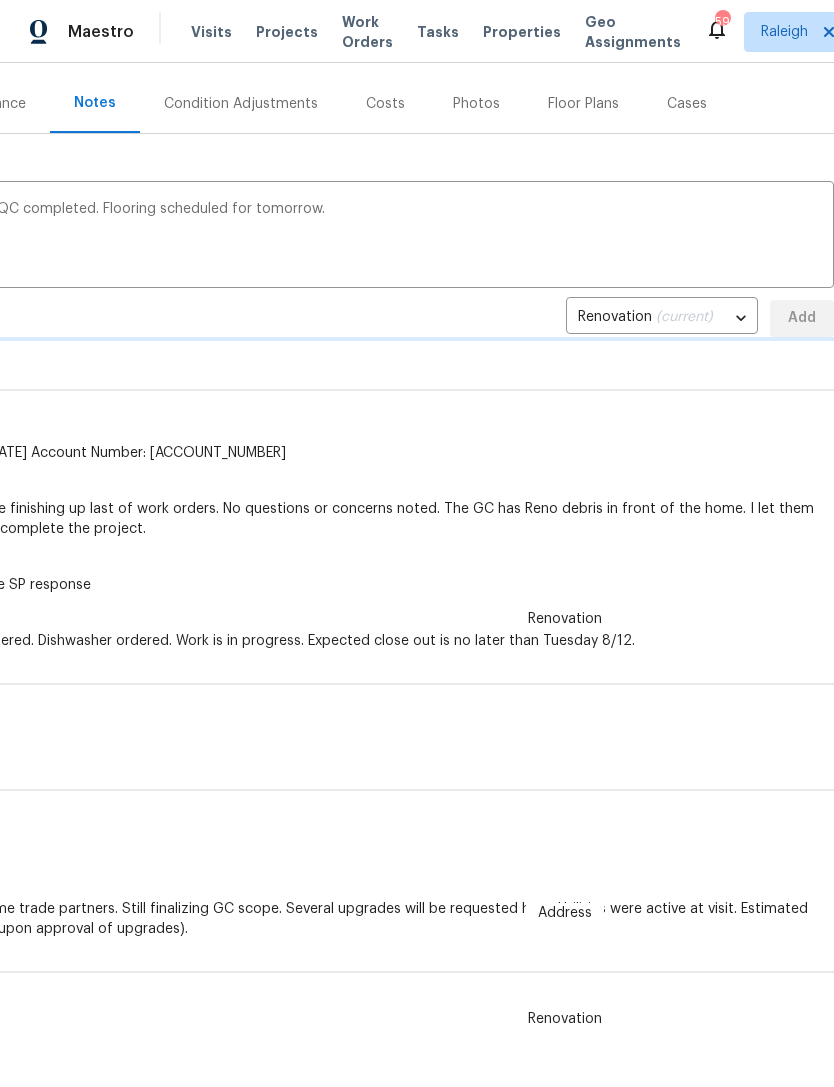 type 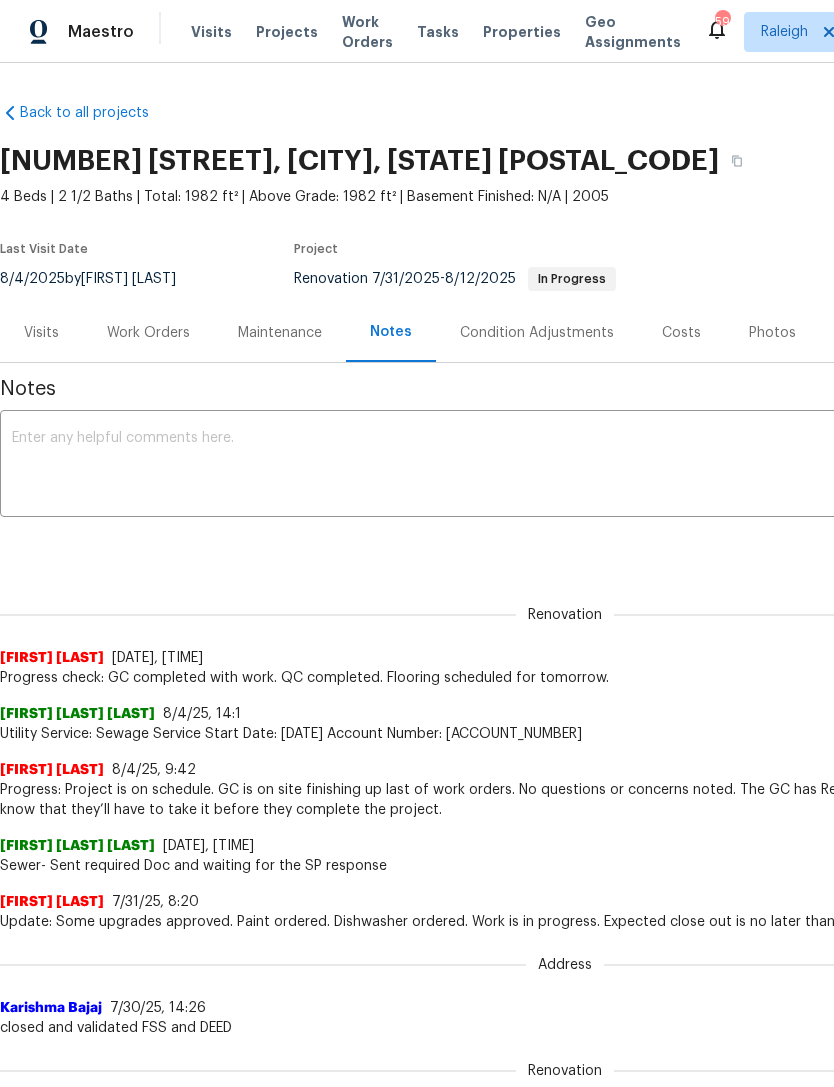 scroll, scrollTop: 0, scrollLeft: 0, axis: both 